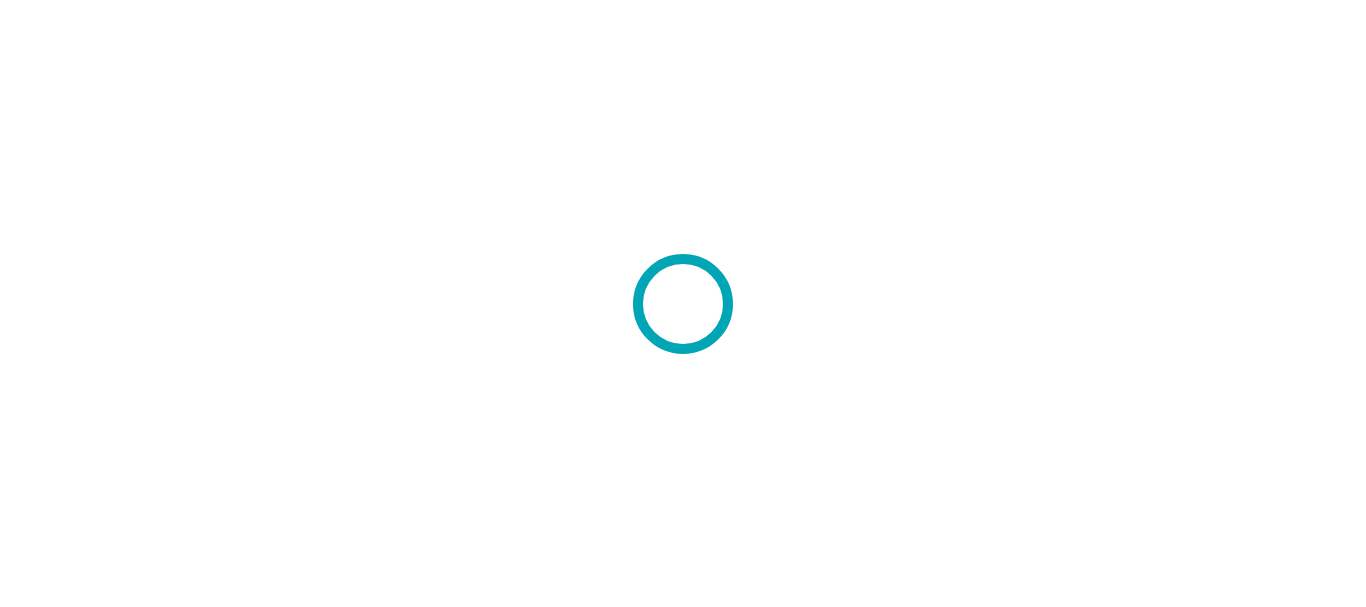 scroll, scrollTop: 0, scrollLeft: 0, axis: both 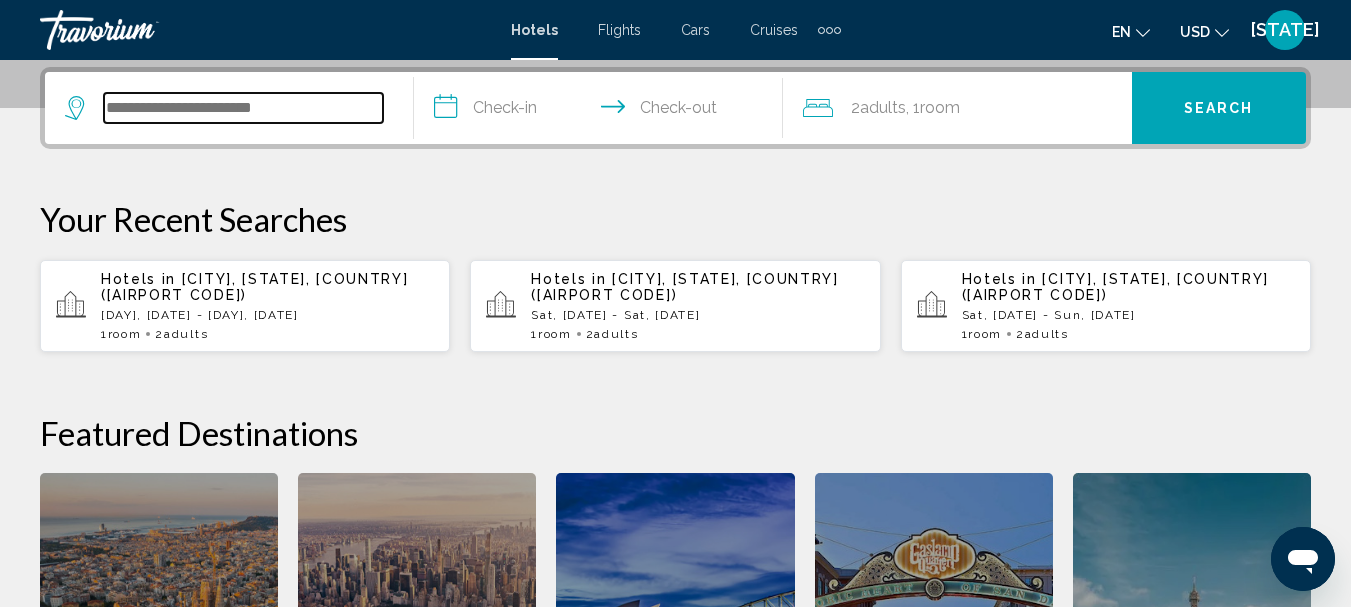 click at bounding box center [243, 108] 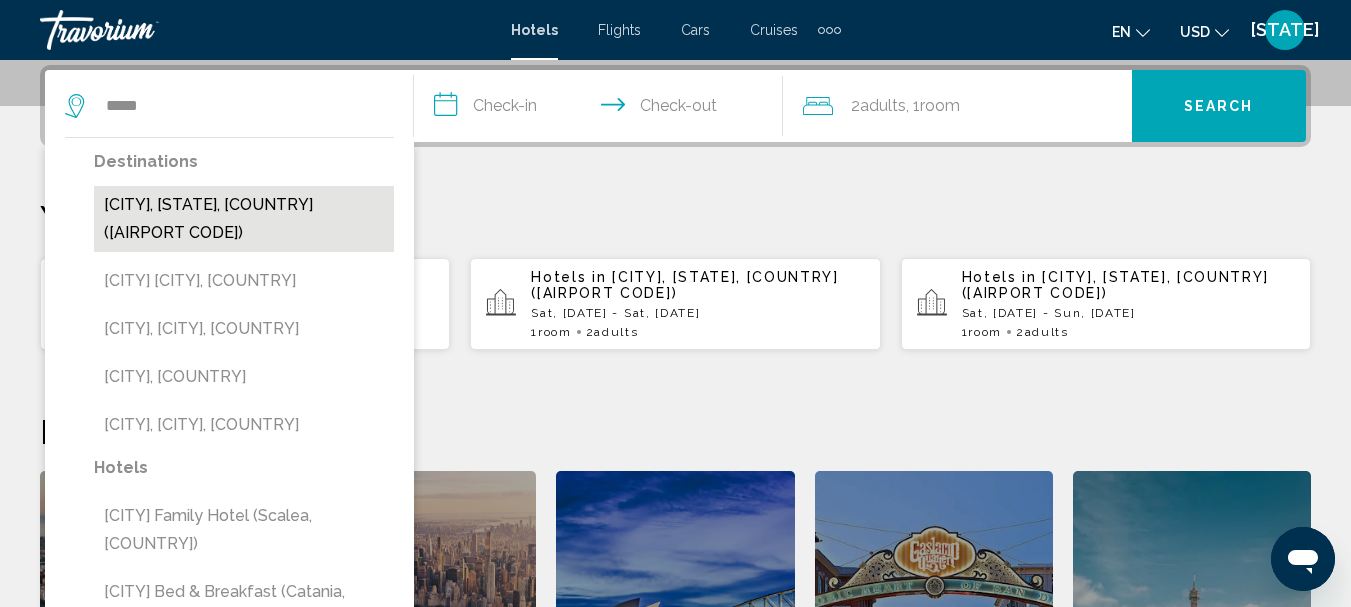 click on "San Diego, CA, United States (SAN)" at bounding box center [244, 219] 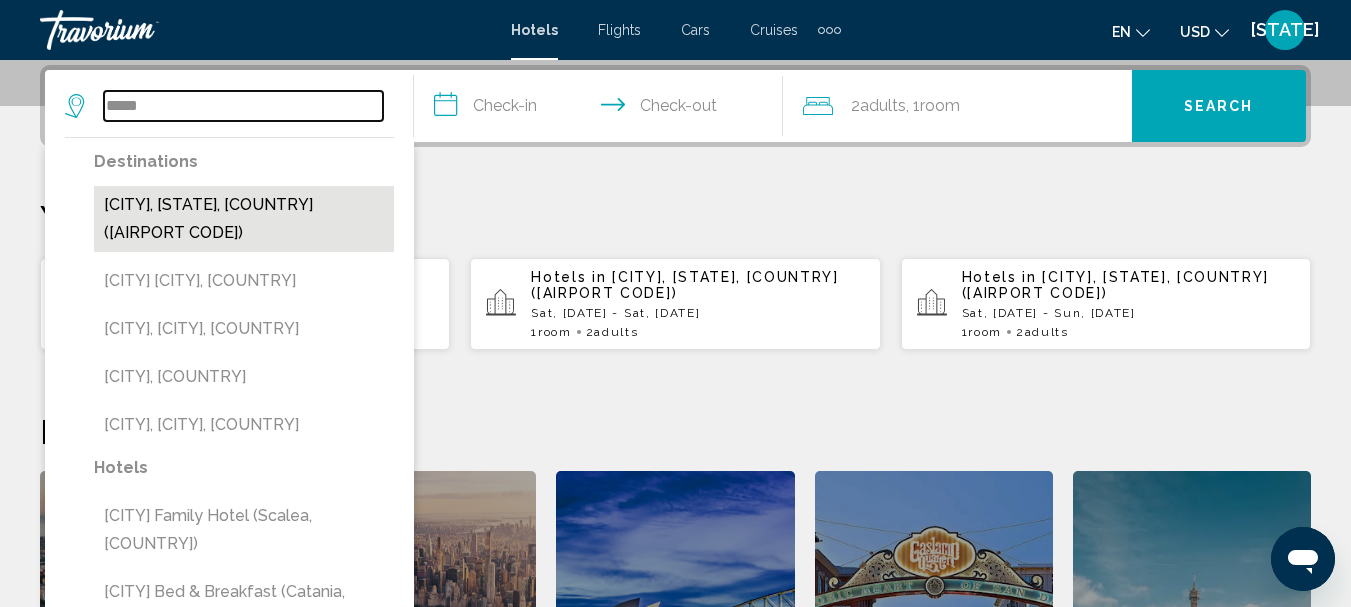 type on "**********" 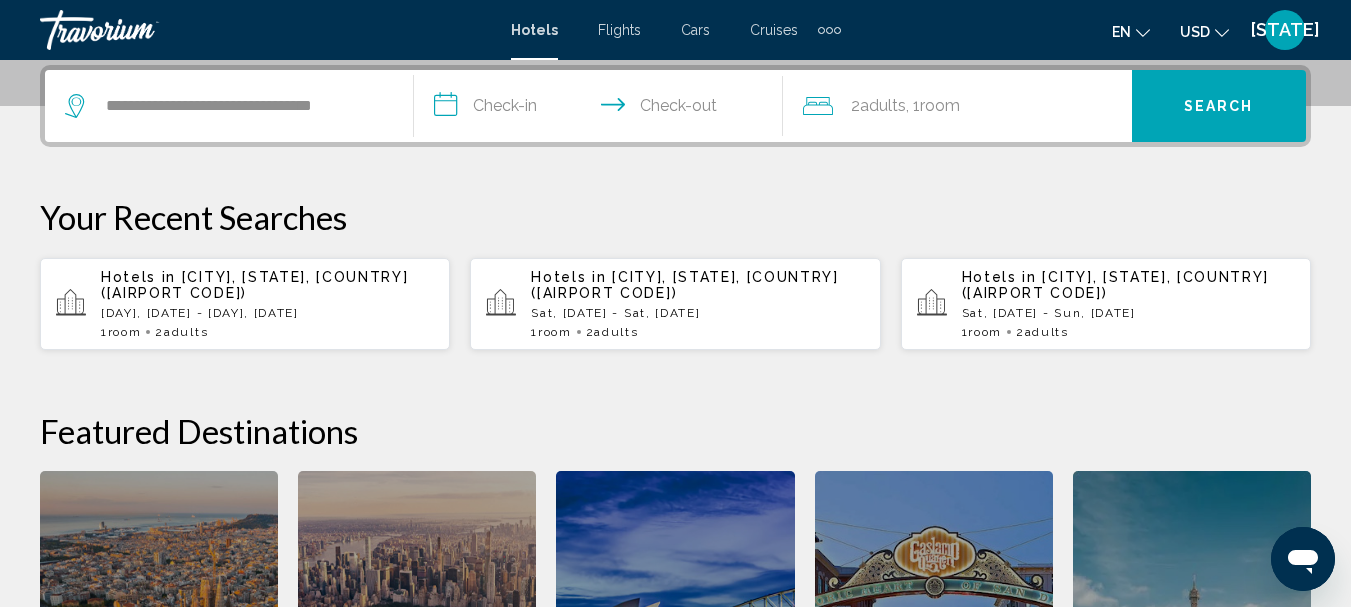 click on "**********" at bounding box center [602, 109] 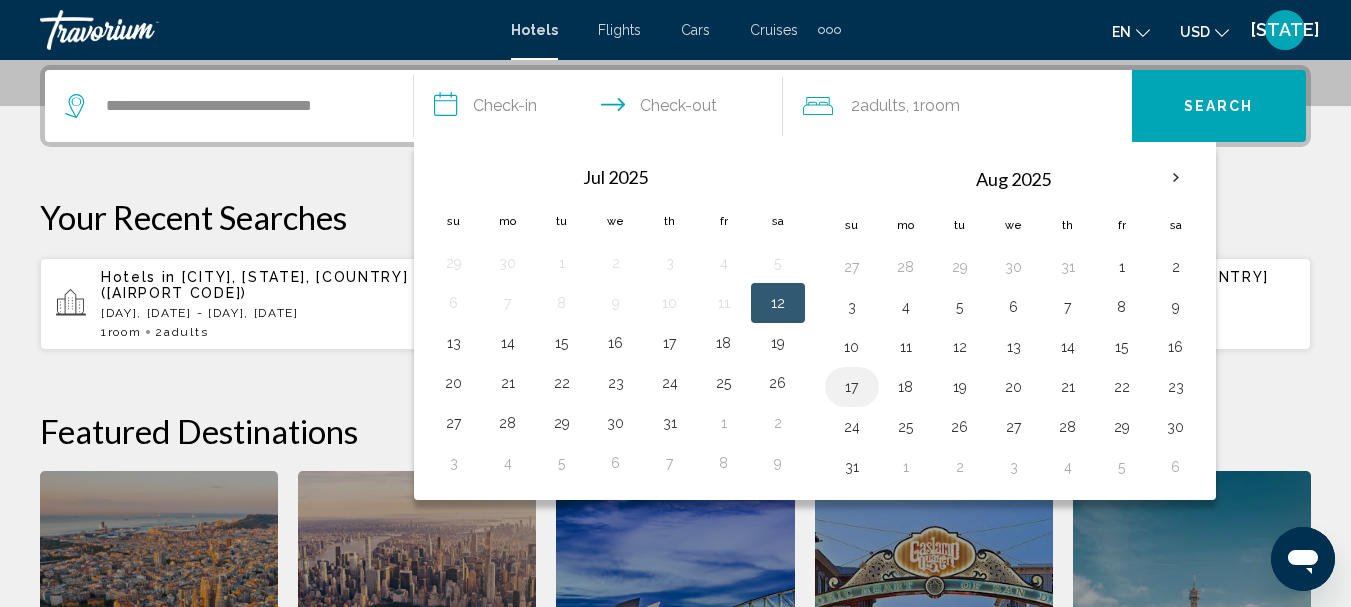 click on "17" at bounding box center (852, 387) 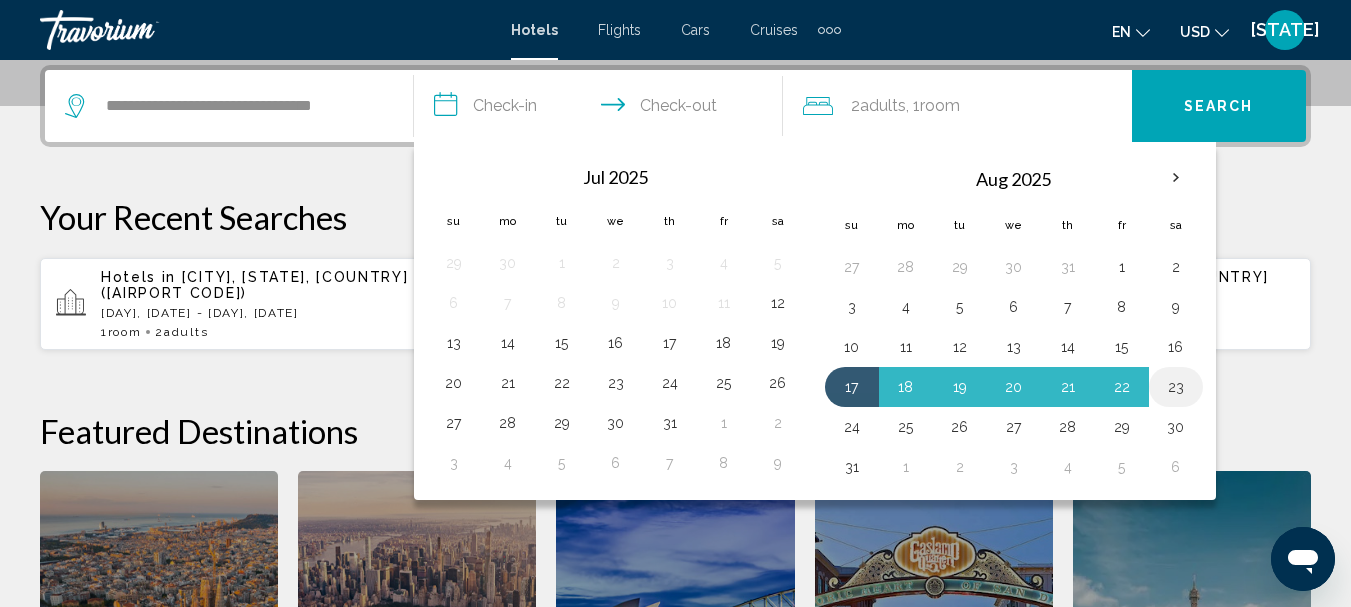 click on "23" at bounding box center (1176, 387) 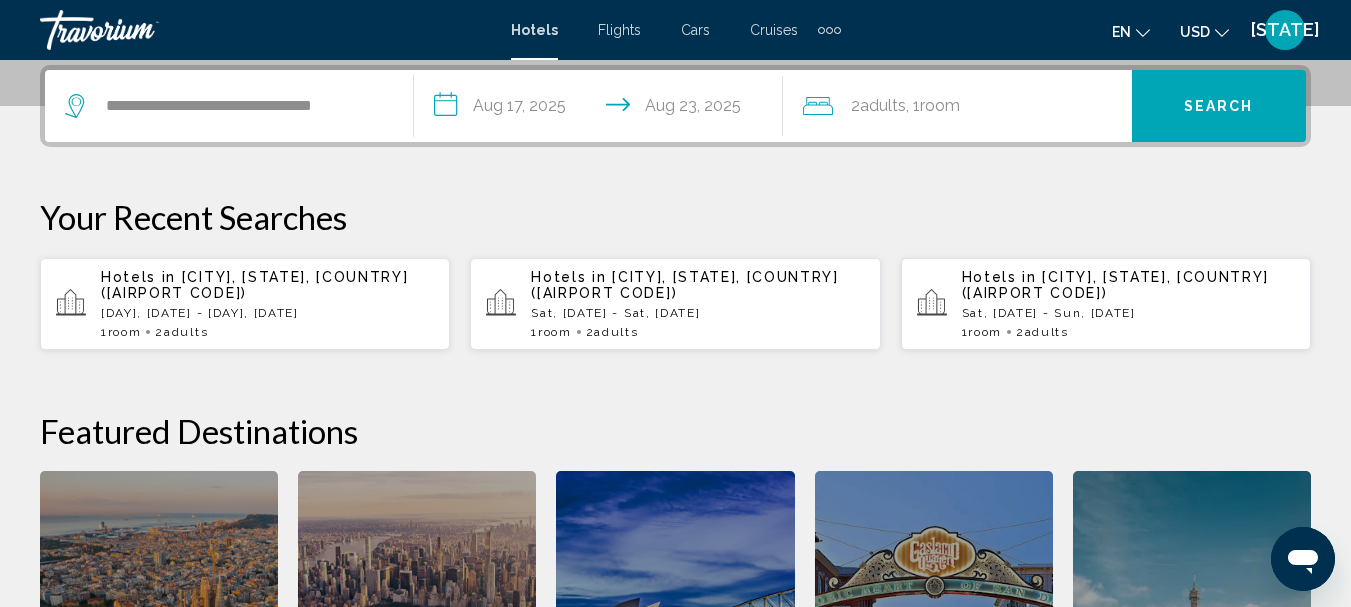click on "Search" at bounding box center [1219, 106] 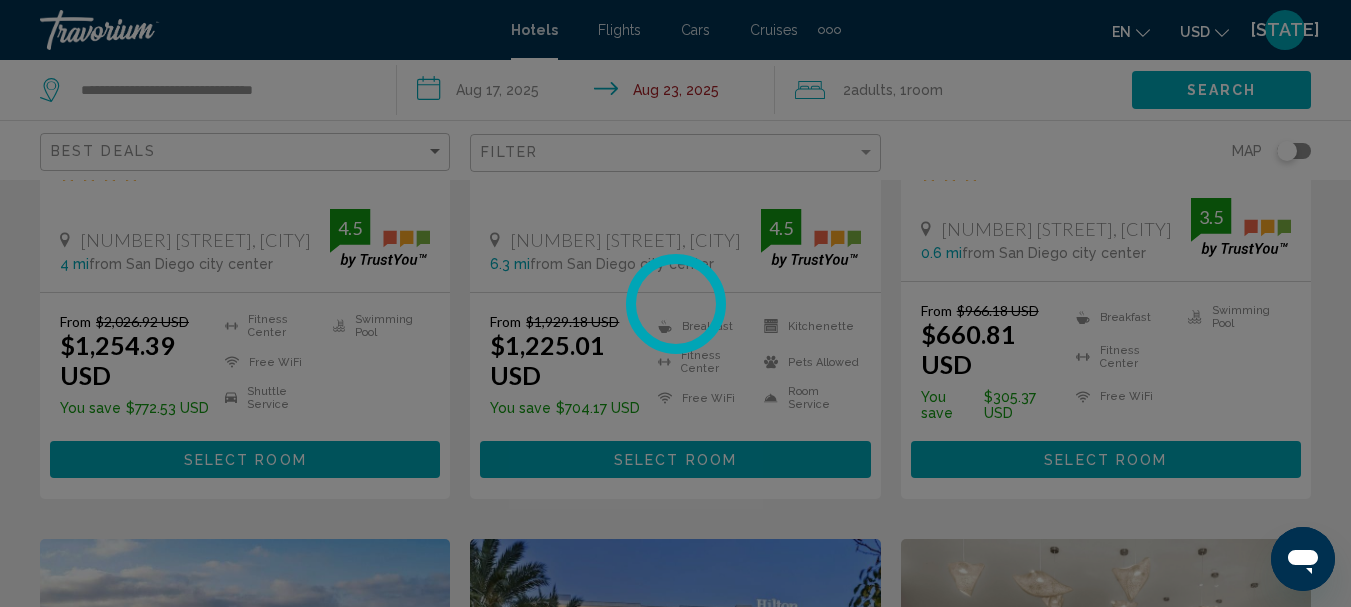 scroll, scrollTop: 0, scrollLeft: 0, axis: both 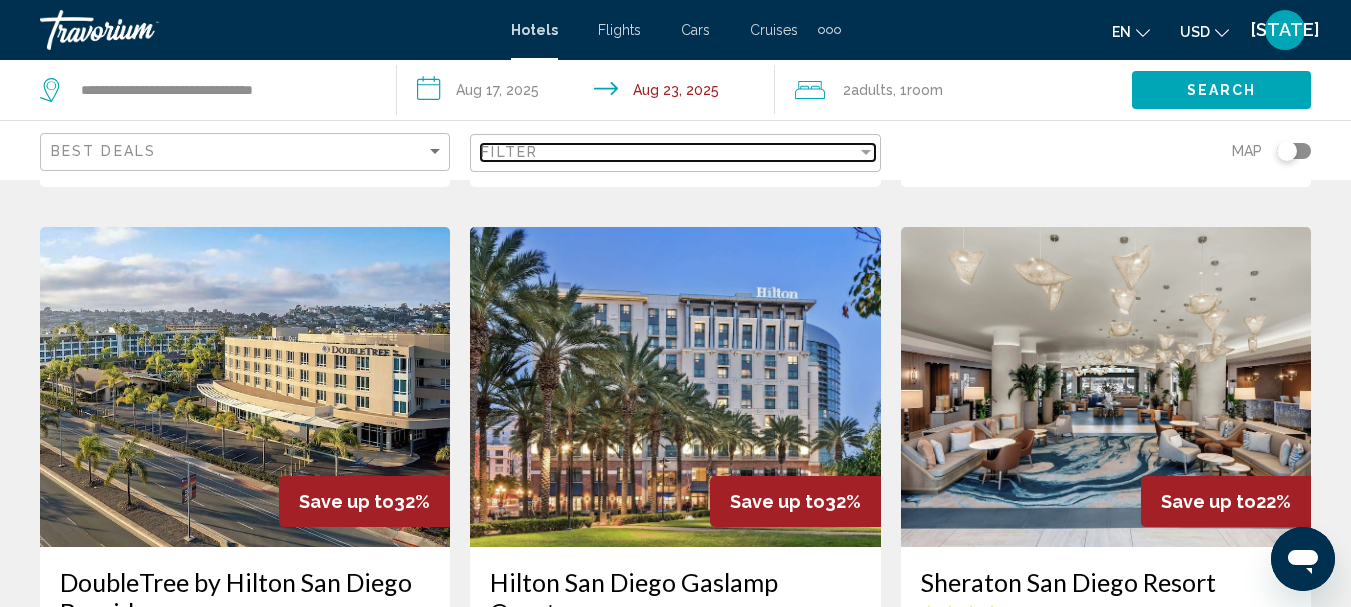 click at bounding box center (866, 152) 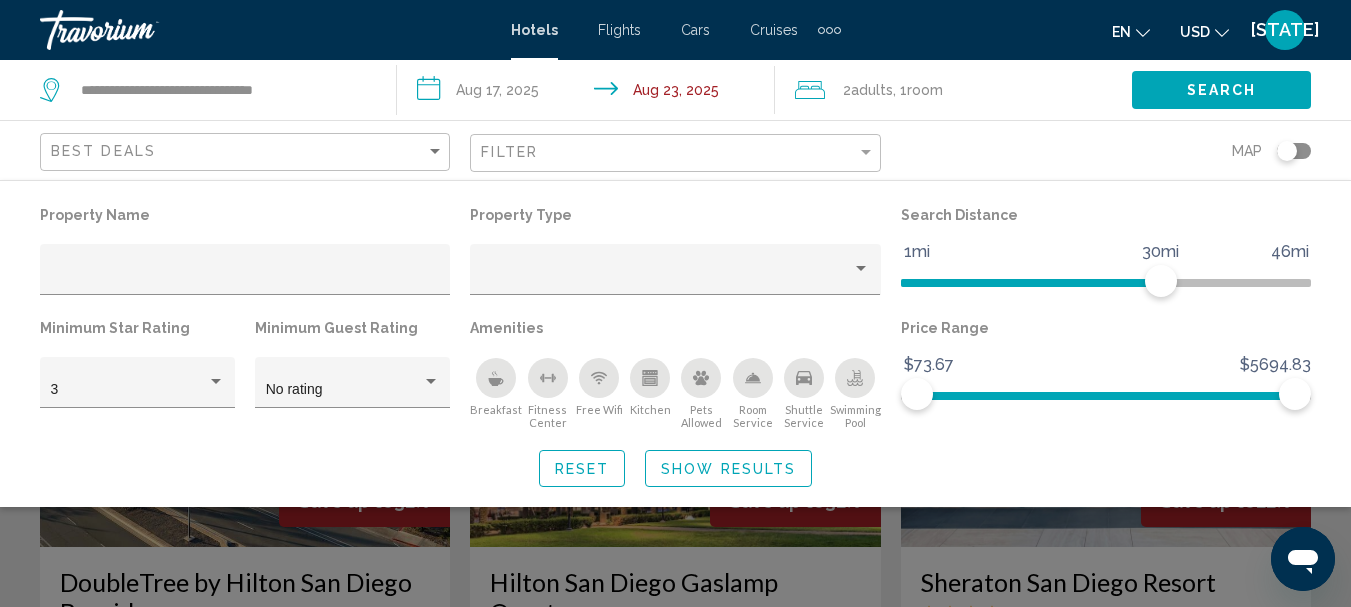 click 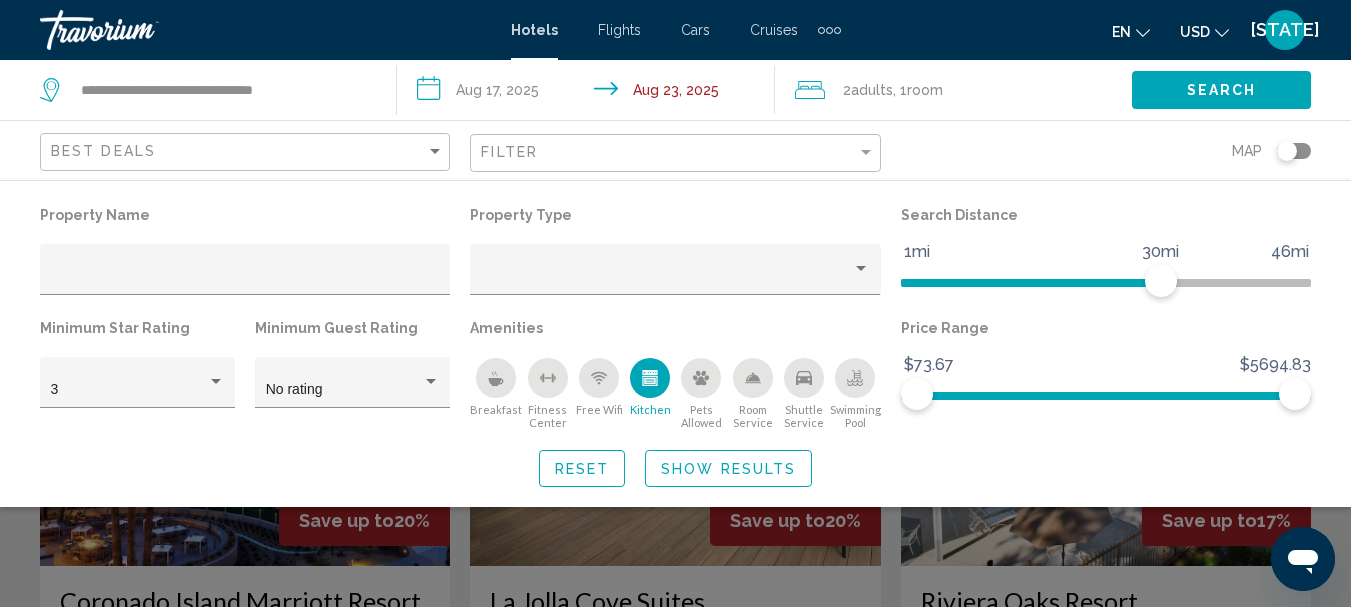 scroll, scrollTop: 825, scrollLeft: 0, axis: vertical 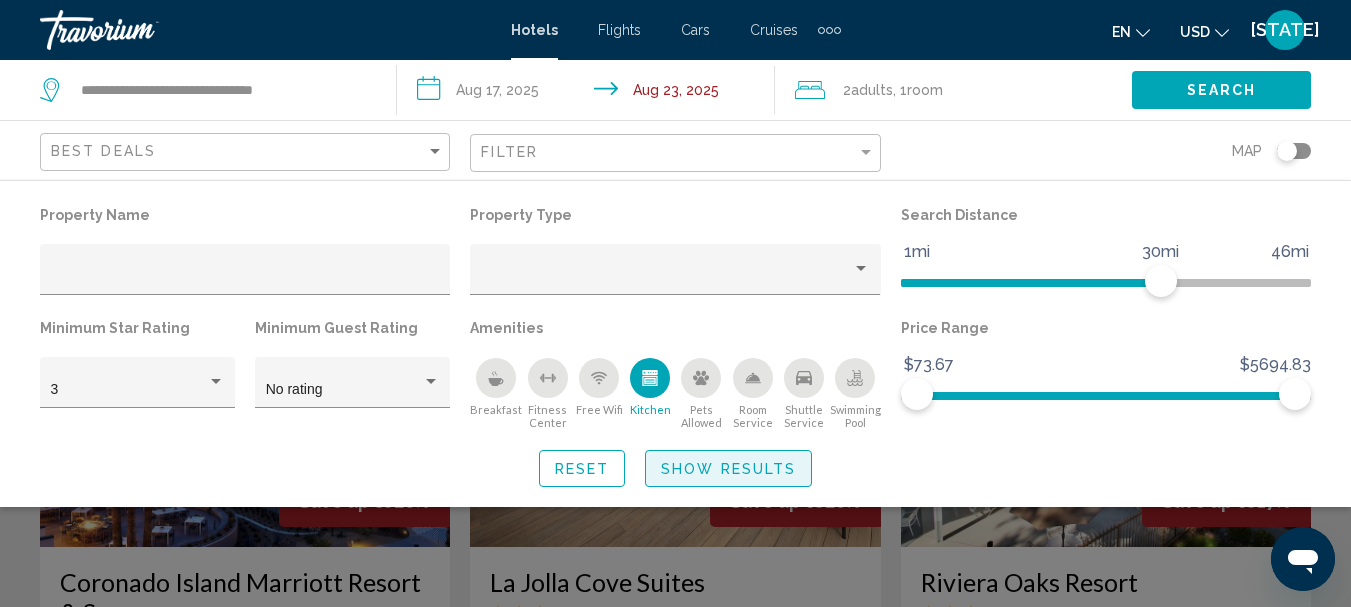 click on "Show Results" 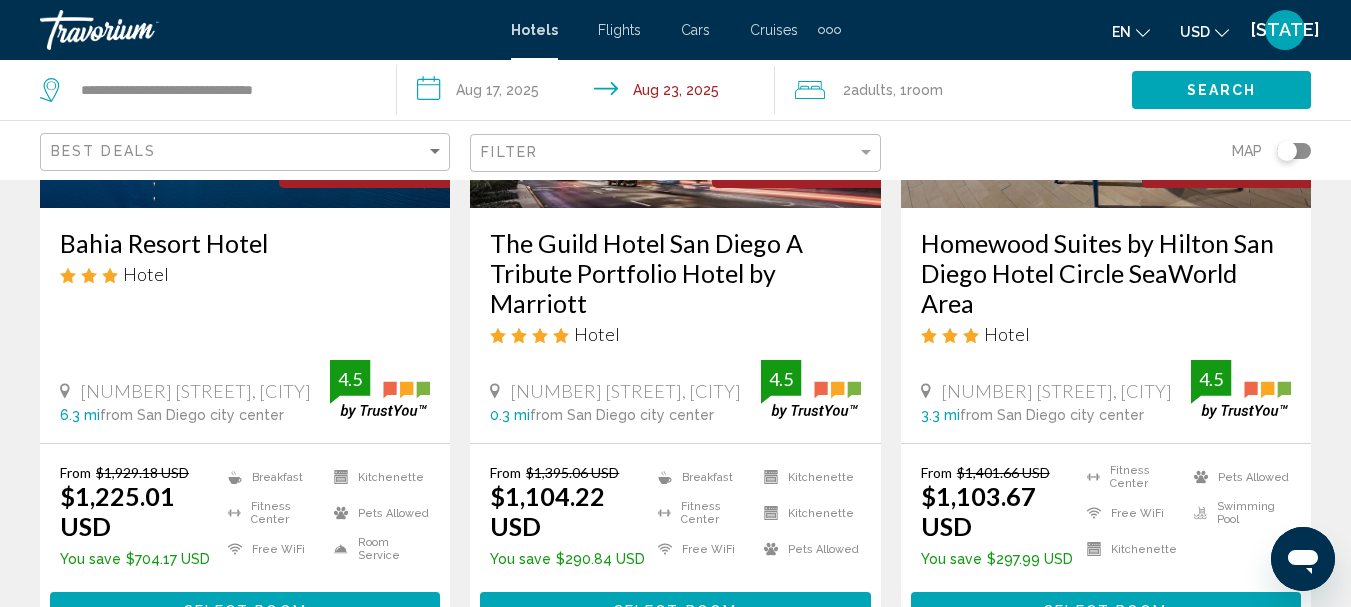 scroll, scrollTop: 395, scrollLeft: 0, axis: vertical 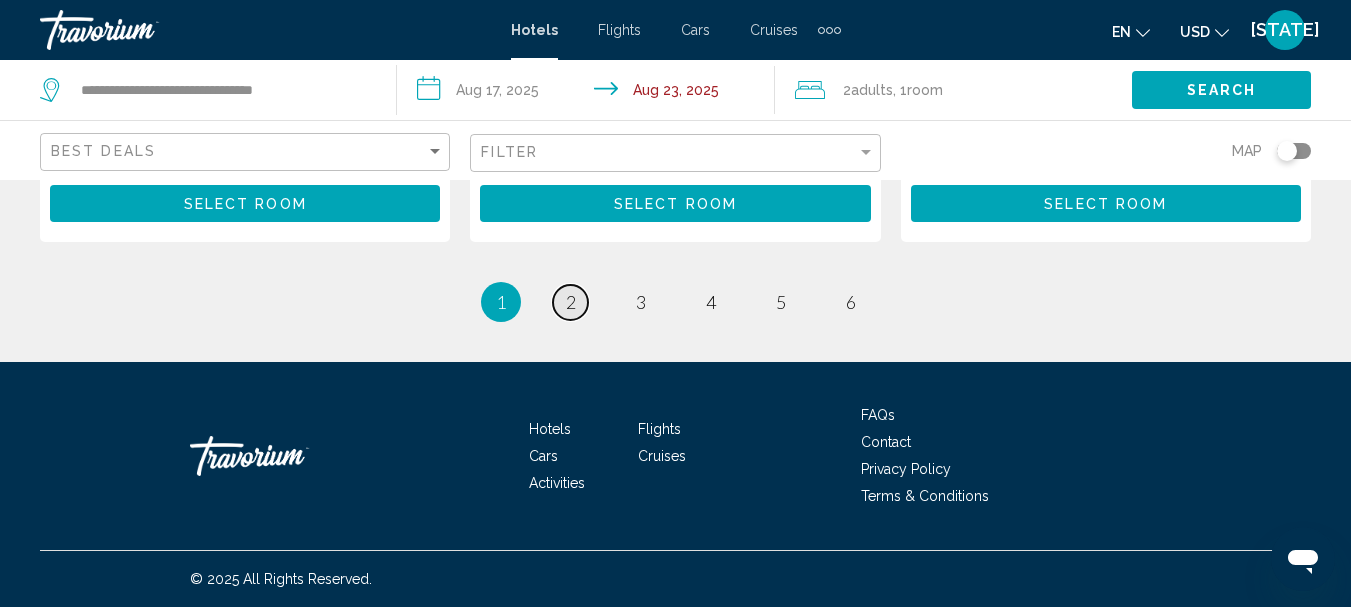click on "2" at bounding box center [571, 302] 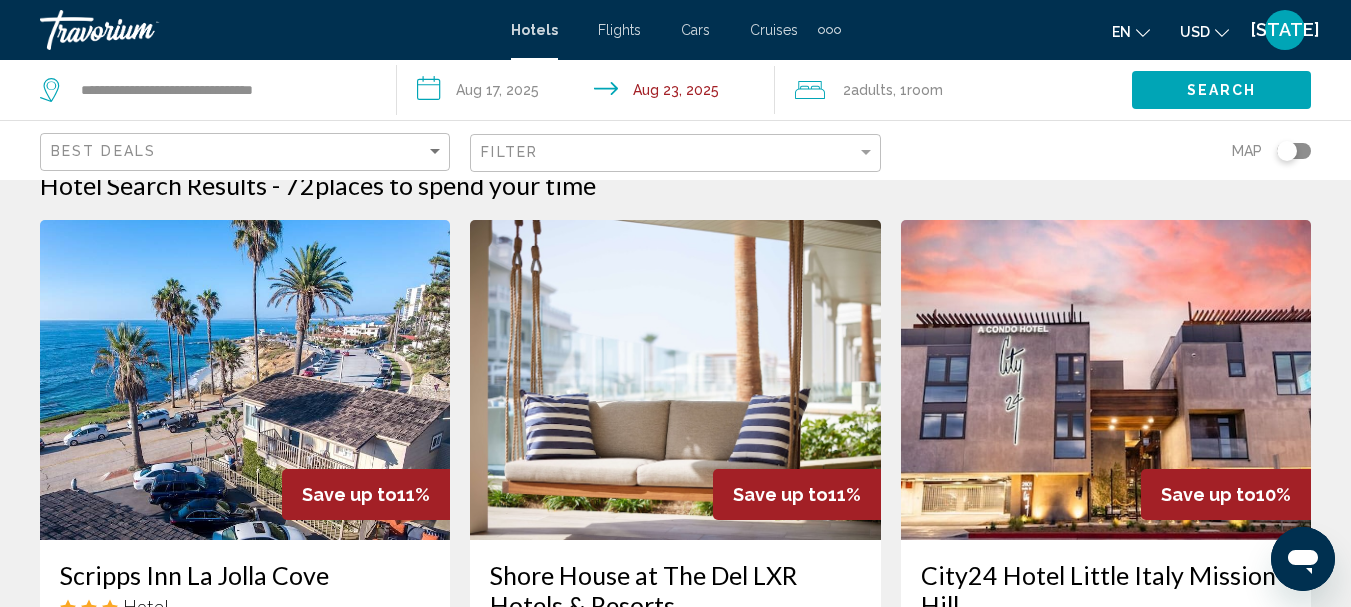 scroll, scrollTop: 0, scrollLeft: 0, axis: both 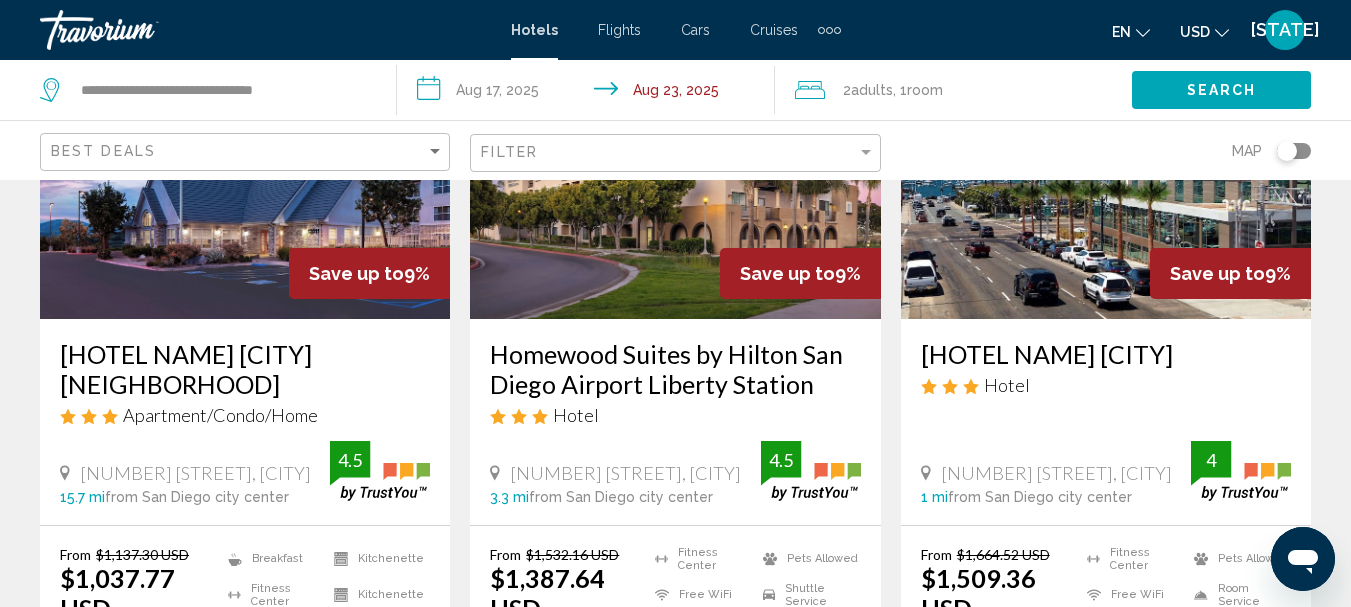 click on "Homewood Suites by Hilton San Diego Airport Liberty Station" at bounding box center [675, 369] 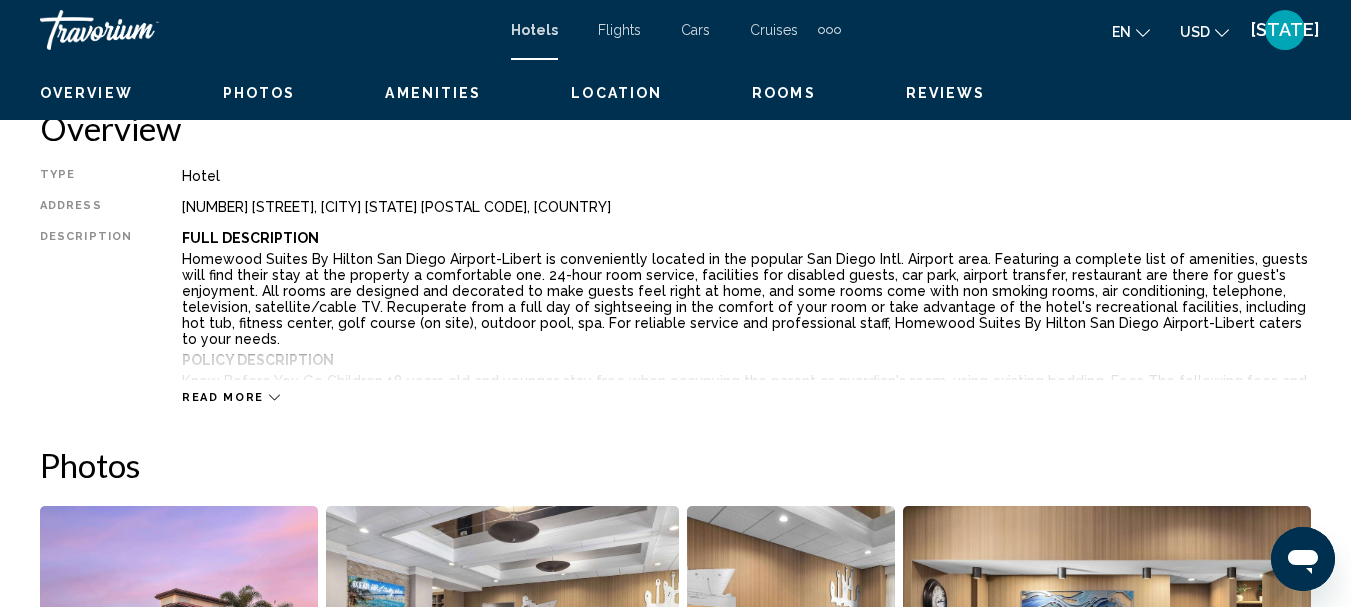 scroll, scrollTop: 232, scrollLeft: 0, axis: vertical 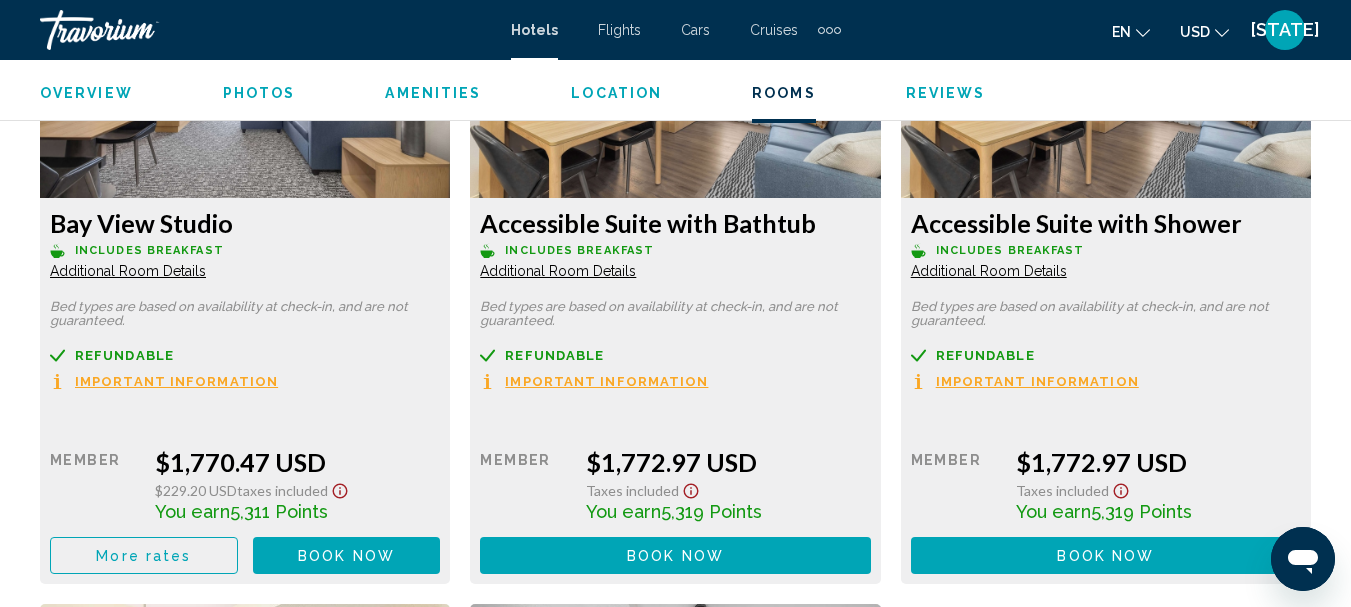 click on "Additional Room Details" at bounding box center [128, -4600] 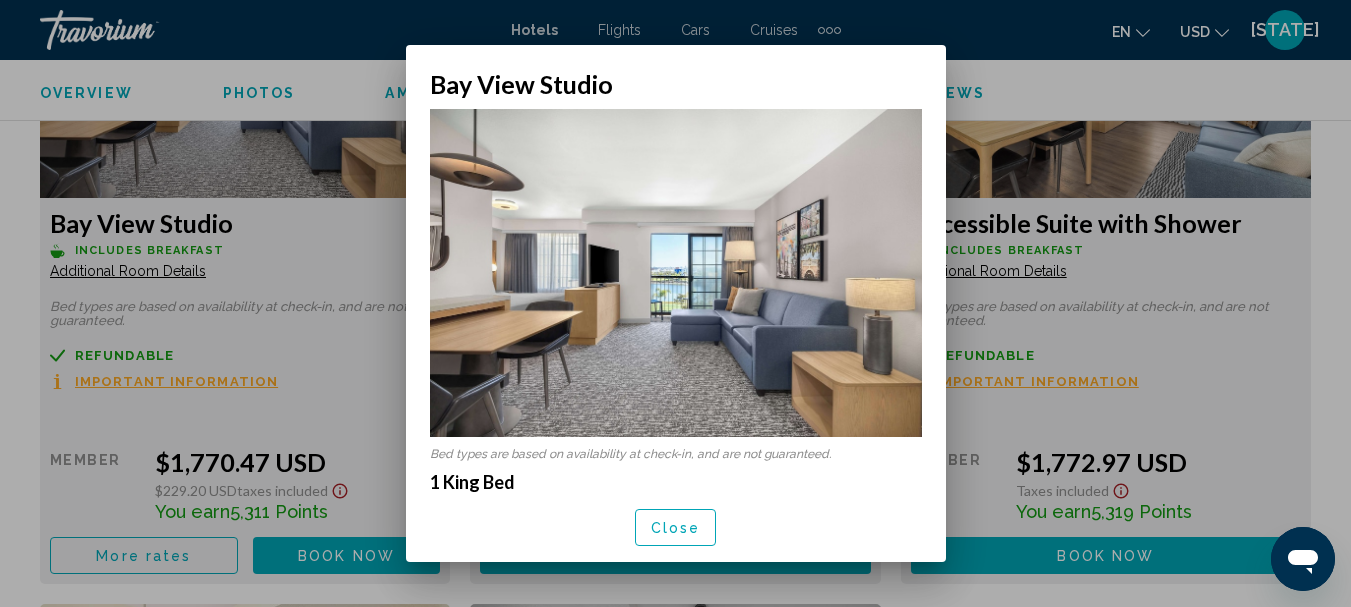 scroll, scrollTop: 0, scrollLeft: 0, axis: both 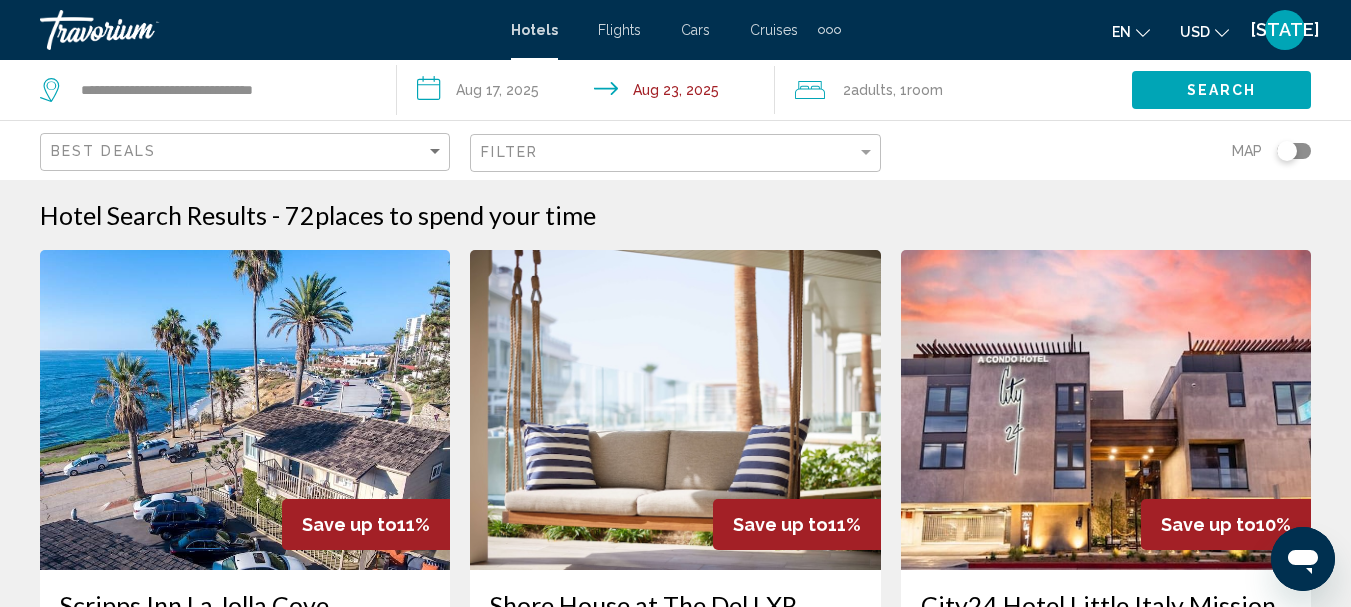 click on "**********" at bounding box center (589, 93) 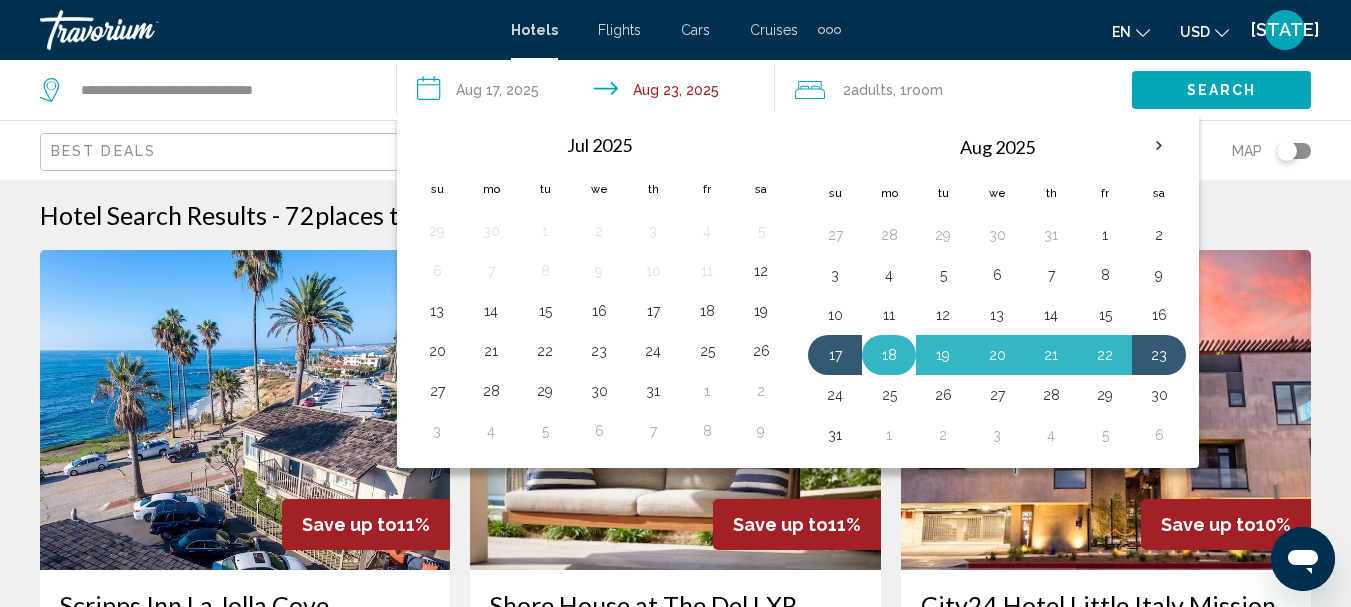 click on "18" at bounding box center (889, 355) 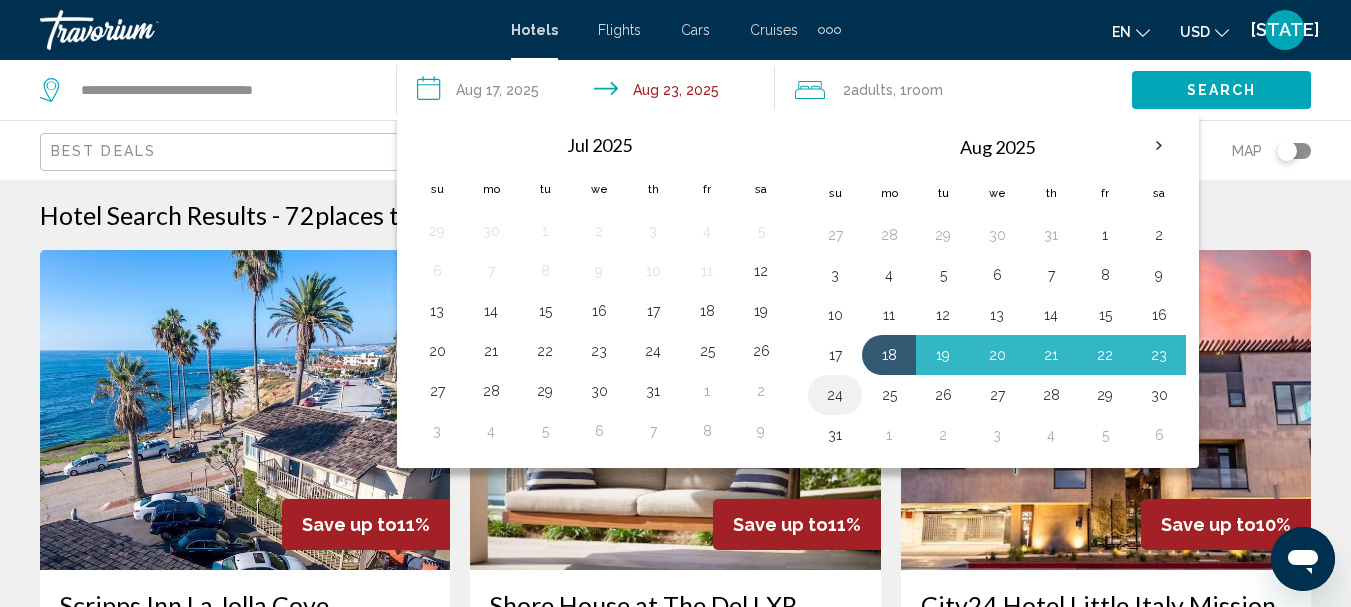 click on "24" at bounding box center (835, 395) 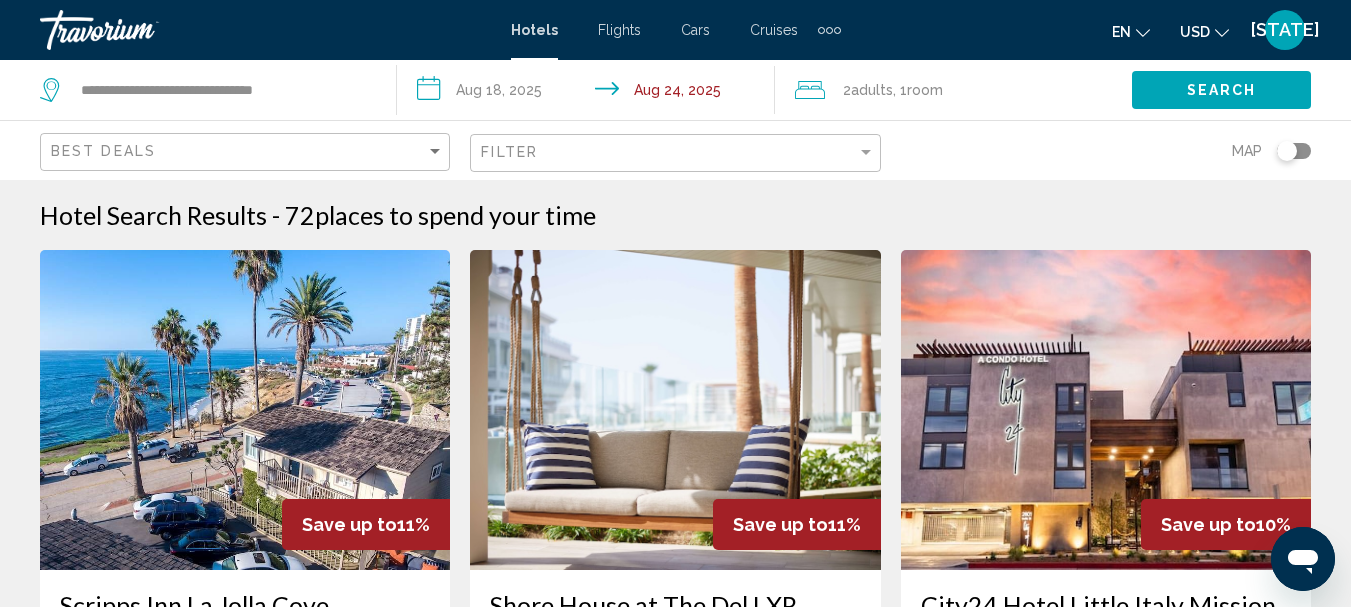 click on "Search" 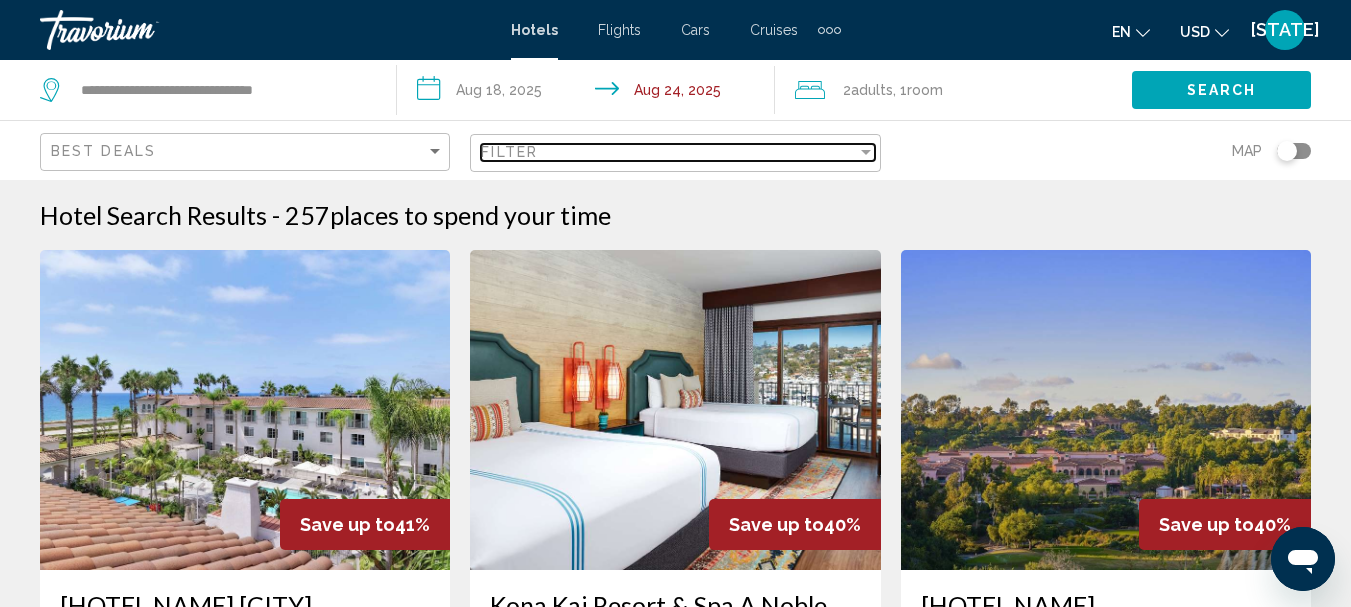 click at bounding box center [866, 152] 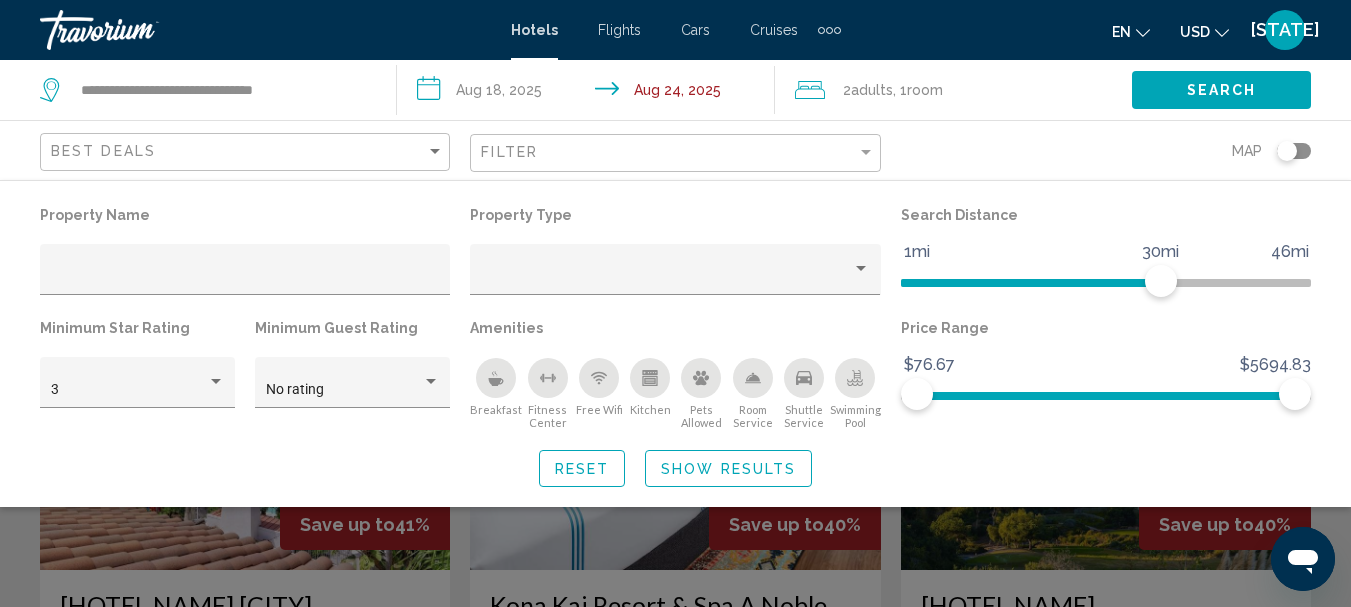 click 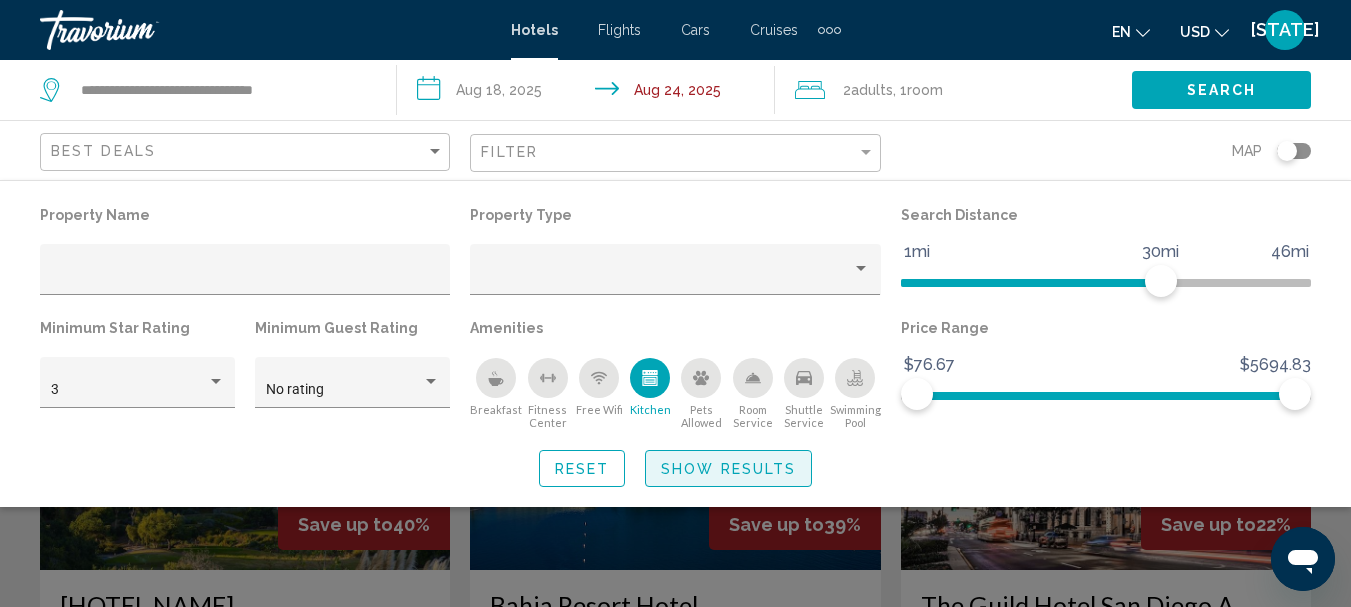 click on "Show Results" 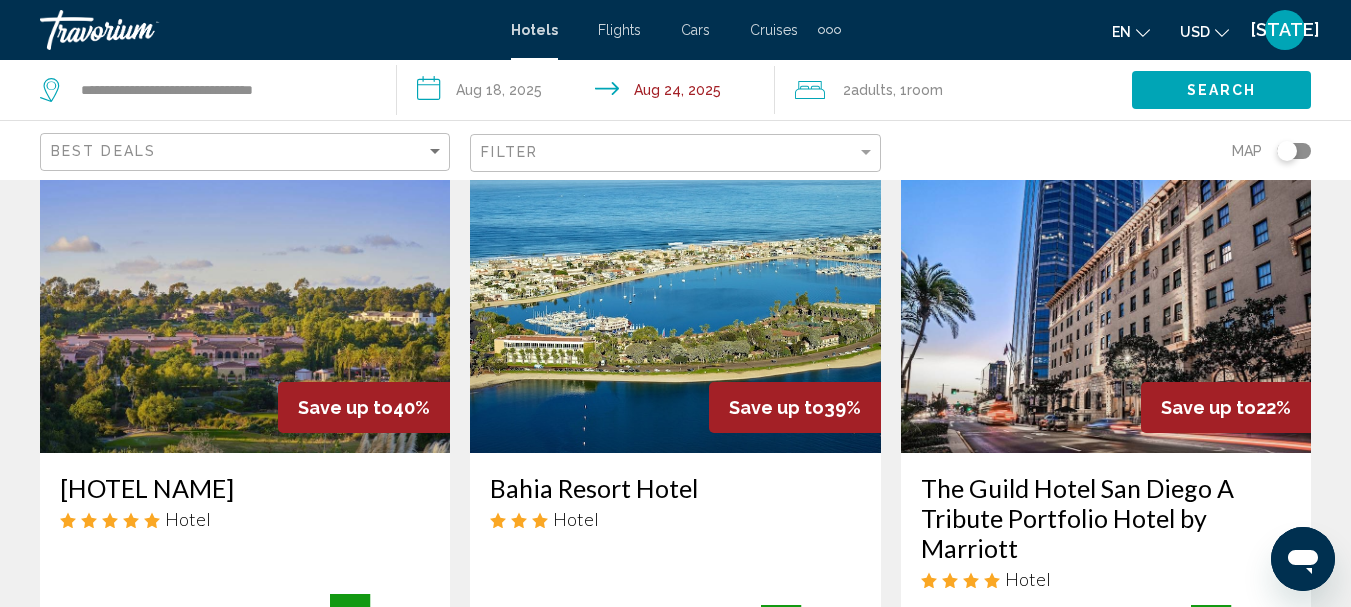 scroll, scrollTop: 267, scrollLeft: 0, axis: vertical 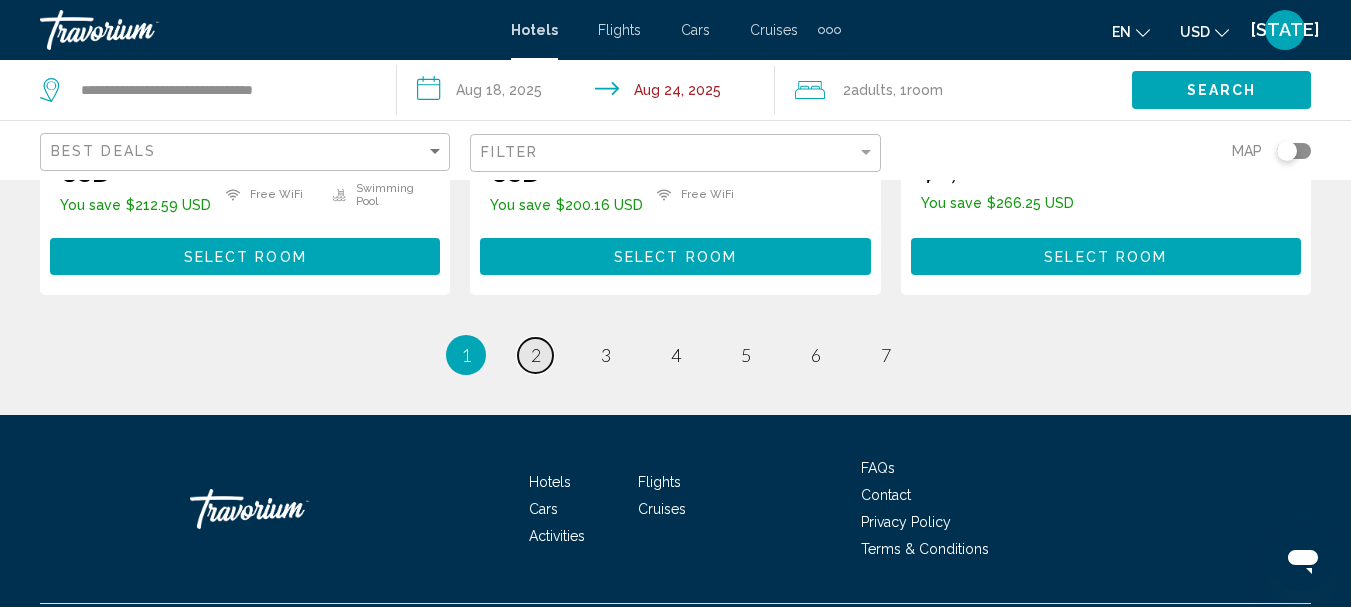 click on "page  2" at bounding box center [535, 355] 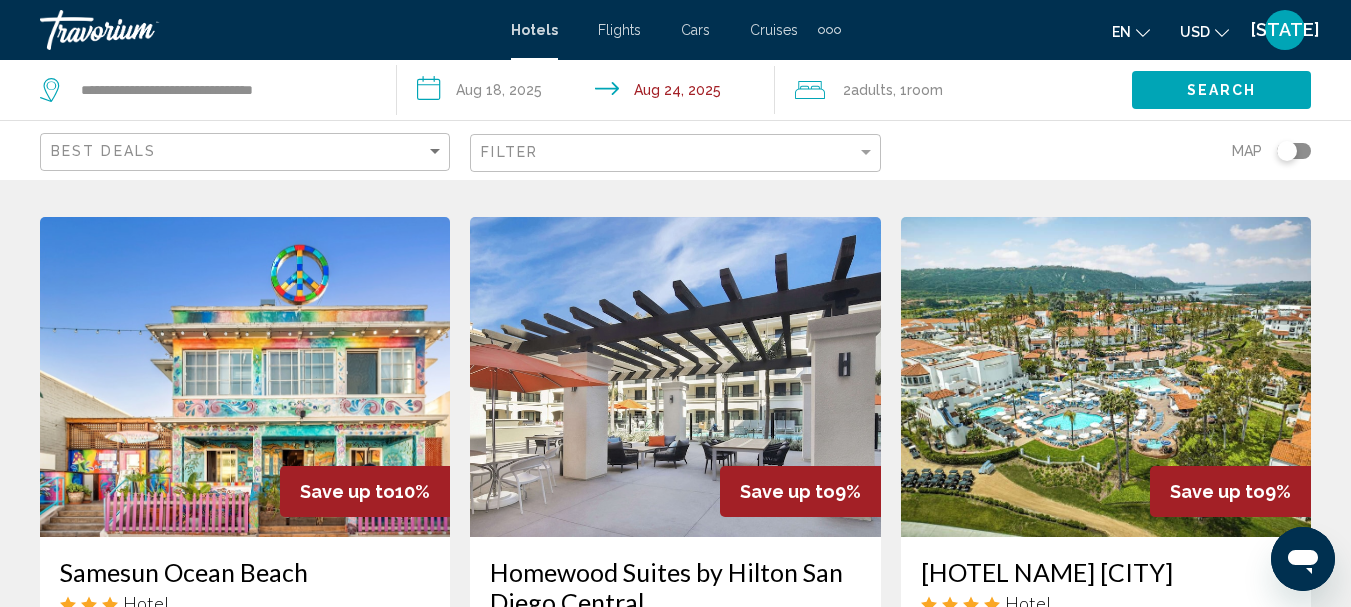 scroll, scrollTop: 0, scrollLeft: 0, axis: both 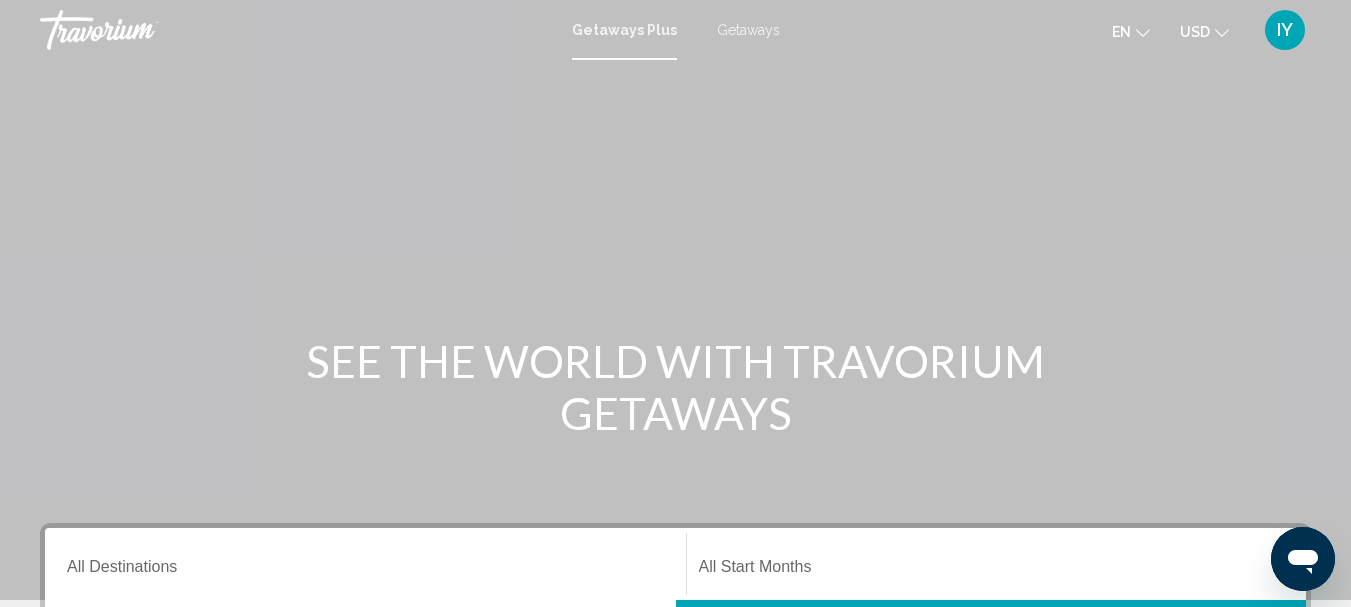 click on "Getaways" at bounding box center [748, 30] 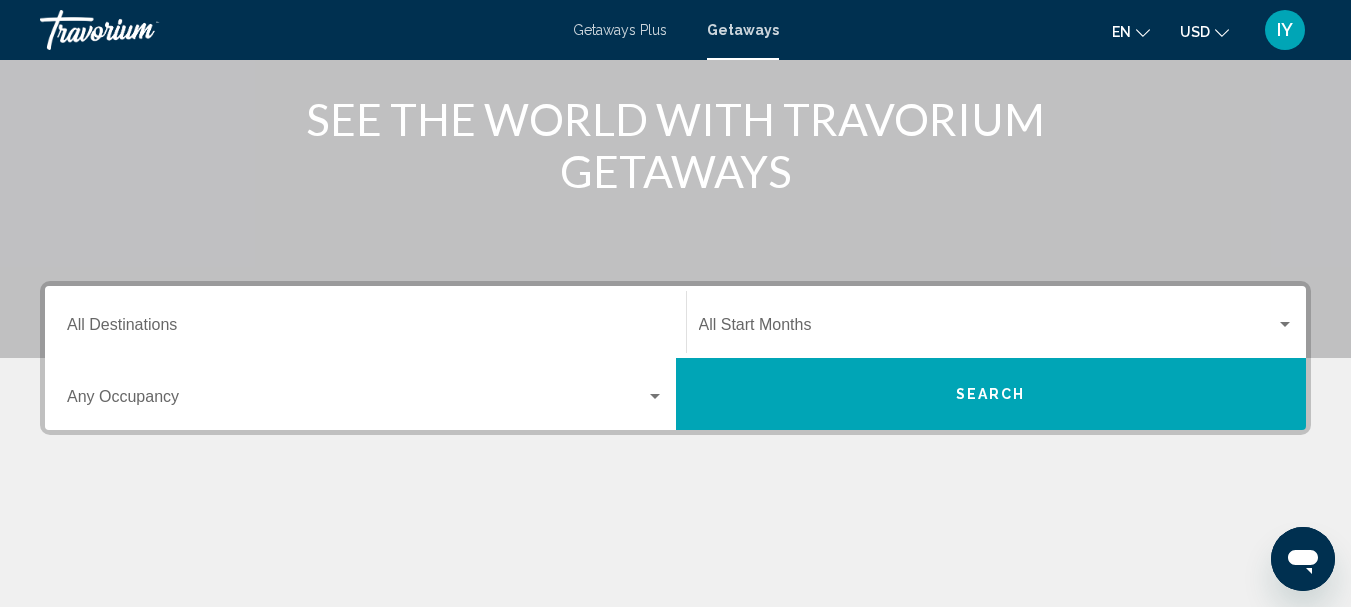 scroll, scrollTop: 383, scrollLeft: 0, axis: vertical 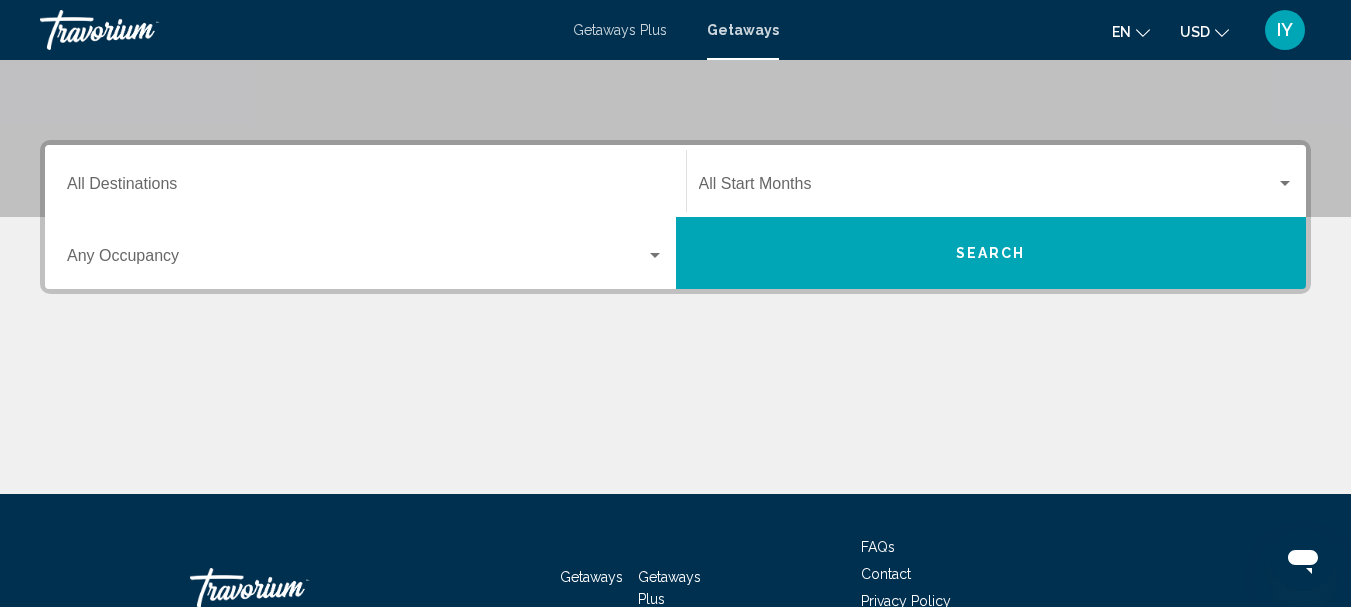 click on "Destination All Destinations" at bounding box center [365, 188] 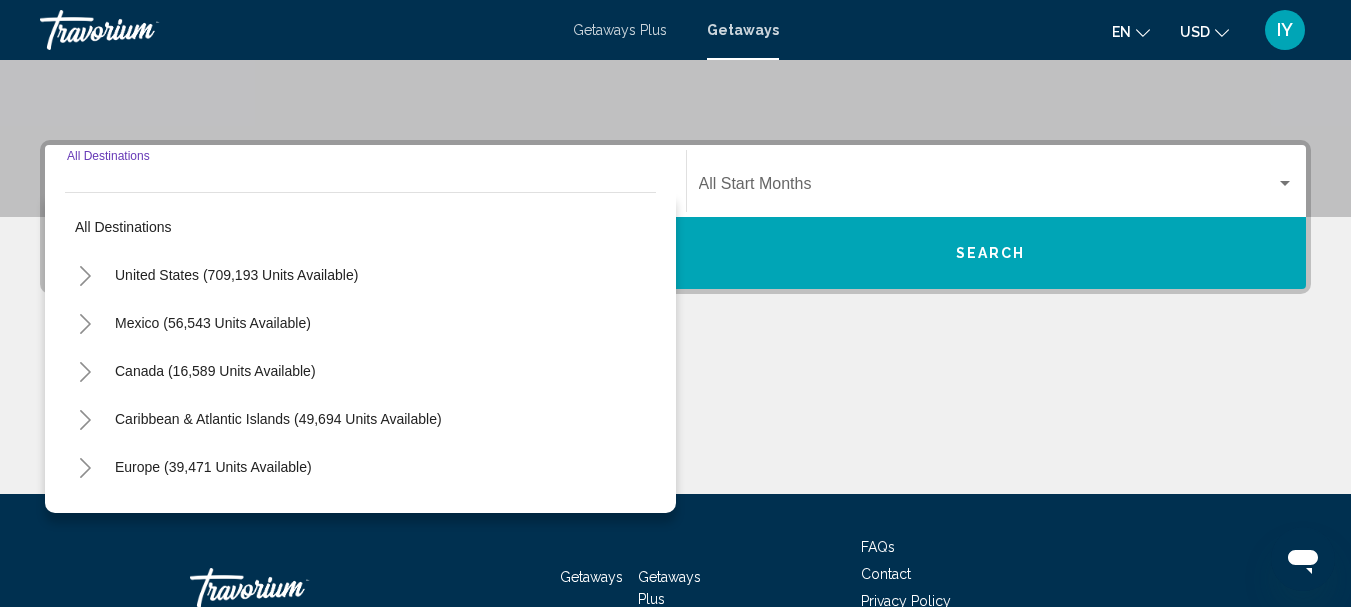 scroll, scrollTop: 458, scrollLeft: 0, axis: vertical 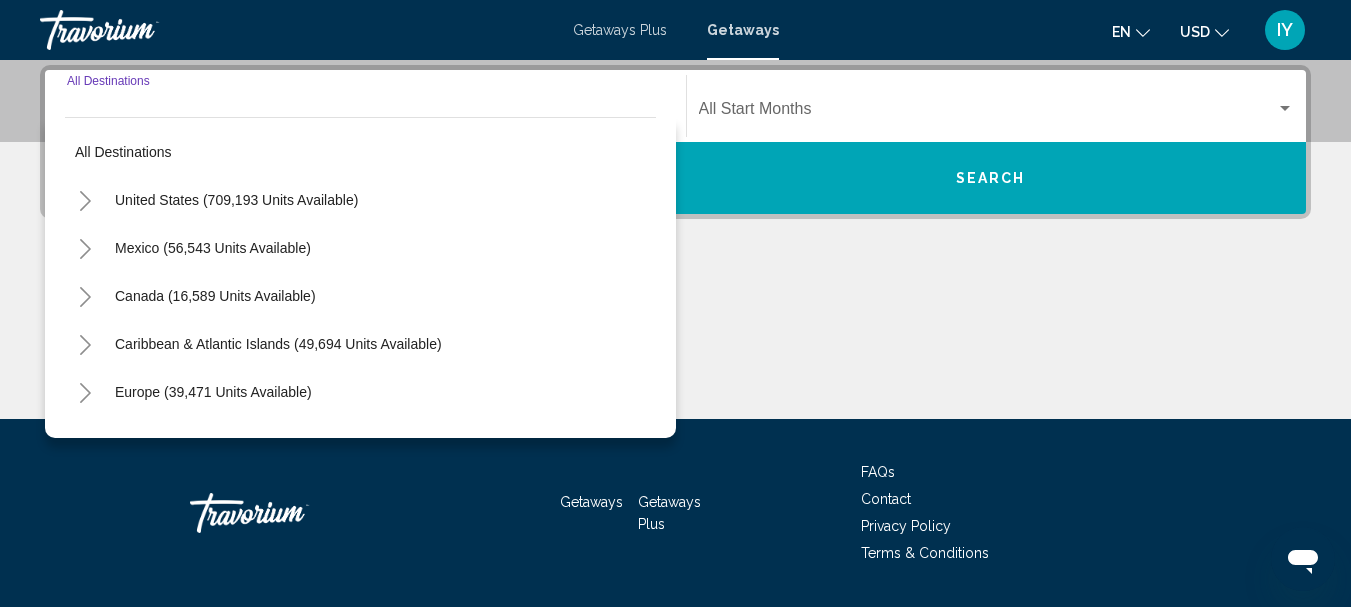 click 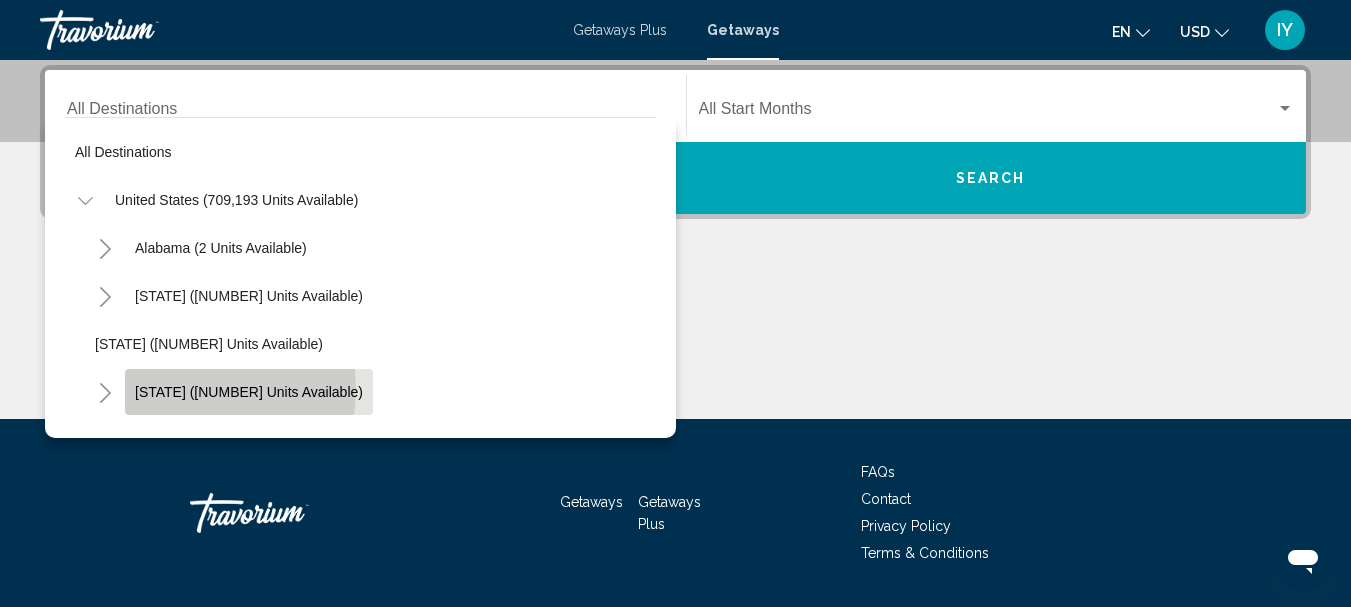 click on "[STATE] ([NUMBER] units available)" 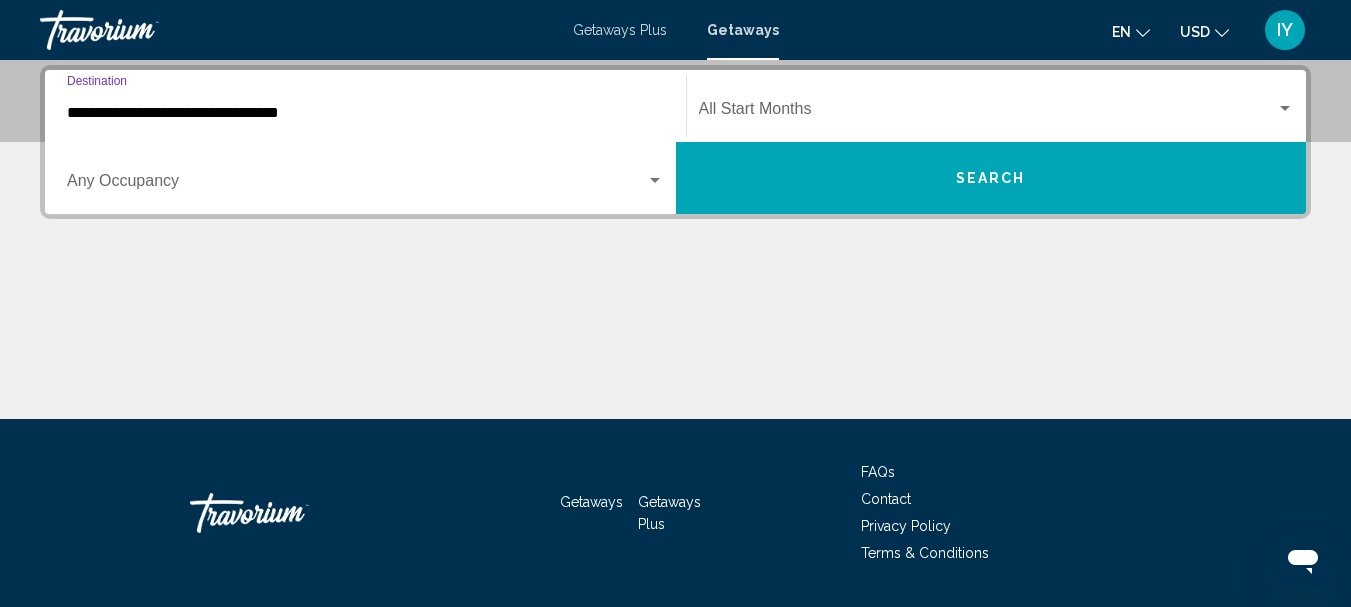 click at bounding box center [1285, 109] 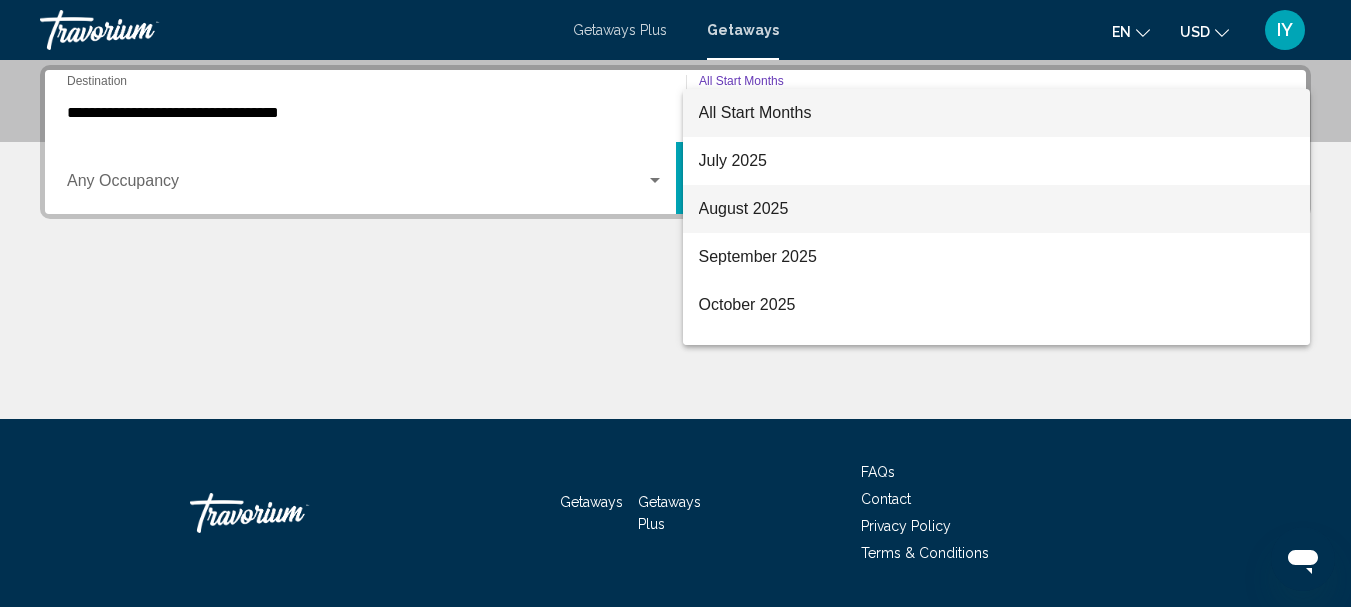 click on "August 2025" at bounding box center (997, 209) 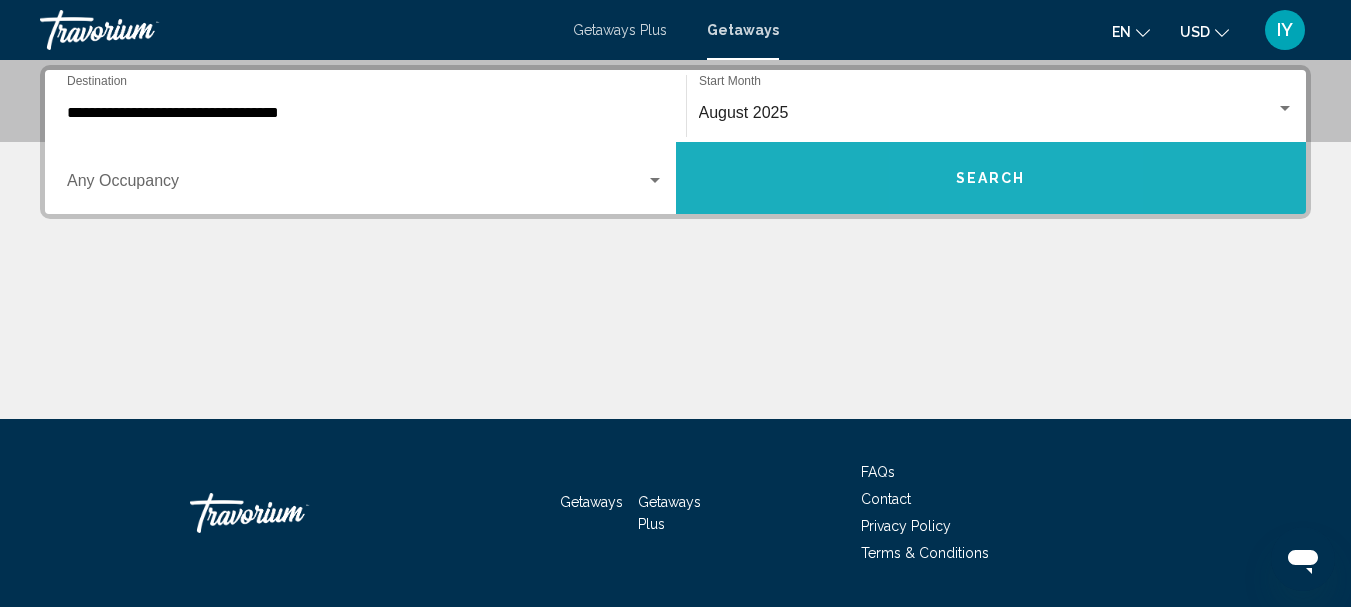 click on "Search" at bounding box center [991, 178] 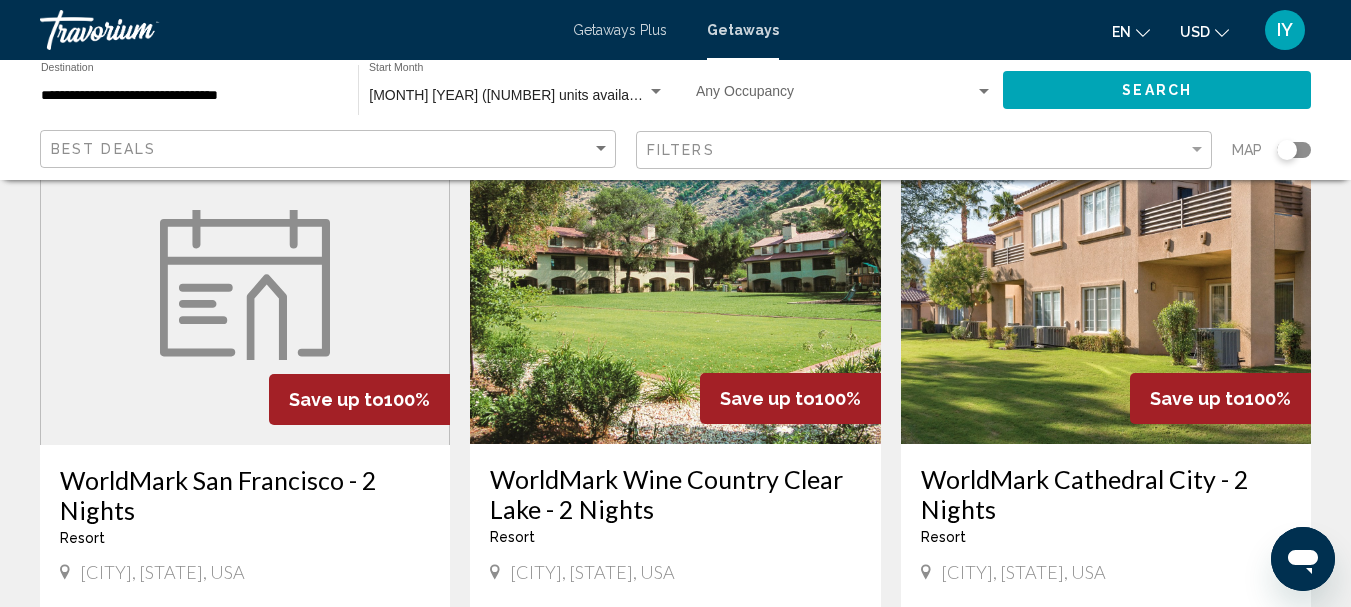 scroll, scrollTop: 159, scrollLeft: 0, axis: vertical 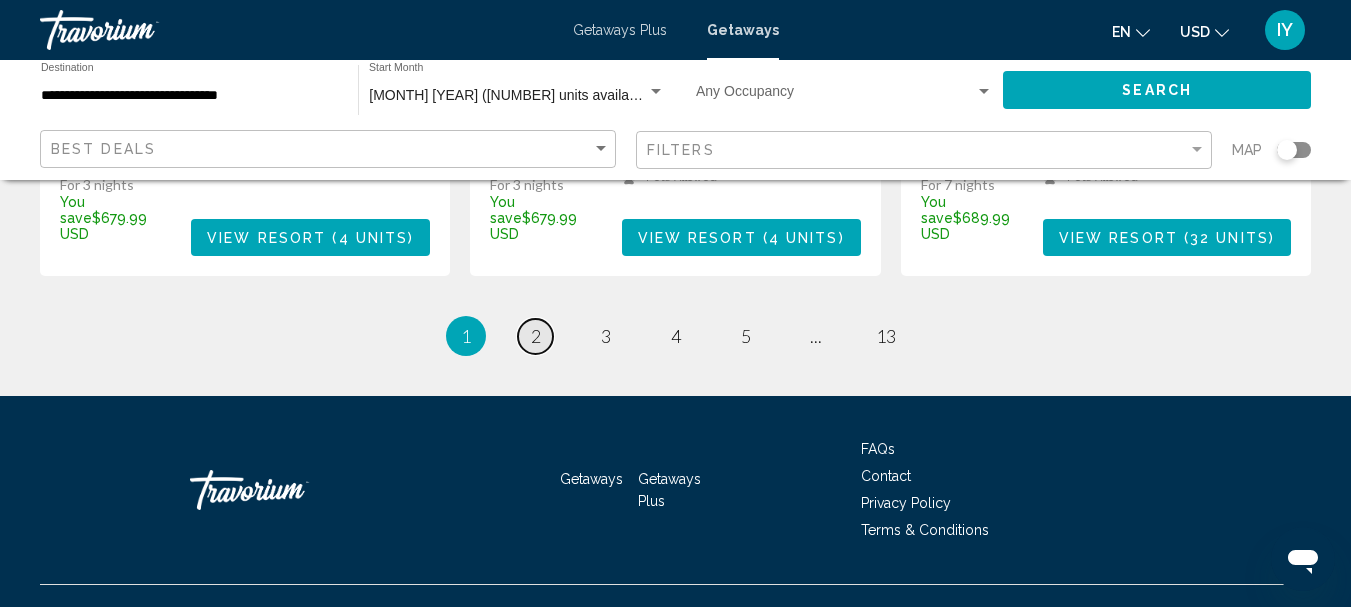 click on "2" at bounding box center [536, 336] 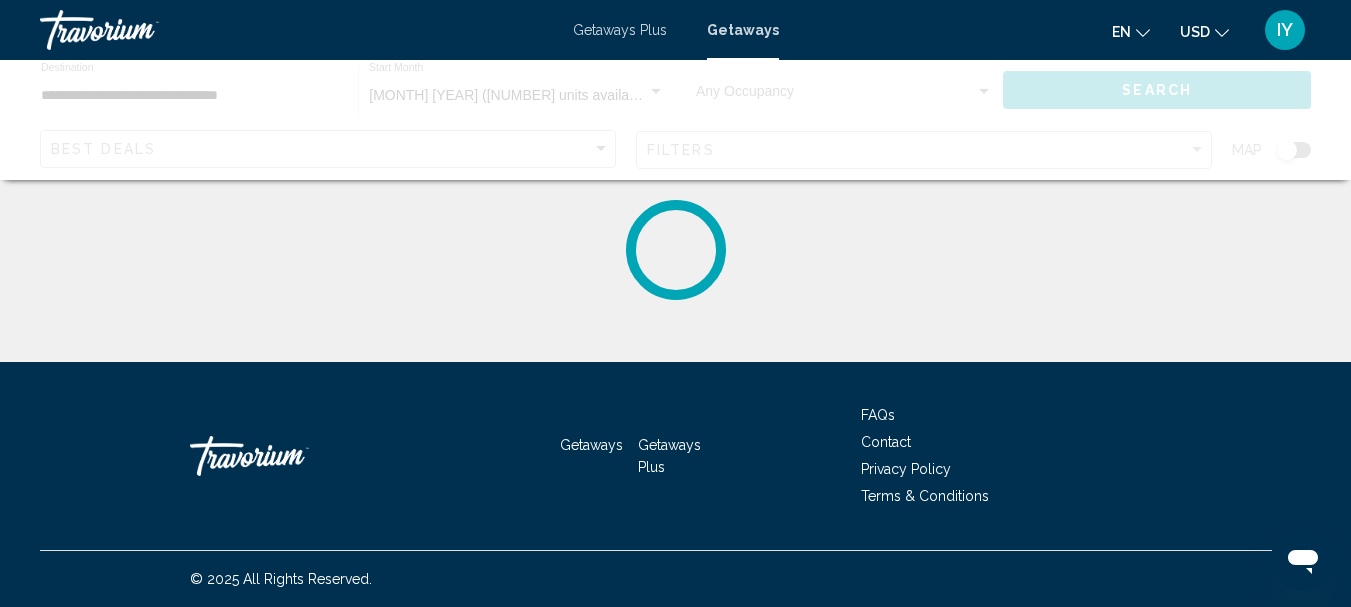 scroll, scrollTop: 0, scrollLeft: 0, axis: both 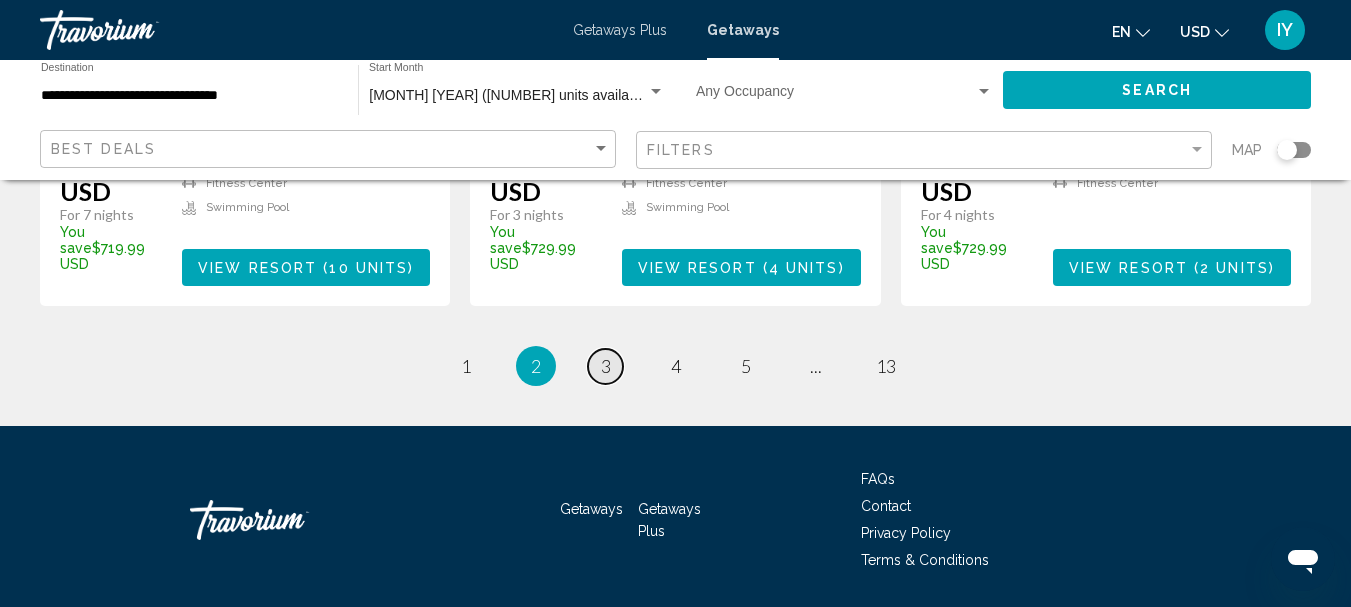 click on "page  3" at bounding box center [605, 366] 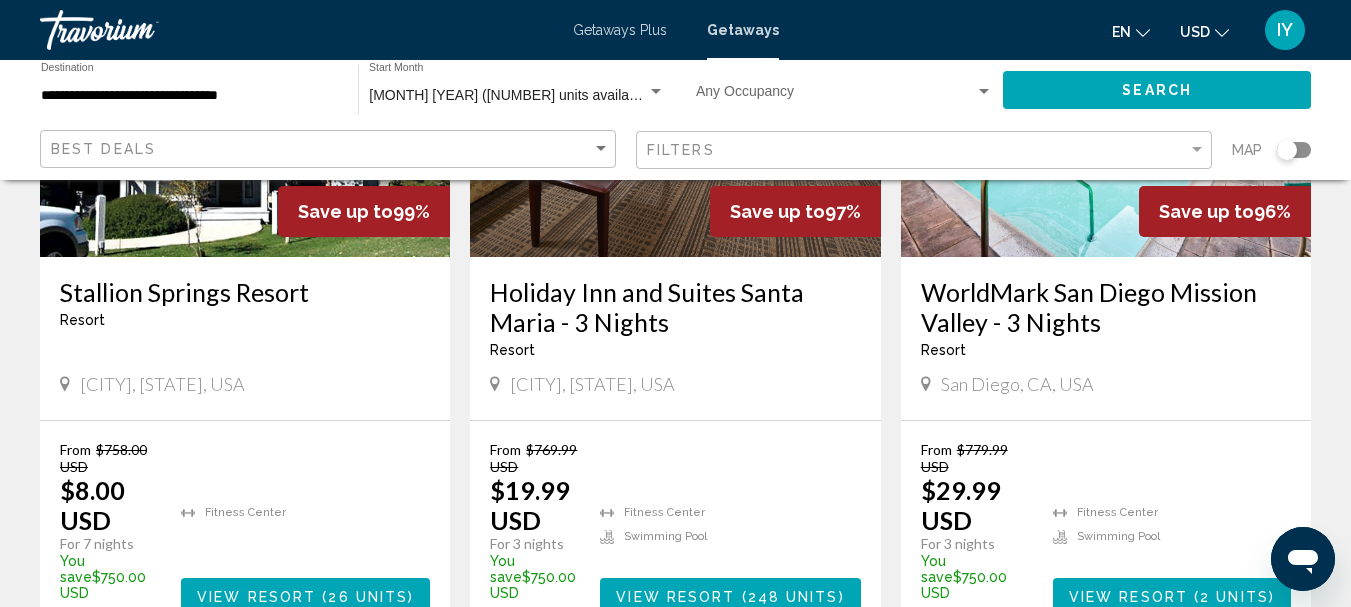scroll, scrollTop: 1816, scrollLeft: 0, axis: vertical 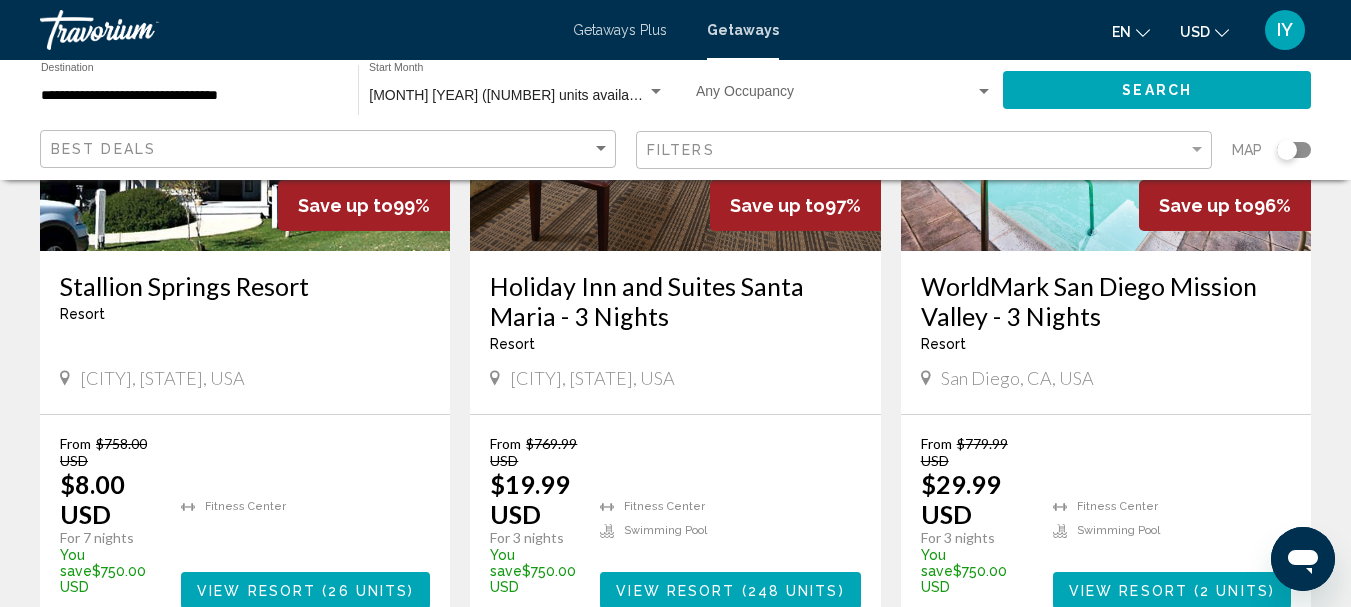 click on "WorldMark San Diego Mission Valley - 3 Nights" at bounding box center [1106, 301] 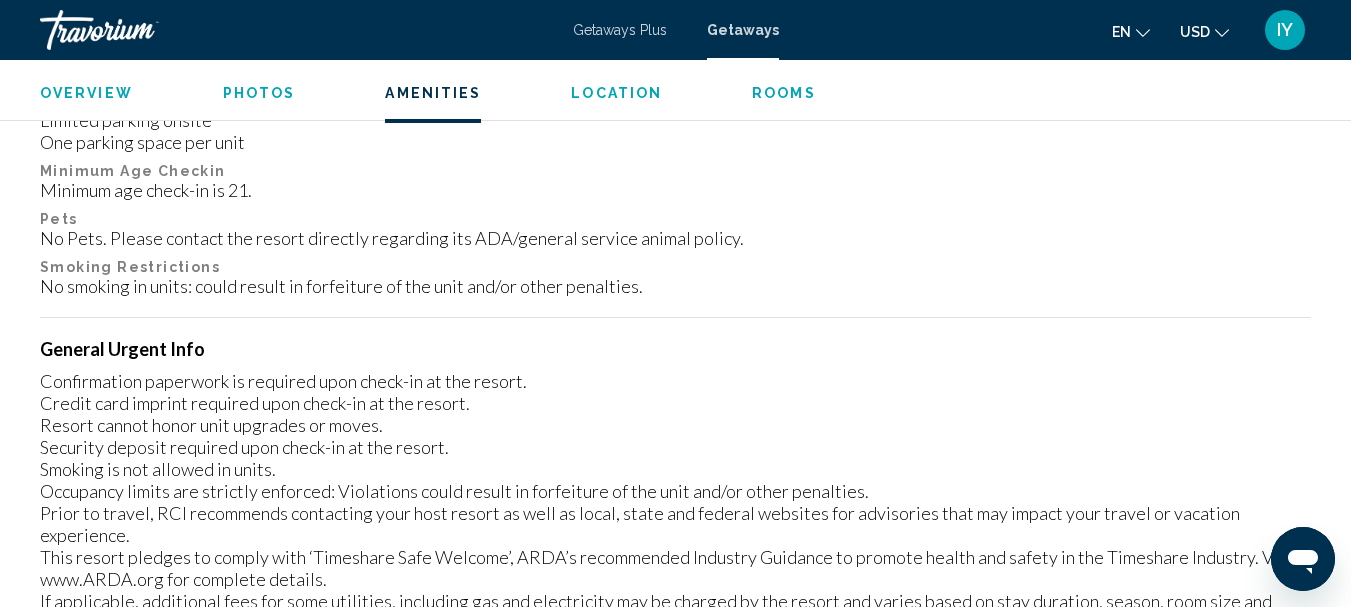 scroll, scrollTop: 1870, scrollLeft: 0, axis: vertical 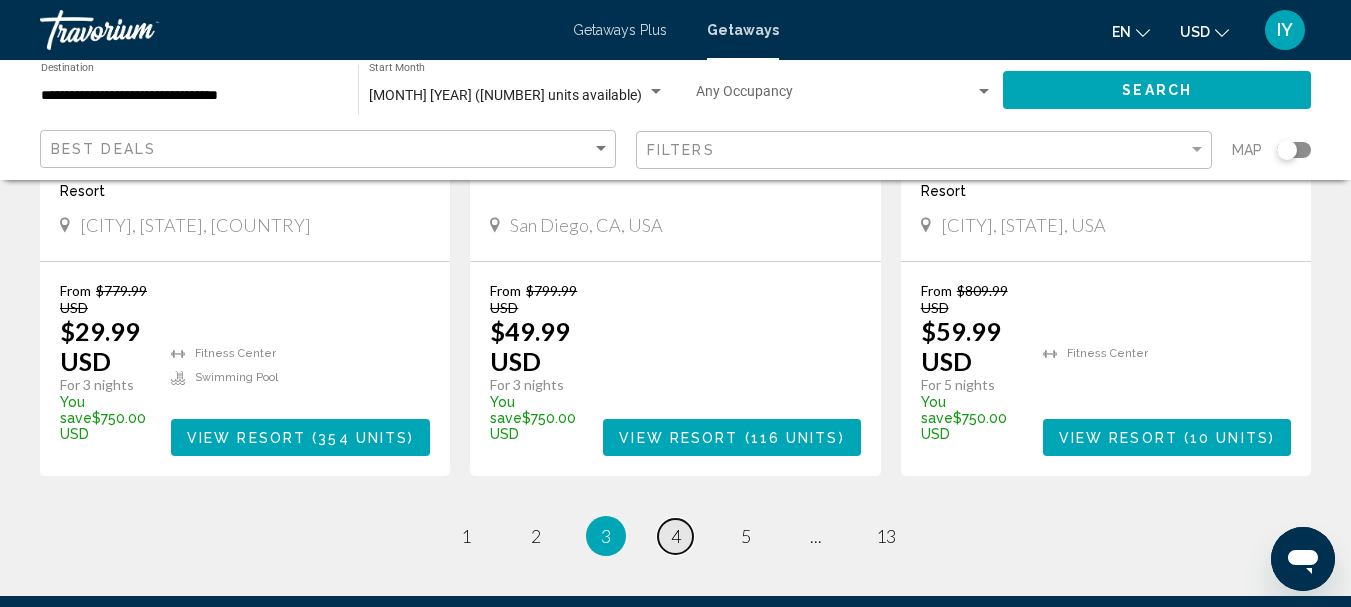 click on "4" at bounding box center [676, 536] 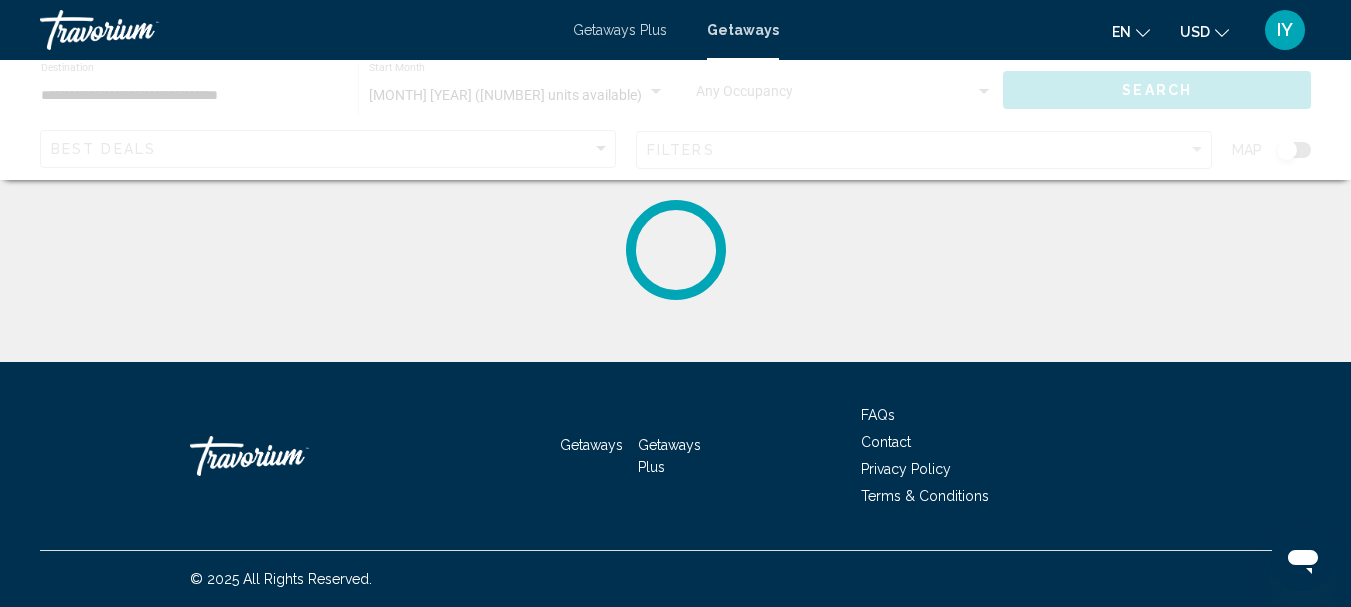 scroll, scrollTop: 0, scrollLeft: 0, axis: both 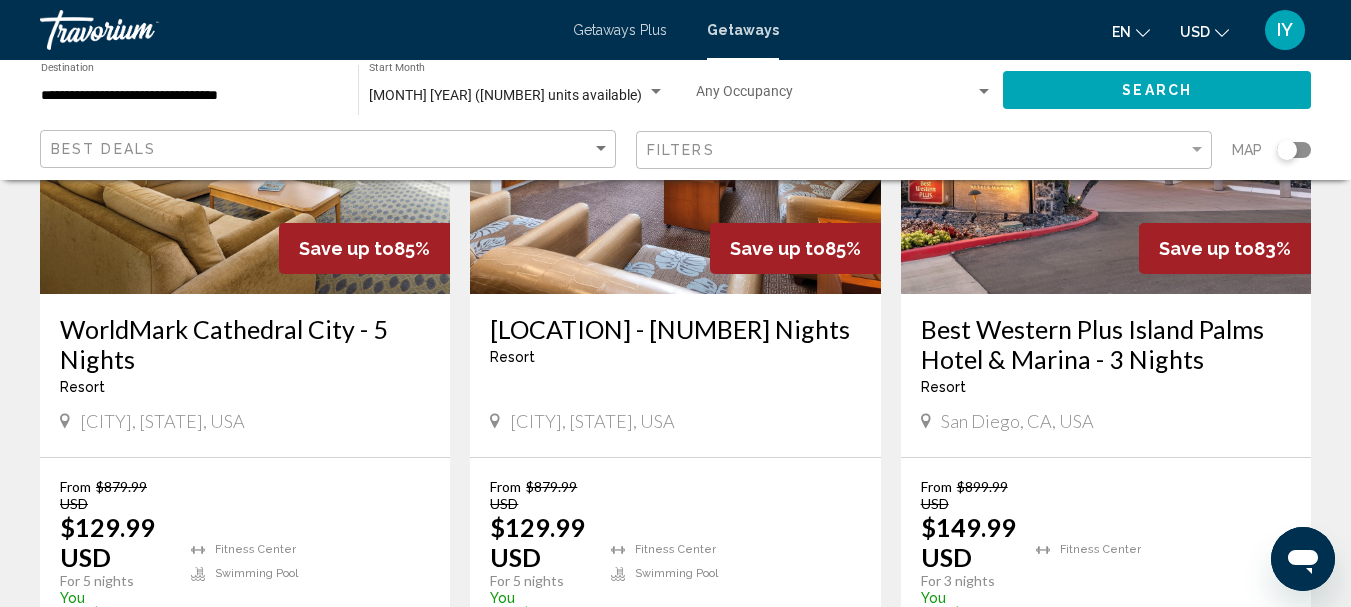 click on "Best Western Plus Island Palms Hotel & Marina - 3 Nights" at bounding box center (1106, 344) 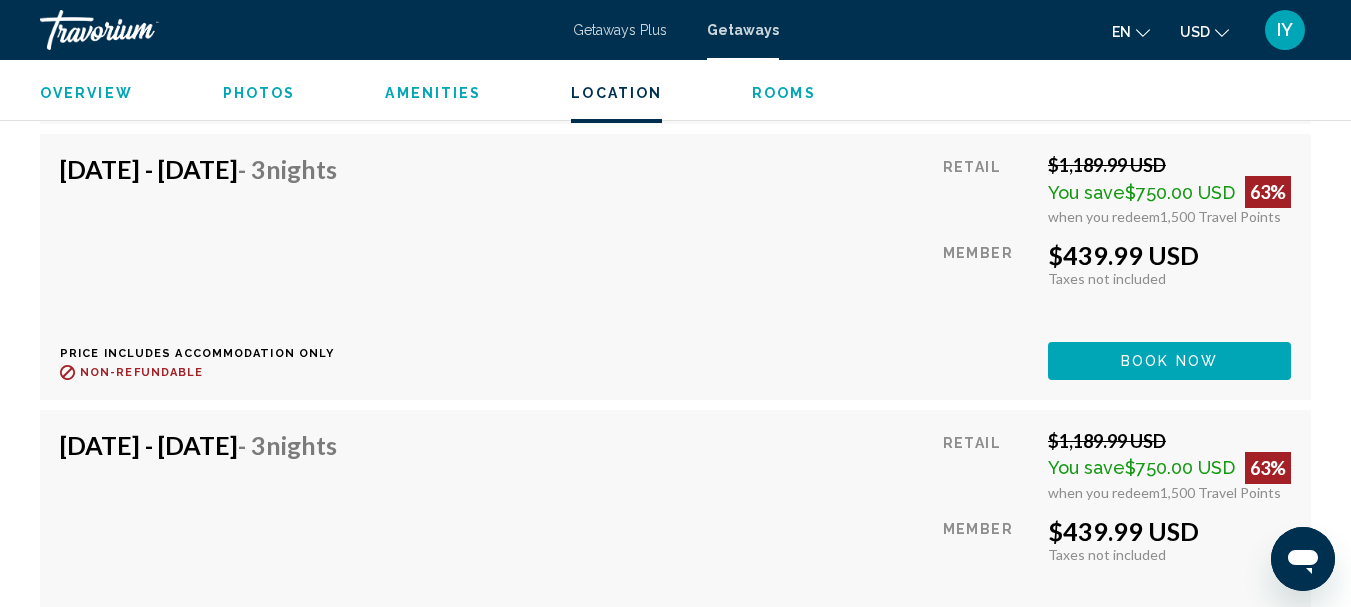scroll, scrollTop: 6864, scrollLeft: 0, axis: vertical 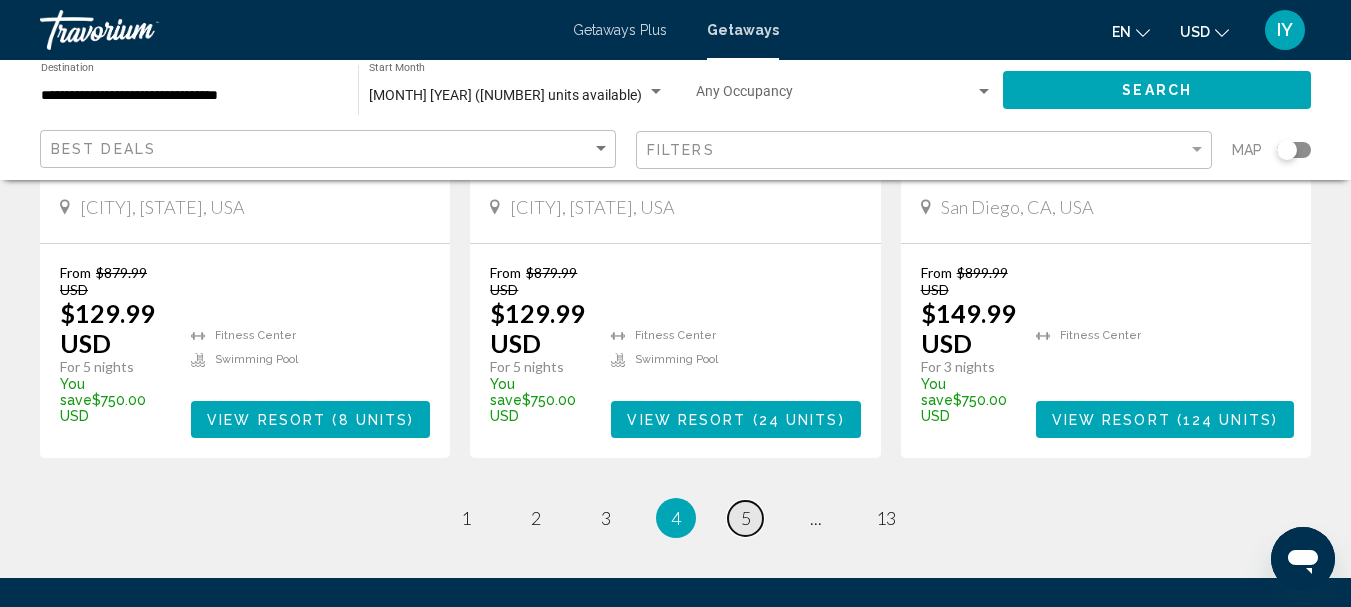 click on "5" at bounding box center [746, 518] 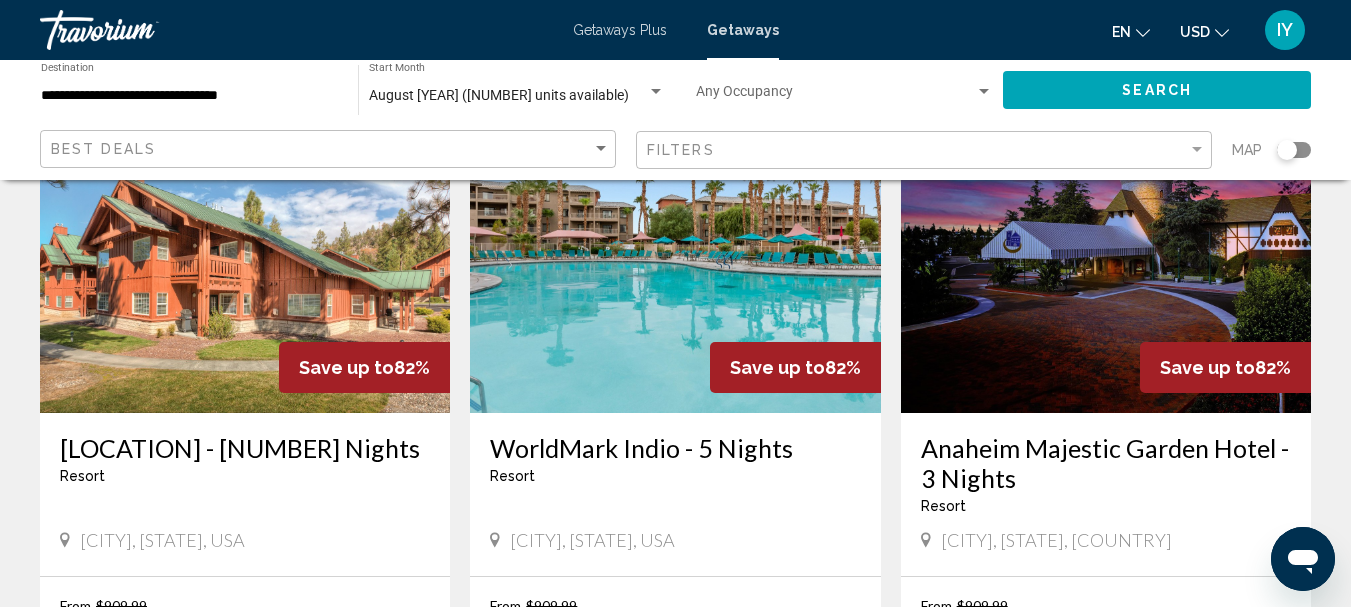 scroll, scrollTop: 183, scrollLeft: 0, axis: vertical 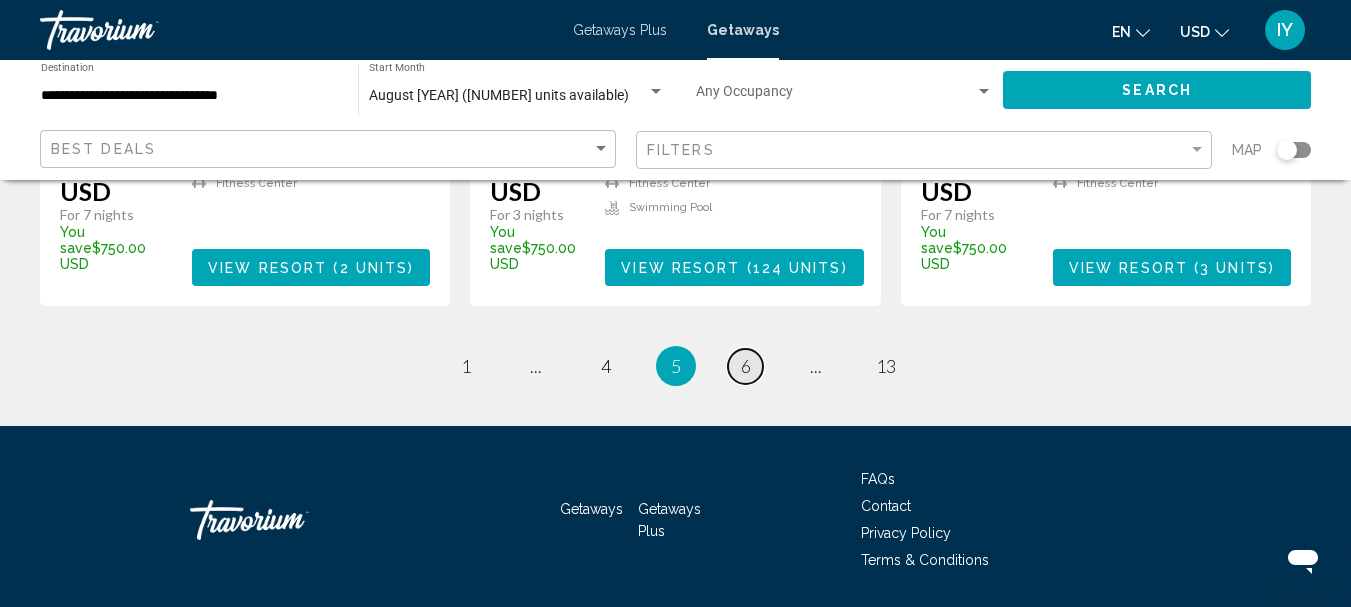 click on "page  6" at bounding box center (745, 366) 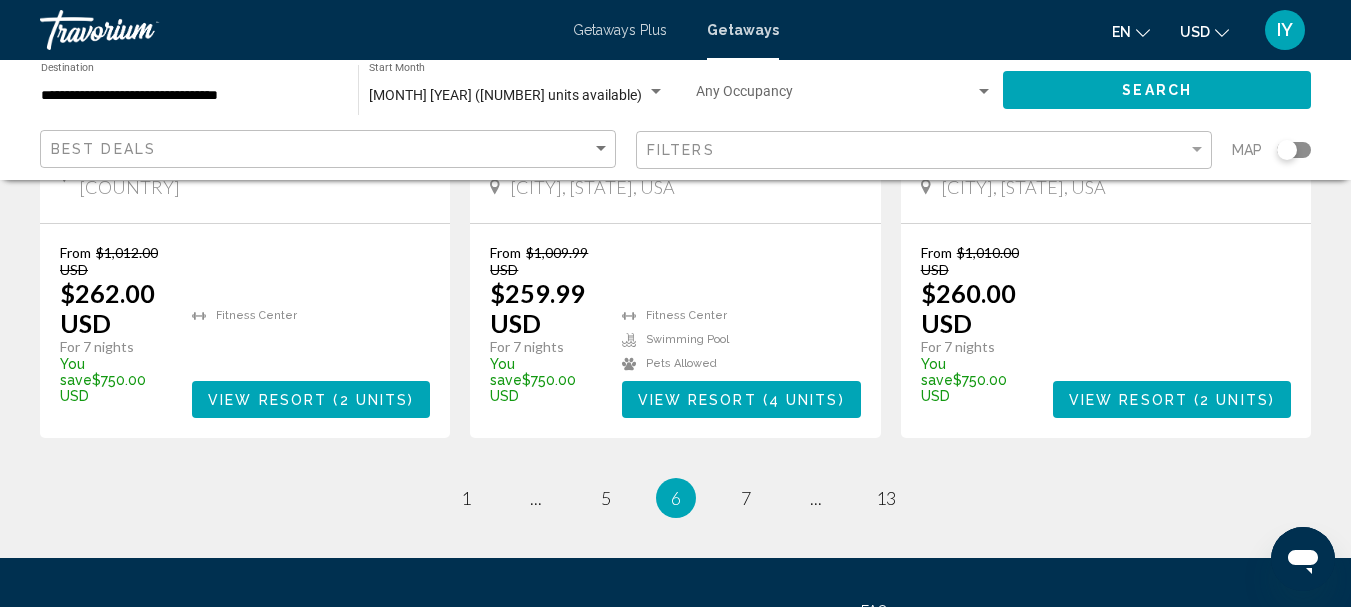 scroll, scrollTop: 2786, scrollLeft: 0, axis: vertical 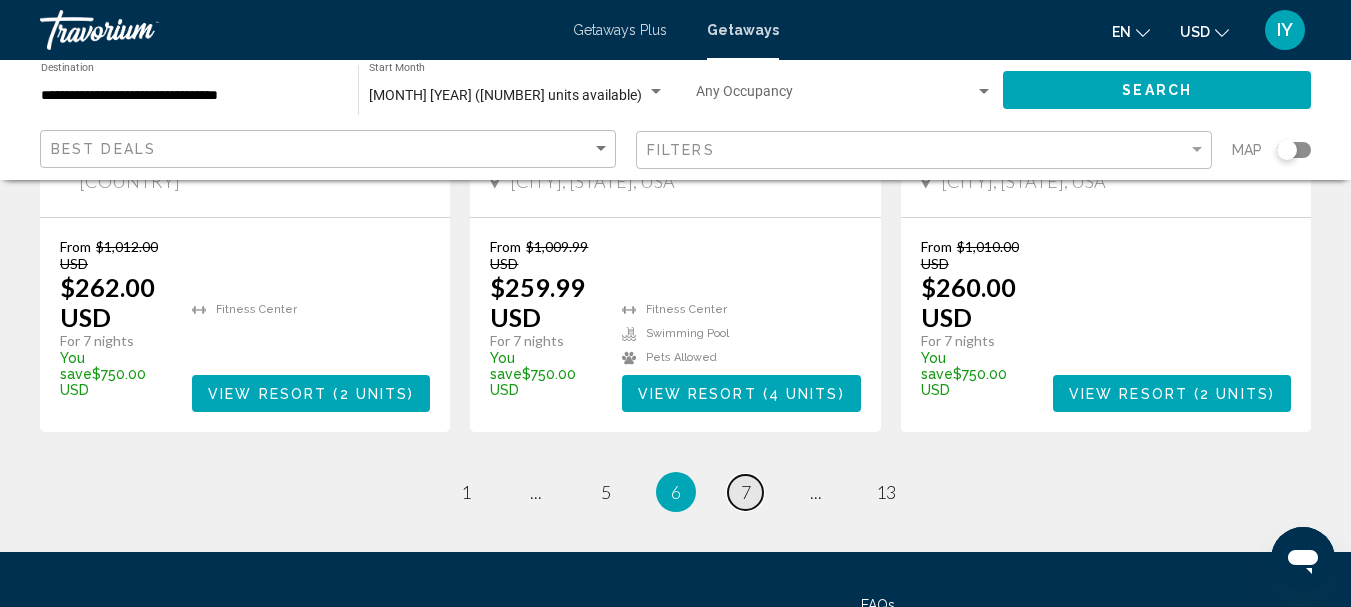 click on "7" at bounding box center [746, 492] 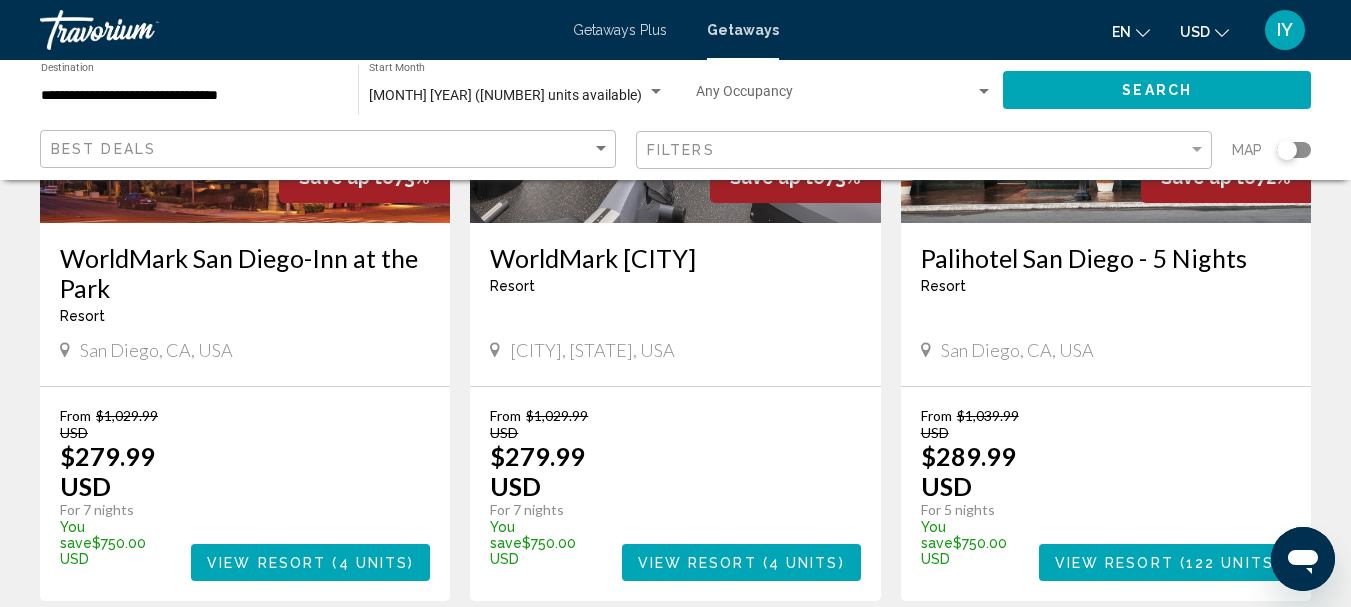 scroll, scrollTop: 953, scrollLeft: 0, axis: vertical 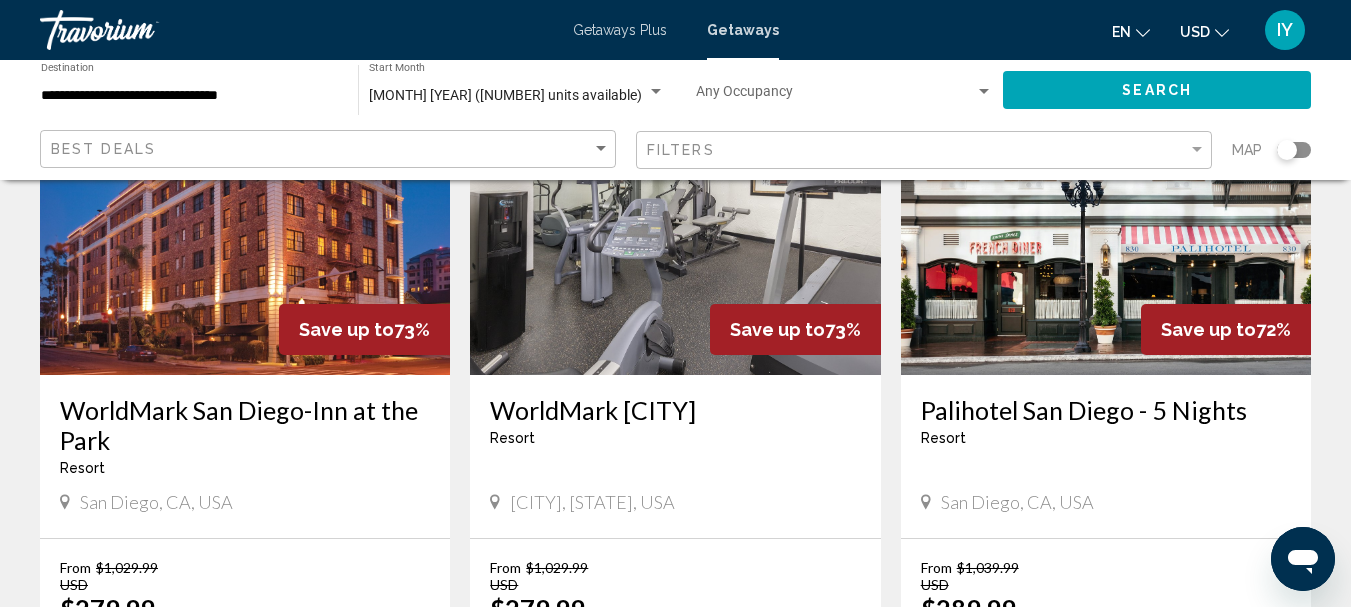 click on "WorldMark San Diego-Inn at the Park" at bounding box center (245, 425) 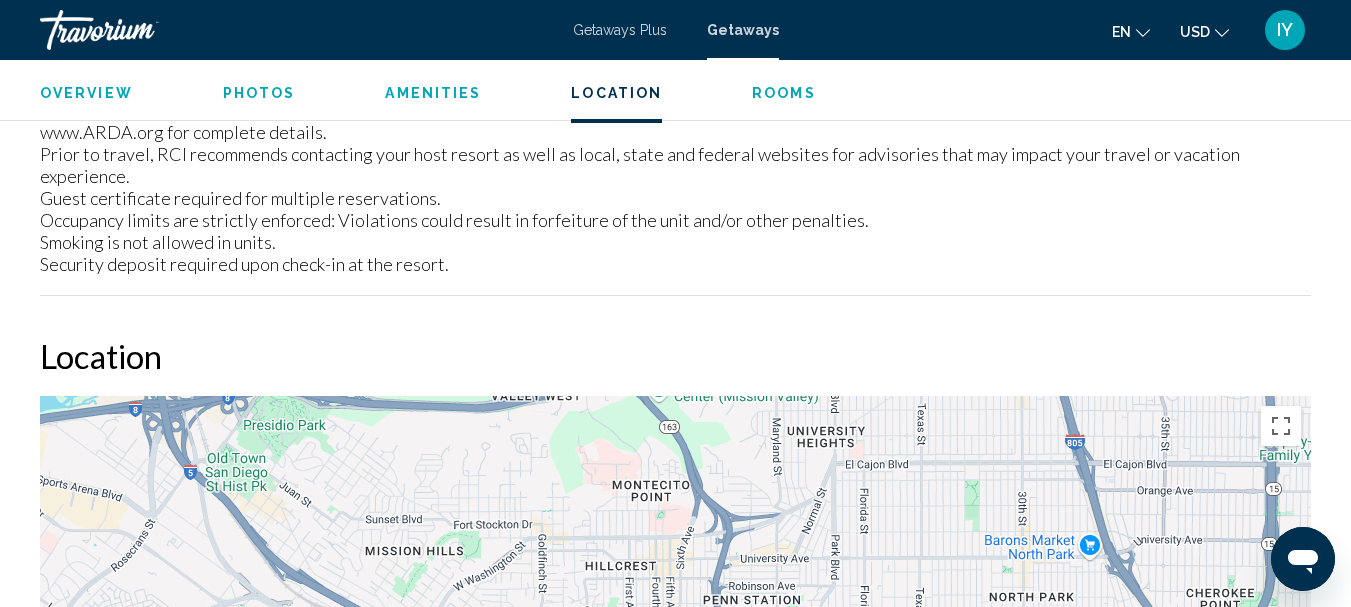 scroll, scrollTop: 2597, scrollLeft: 0, axis: vertical 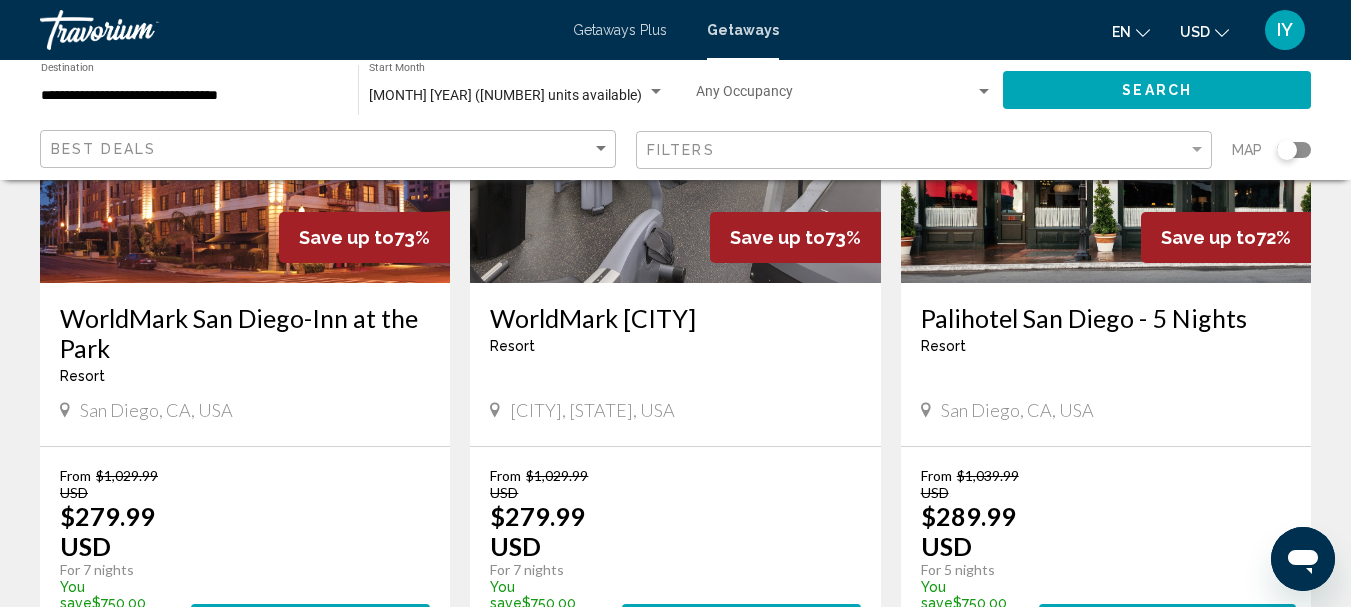 drag, startPoint x: 1341, startPoint y: 252, endPoint x: 1343, endPoint y: 267, distance: 15.132746 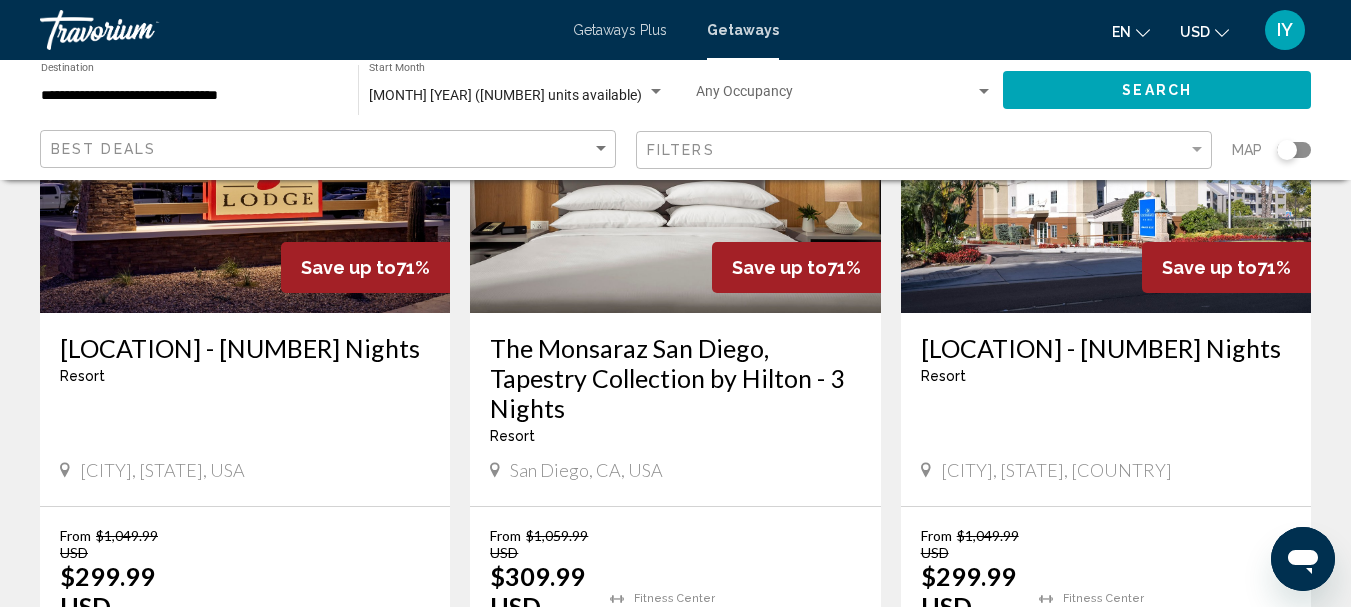 scroll, scrollTop: 1789, scrollLeft: 0, axis: vertical 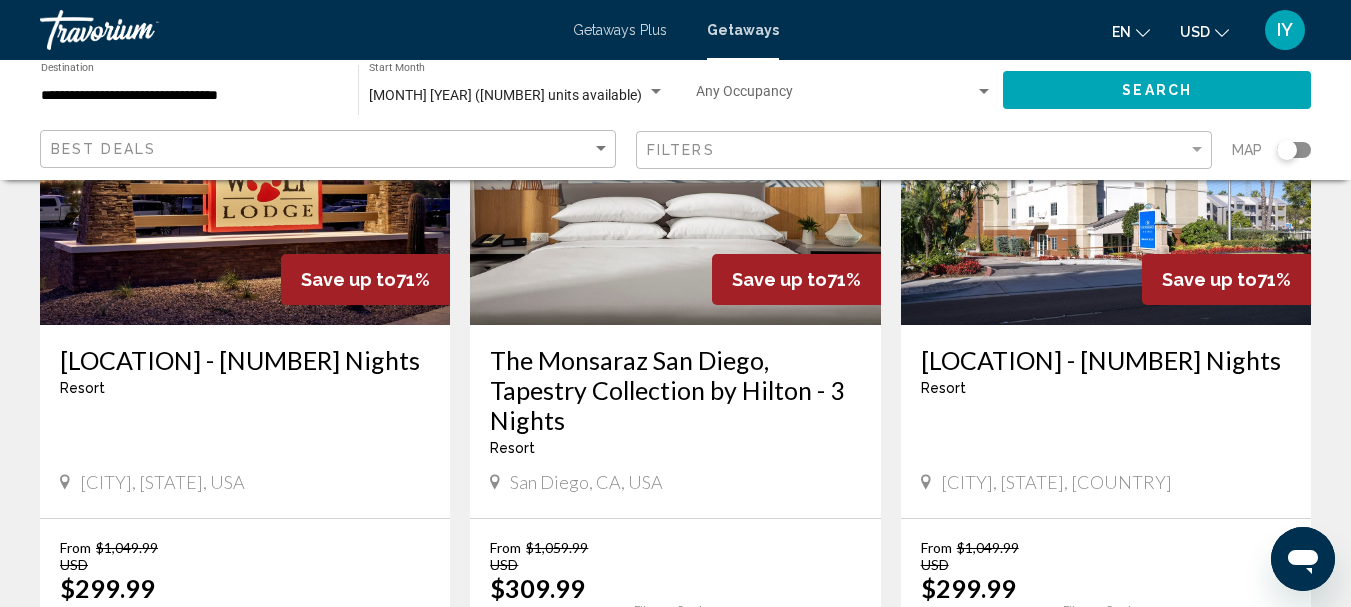 click on "The Monsaraz San Diego, Tapestry Collection by Hilton - 3 Nights" at bounding box center (675, 390) 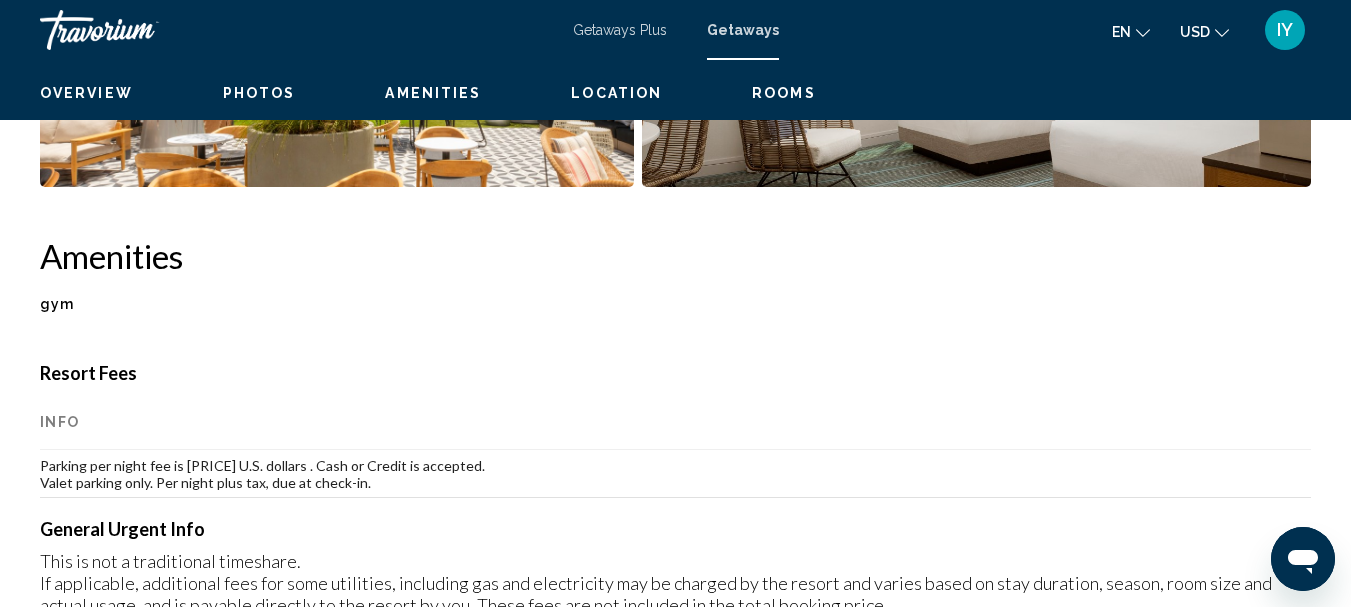scroll, scrollTop: 232, scrollLeft: 0, axis: vertical 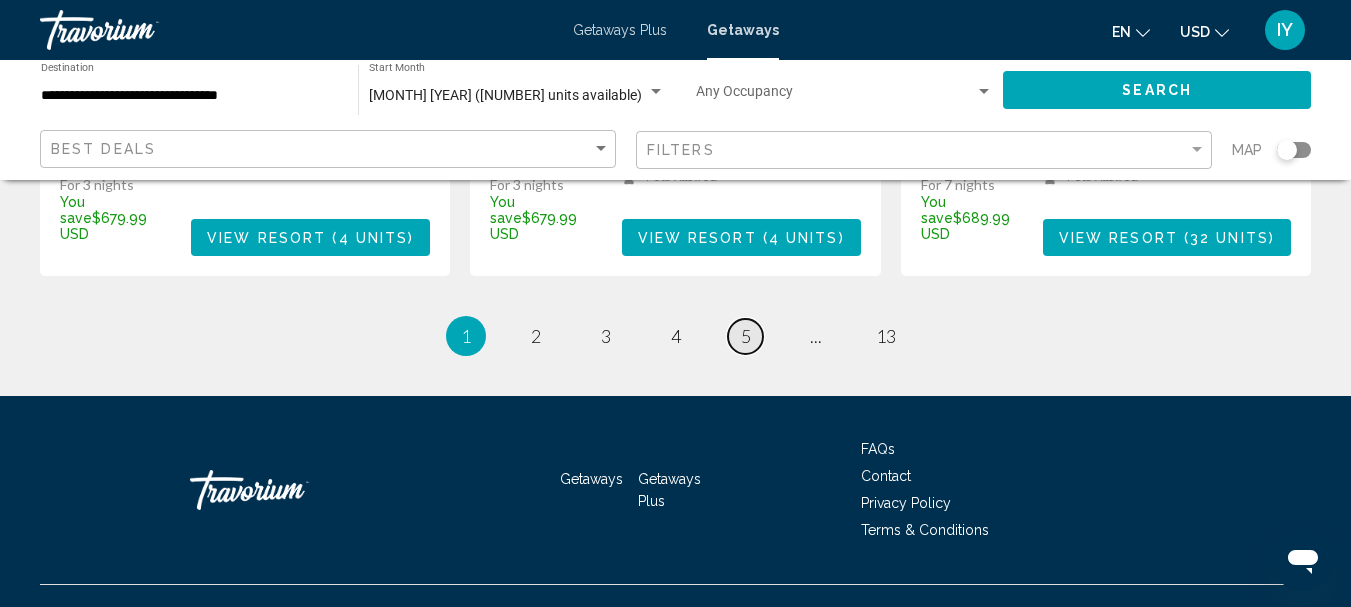click on "page  5" at bounding box center (745, 336) 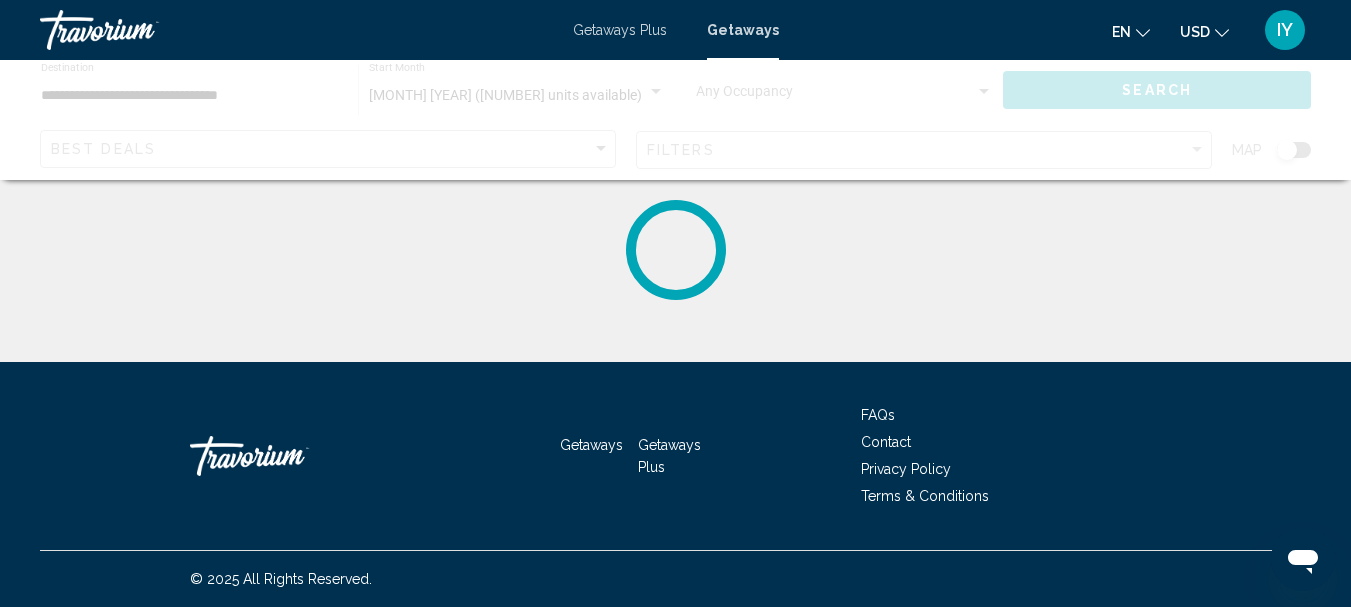 scroll, scrollTop: 0, scrollLeft: 0, axis: both 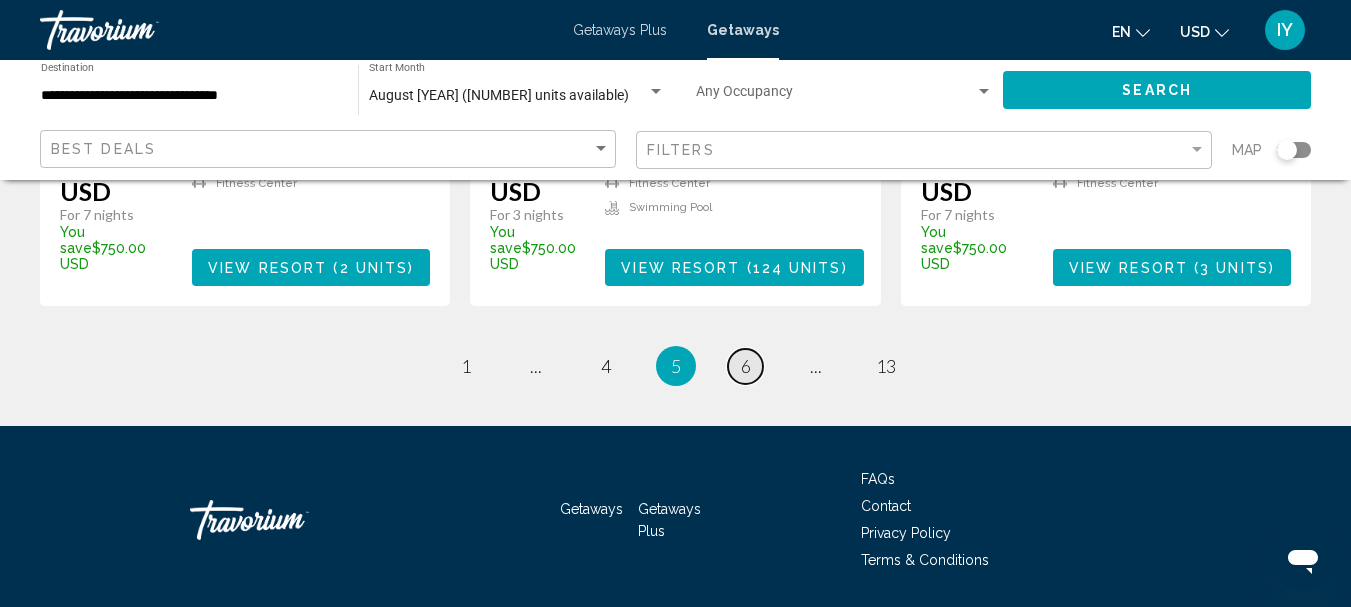 click on "6" at bounding box center [746, 366] 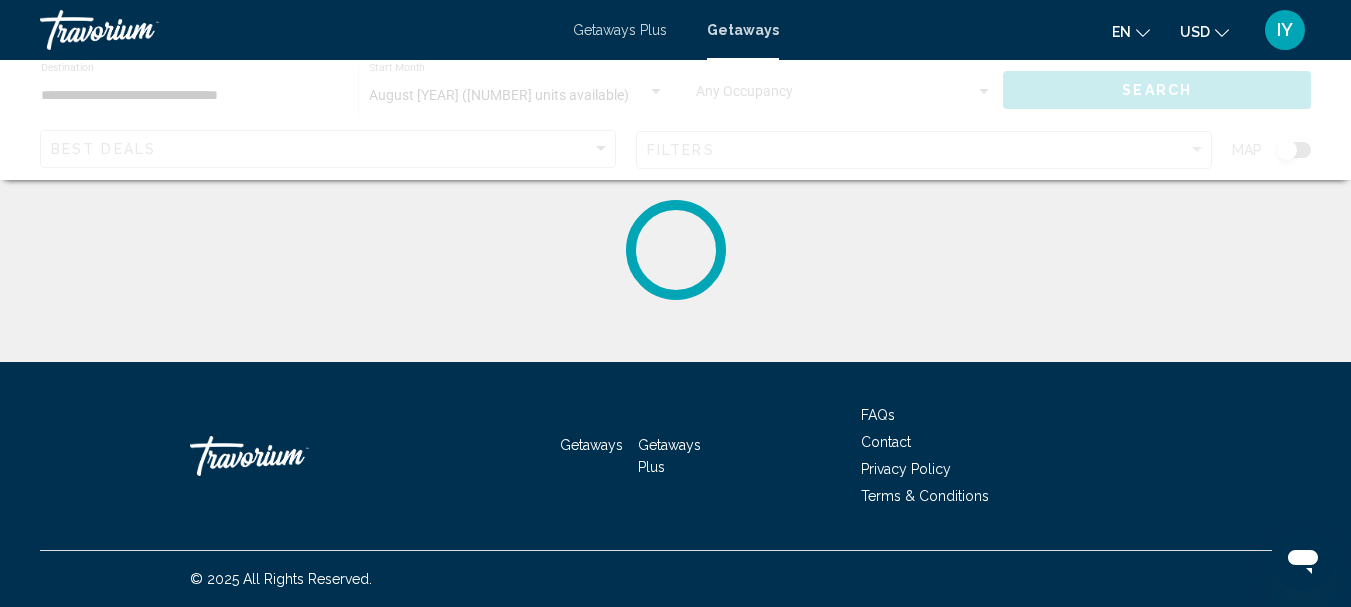 scroll, scrollTop: 0, scrollLeft: 0, axis: both 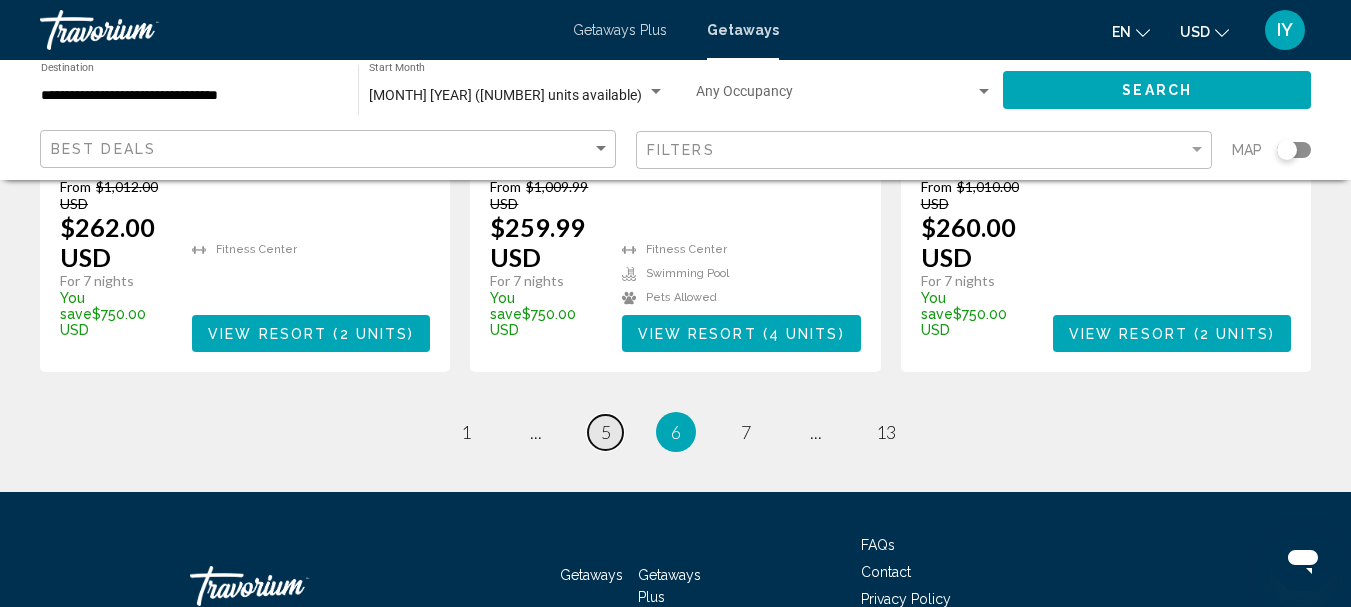 click on "page  5" at bounding box center (605, 432) 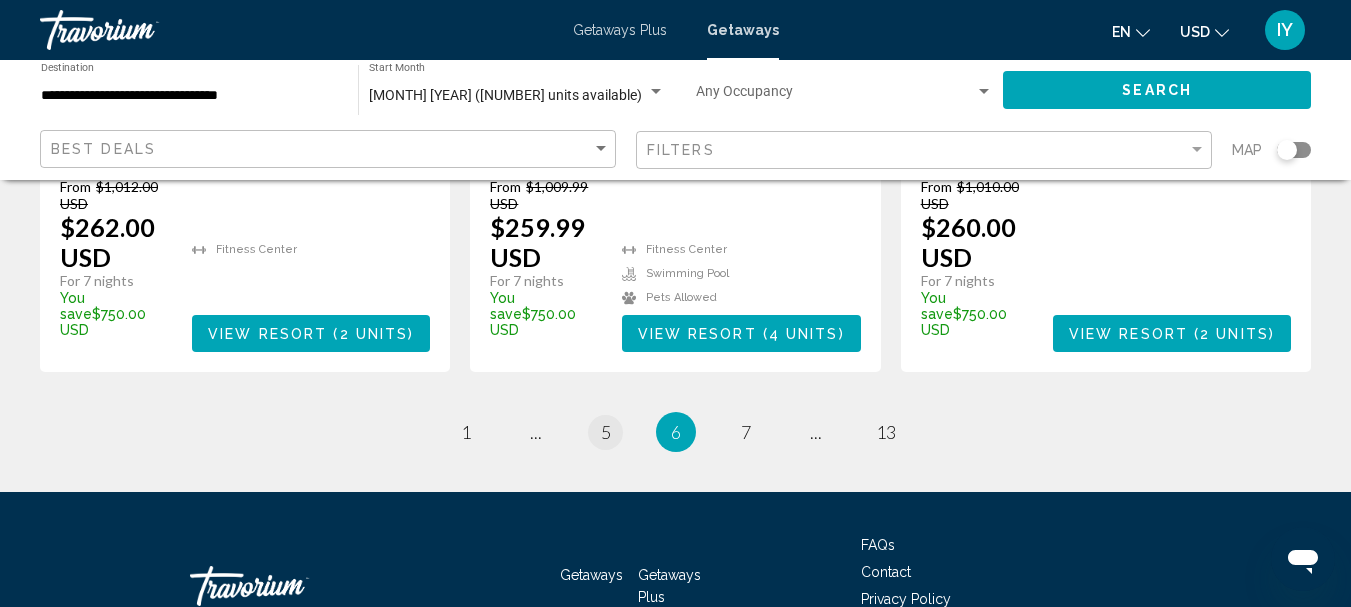 scroll, scrollTop: 0, scrollLeft: 0, axis: both 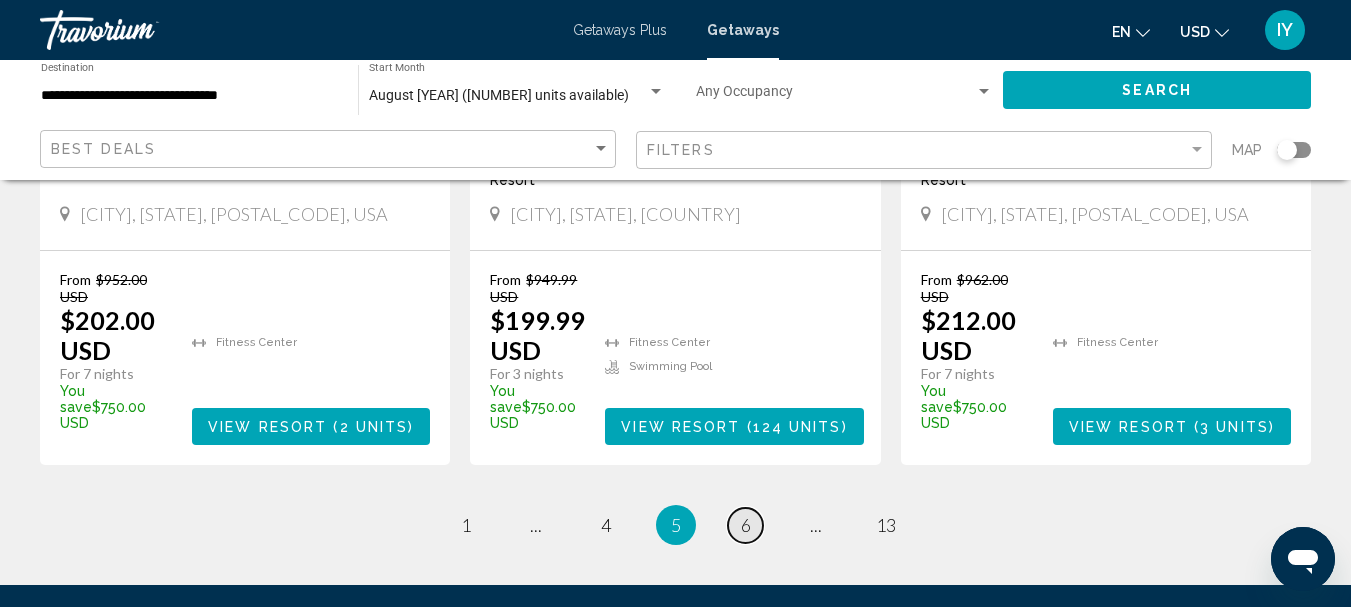 click on "6" at bounding box center [746, 525] 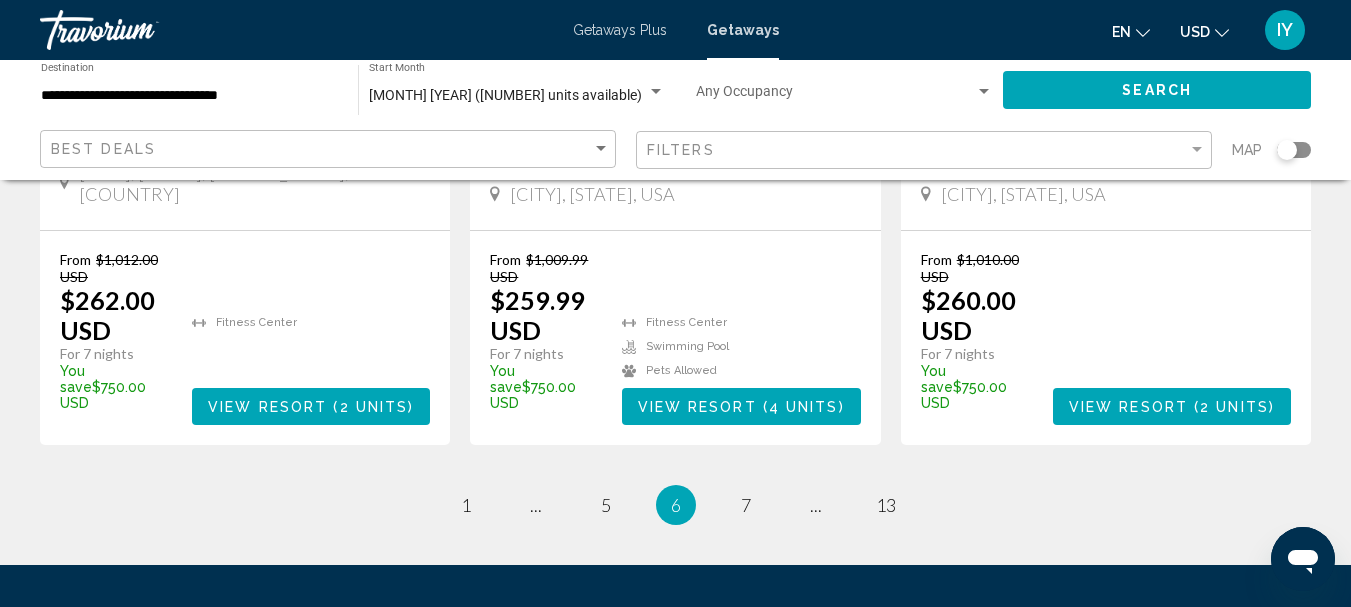 scroll, scrollTop: 2786, scrollLeft: 0, axis: vertical 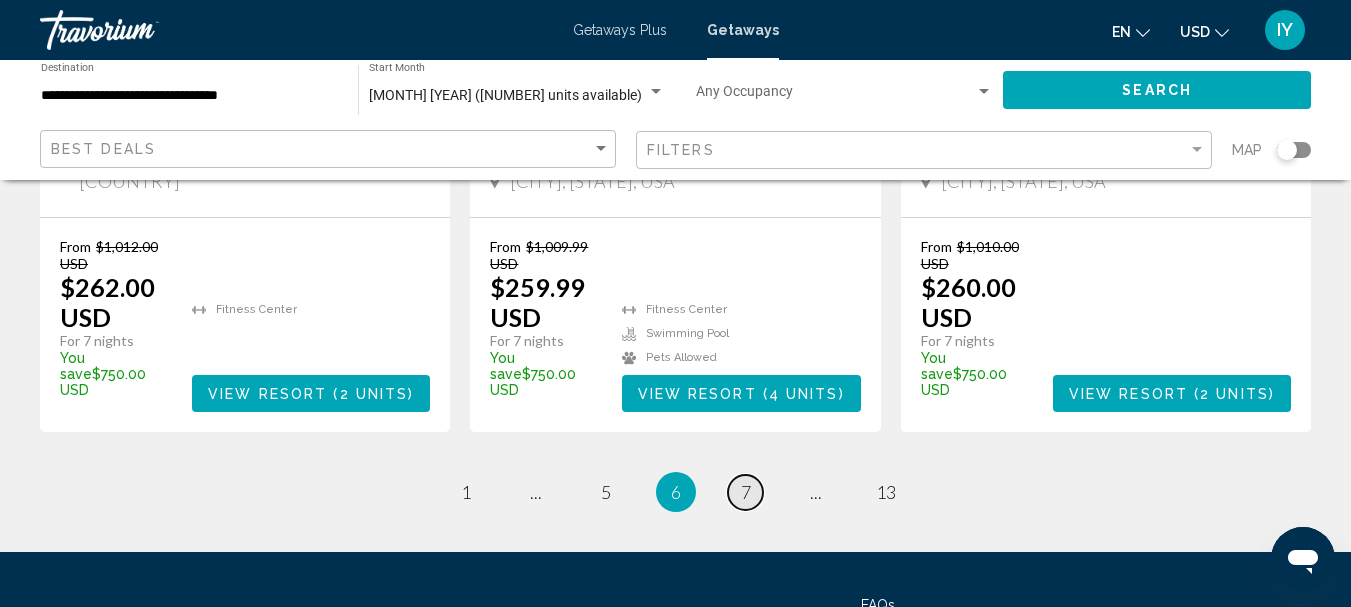 click on "page  7" at bounding box center (745, 492) 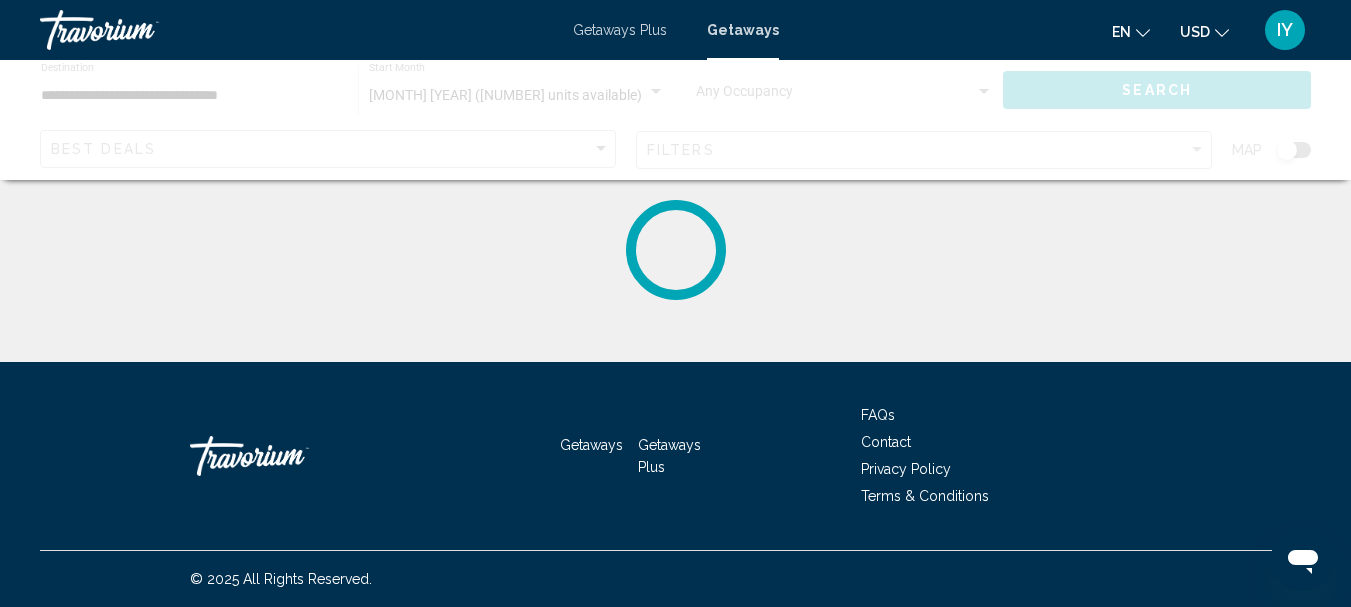 scroll, scrollTop: 0, scrollLeft: 0, axis: both 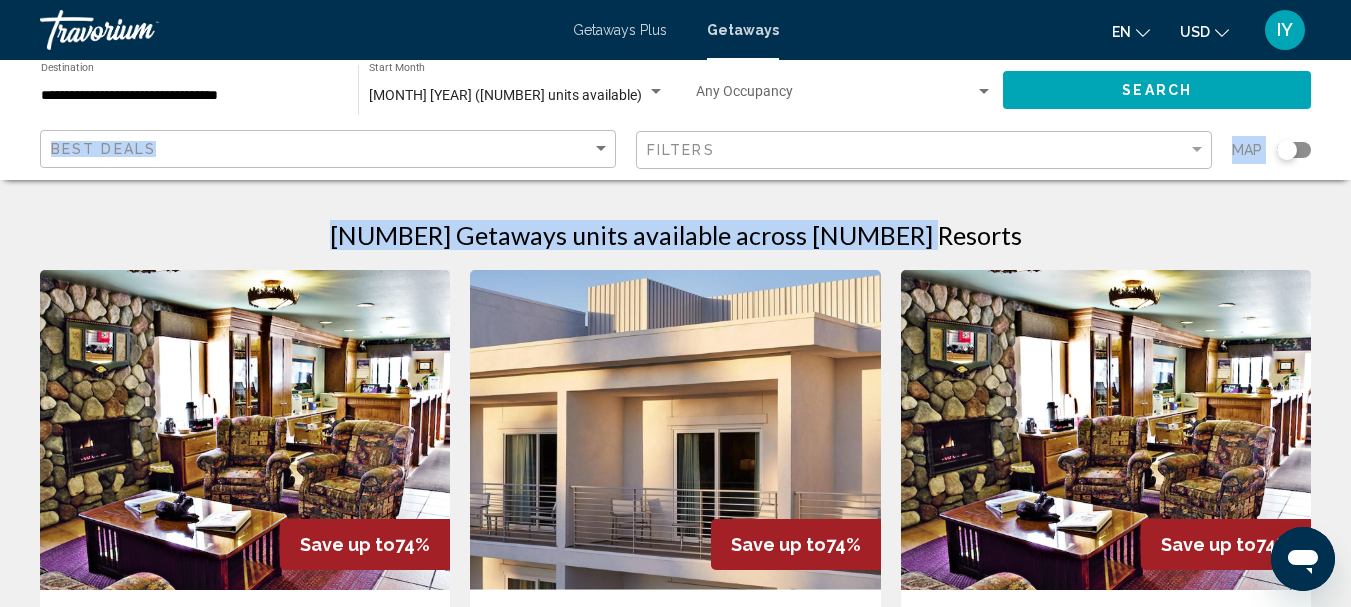 drag, startPoint x: 1350, startPoint y: 83, endPoint x: 1359, endPoint y: 89, distance: 10.816654 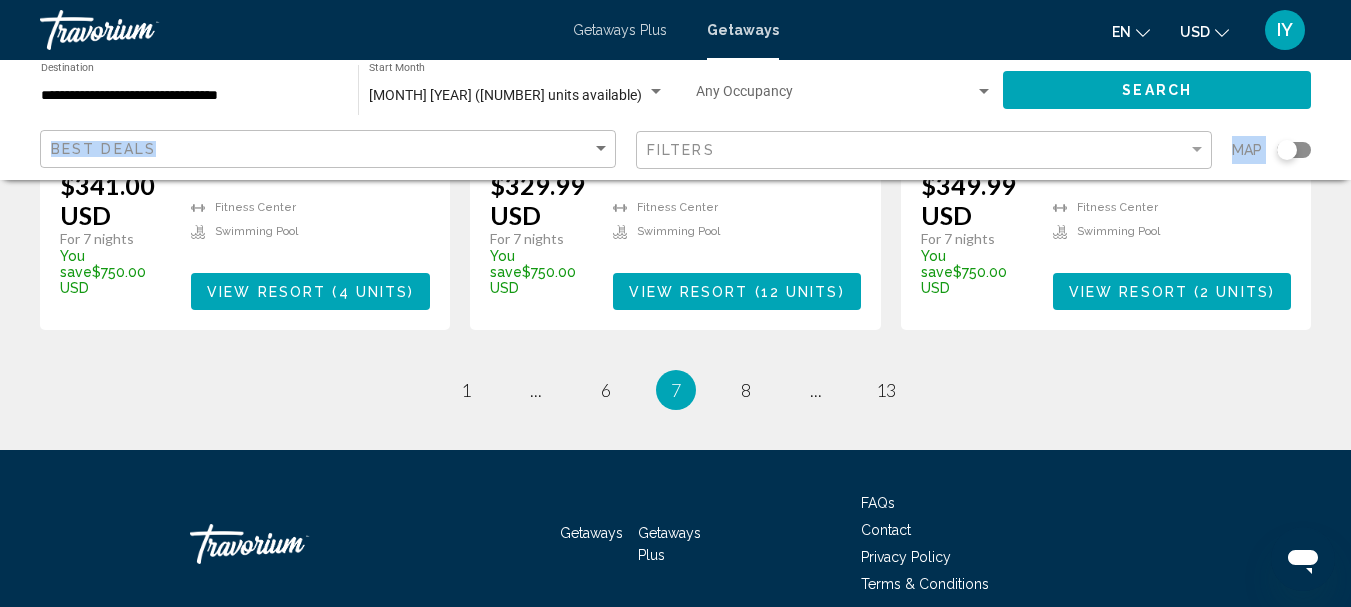 scroll, scrollTop: 2876, scrollLeft: 0, axis: vertical 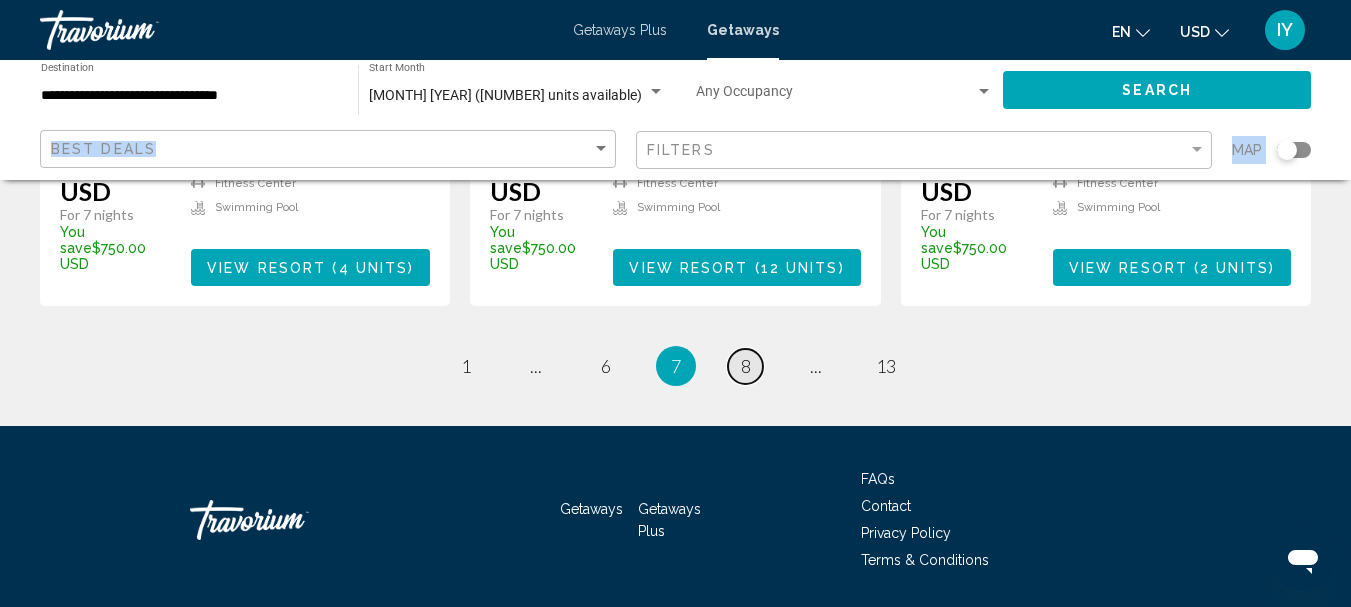 click on "8" at bounding box center [746, 366] 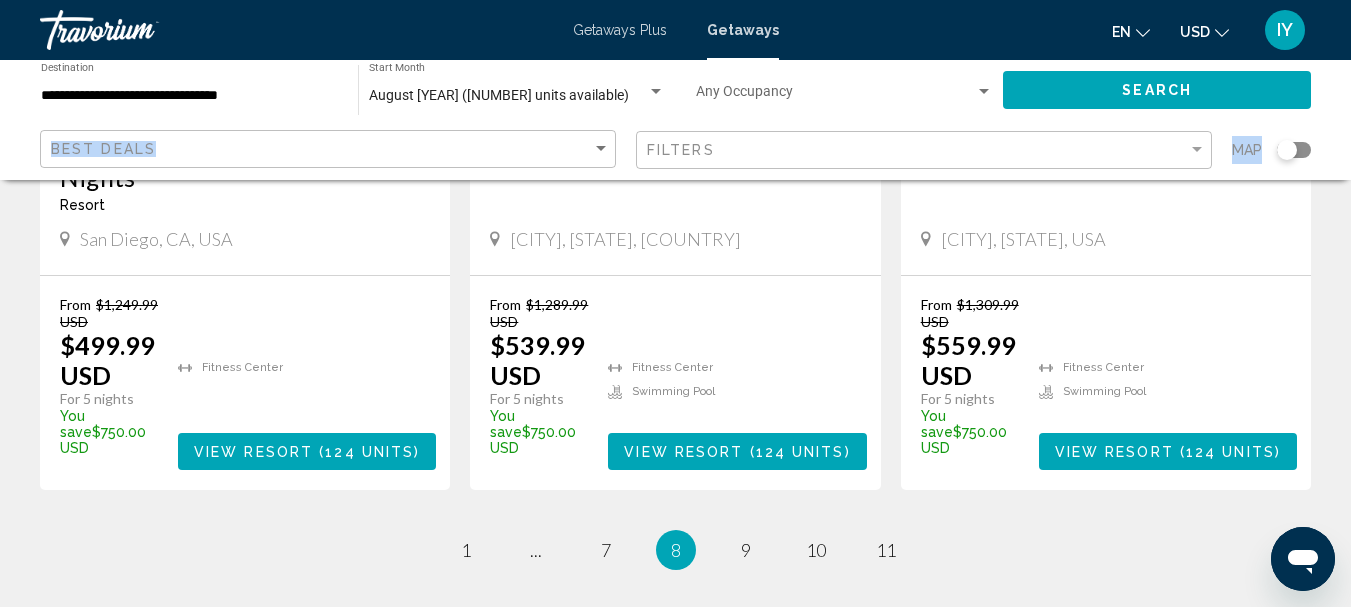 scroll, scrollTop: 2876, scrollLeft: 0, axis: vertical 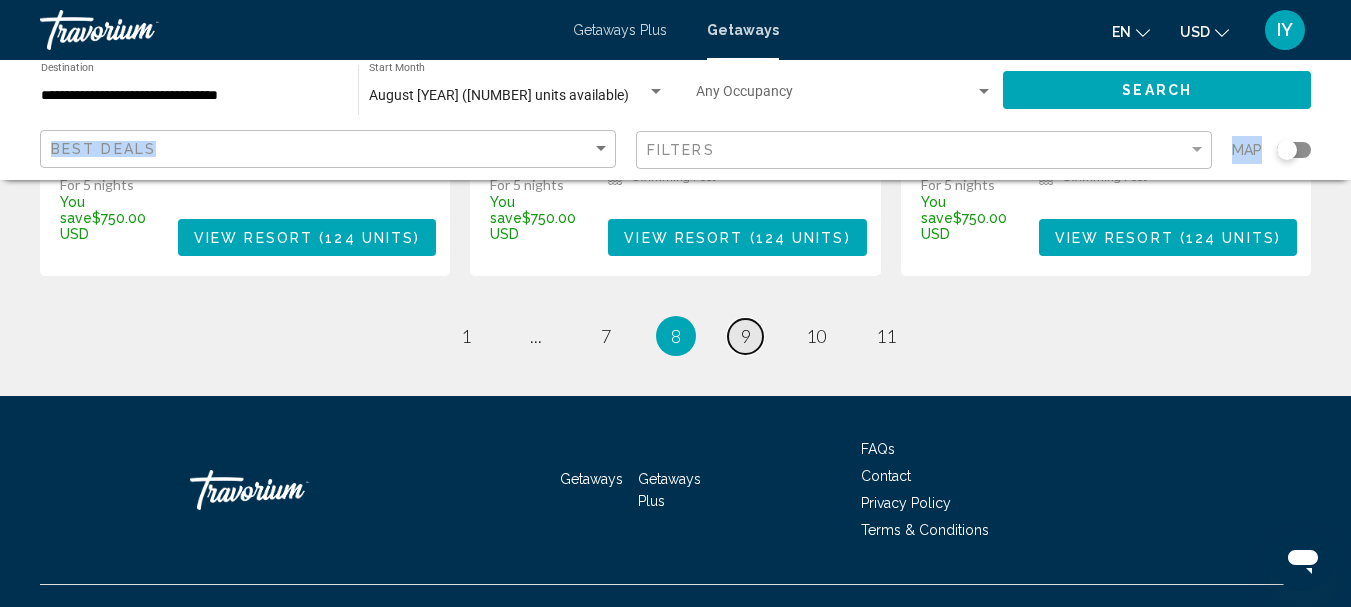 click on "page  9" at bounding box center (745, 336) 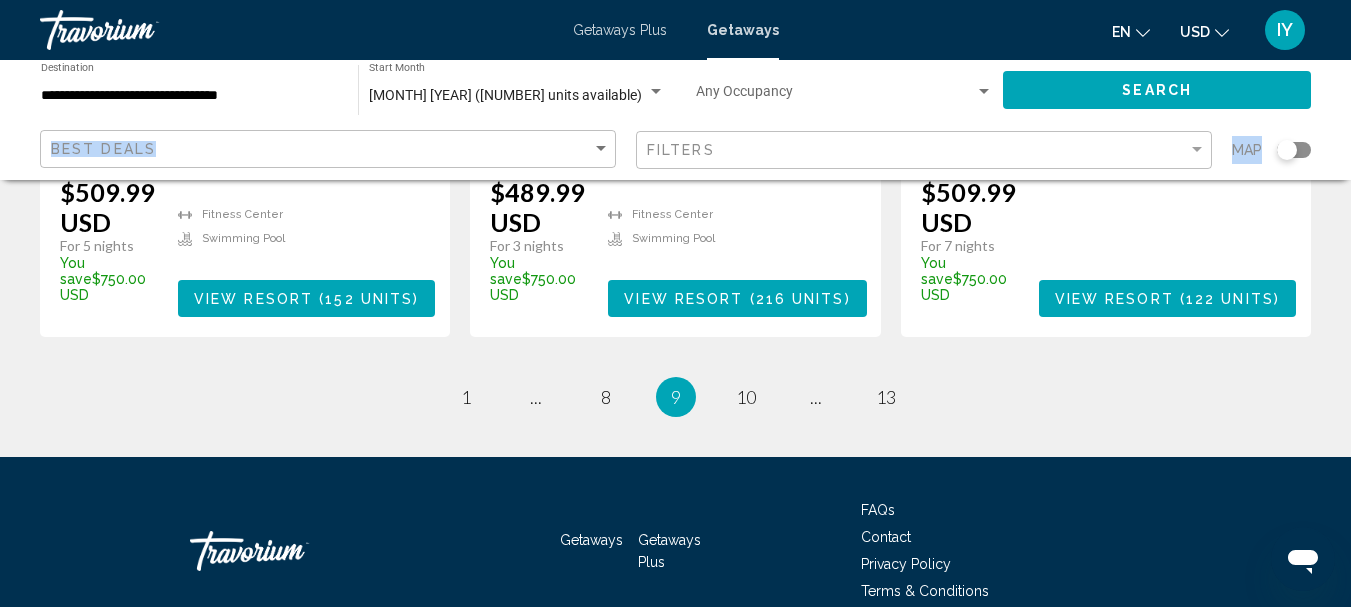 scroll, scrollTop: 2876, scrollLeft: 0, axis: vertical 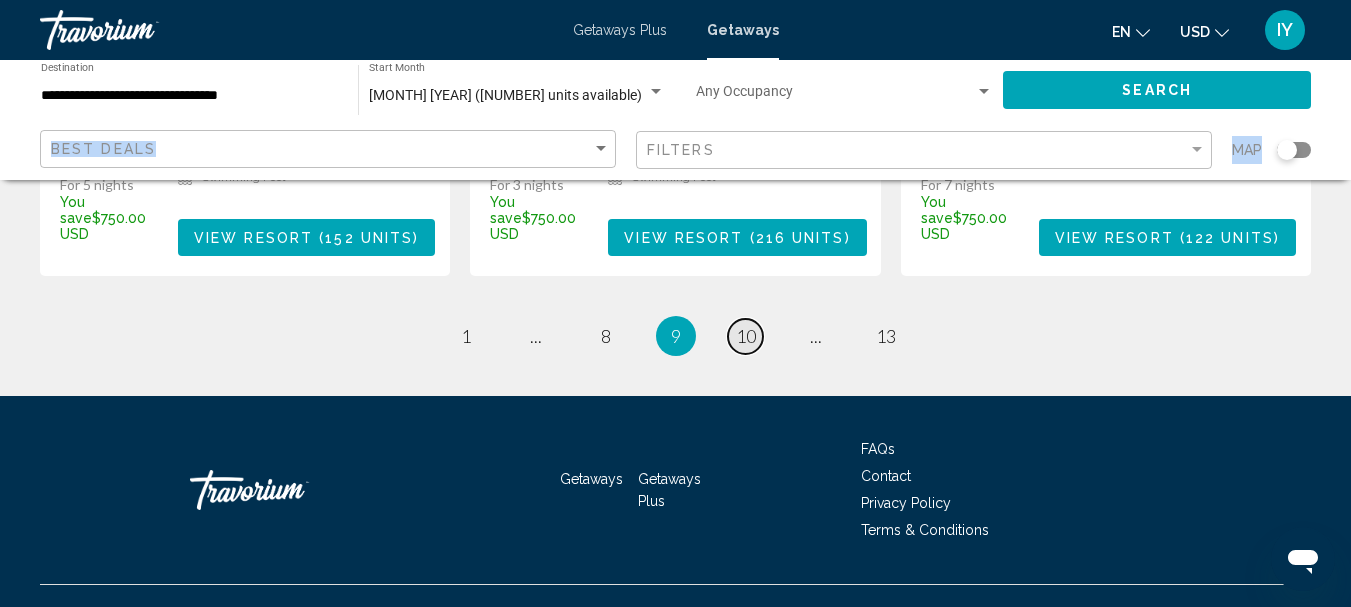click on "10" at bounding box center (746, 336) 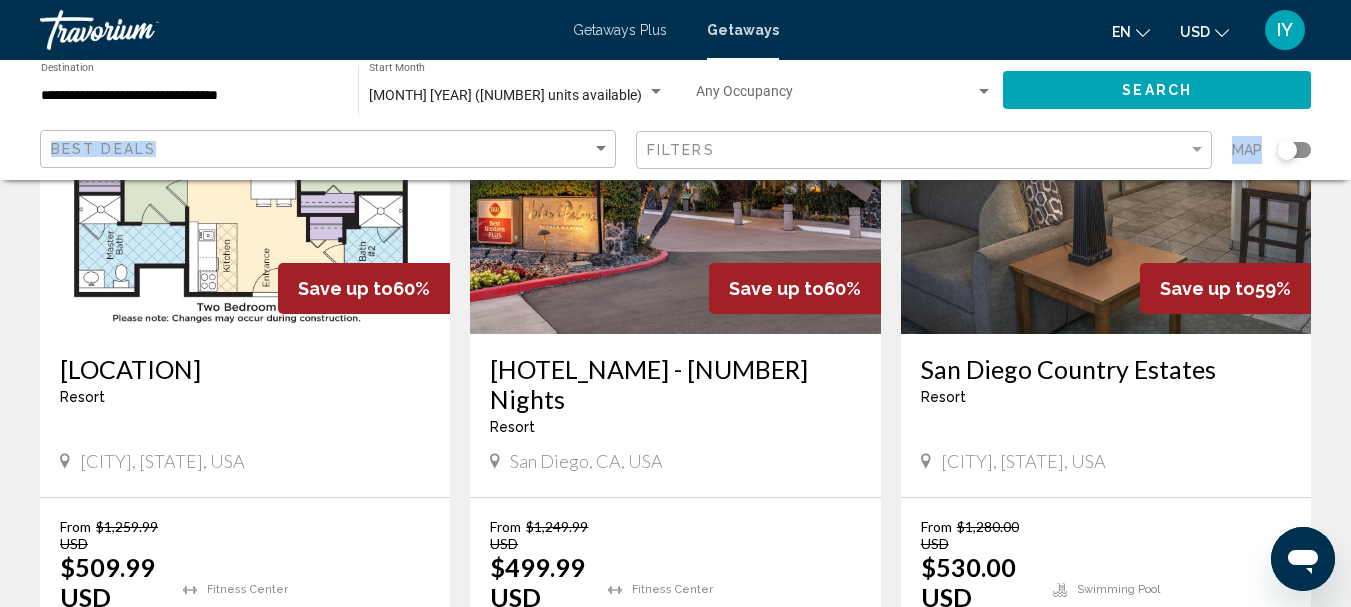 scroll, scrollTop: 263, scrollLeft: 0, axis: vertical 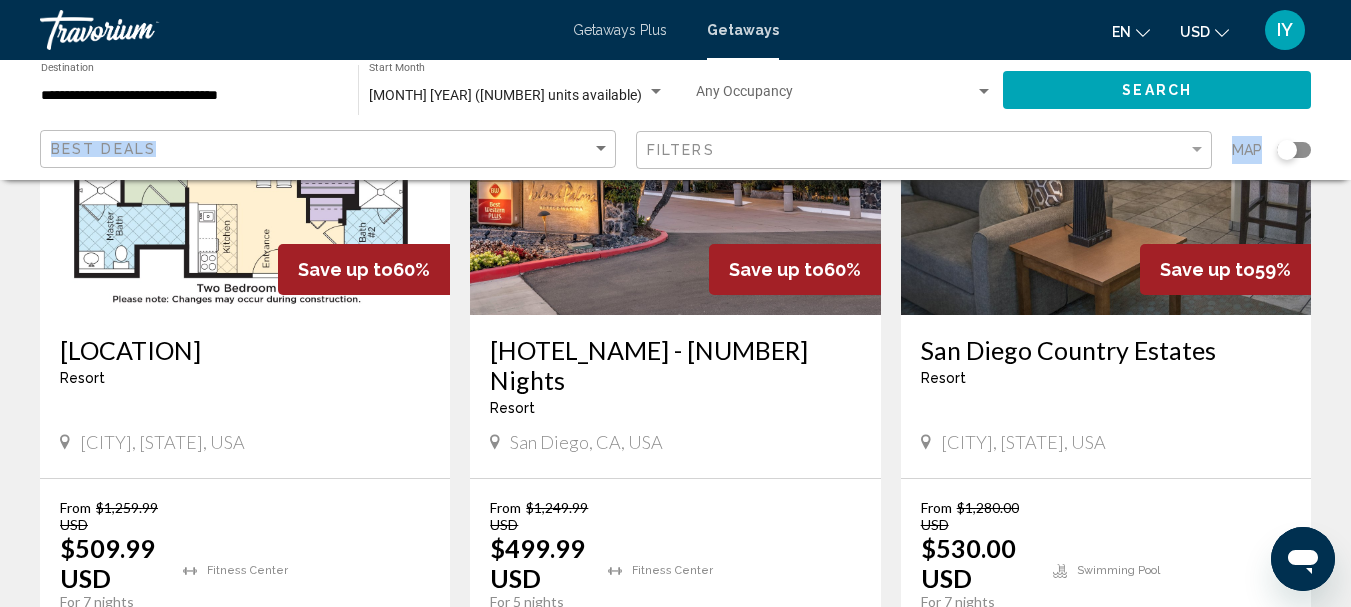 click on "[HOTEL_NAME] - [NUMBER] Nights" at bounding box center [675, 365] 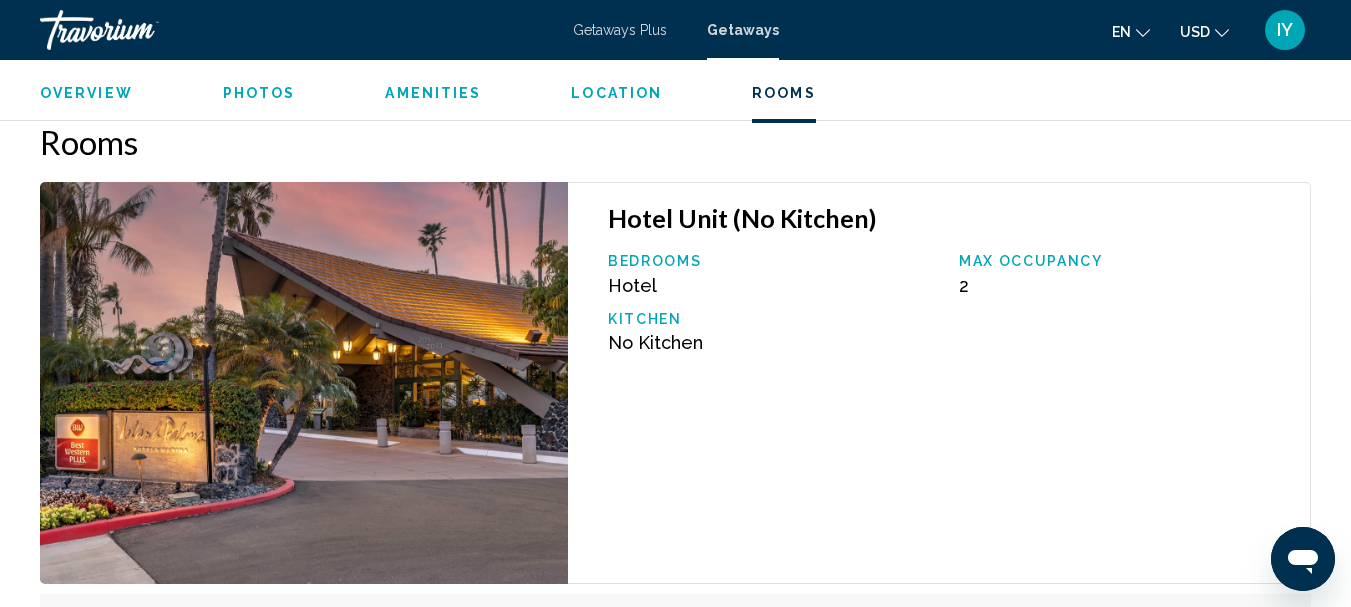 scroll, scrollTop: 2991, scrollLeft: 0, axis: vertical 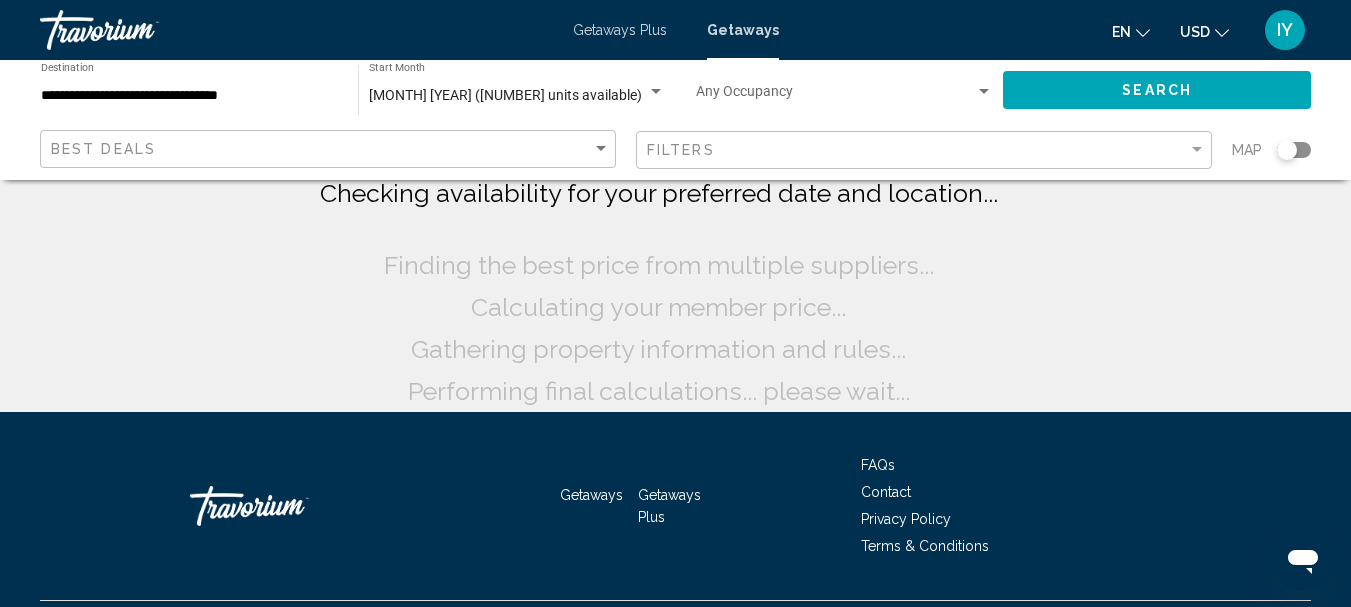 click on "Getaways" at bounding box center [743, 30] 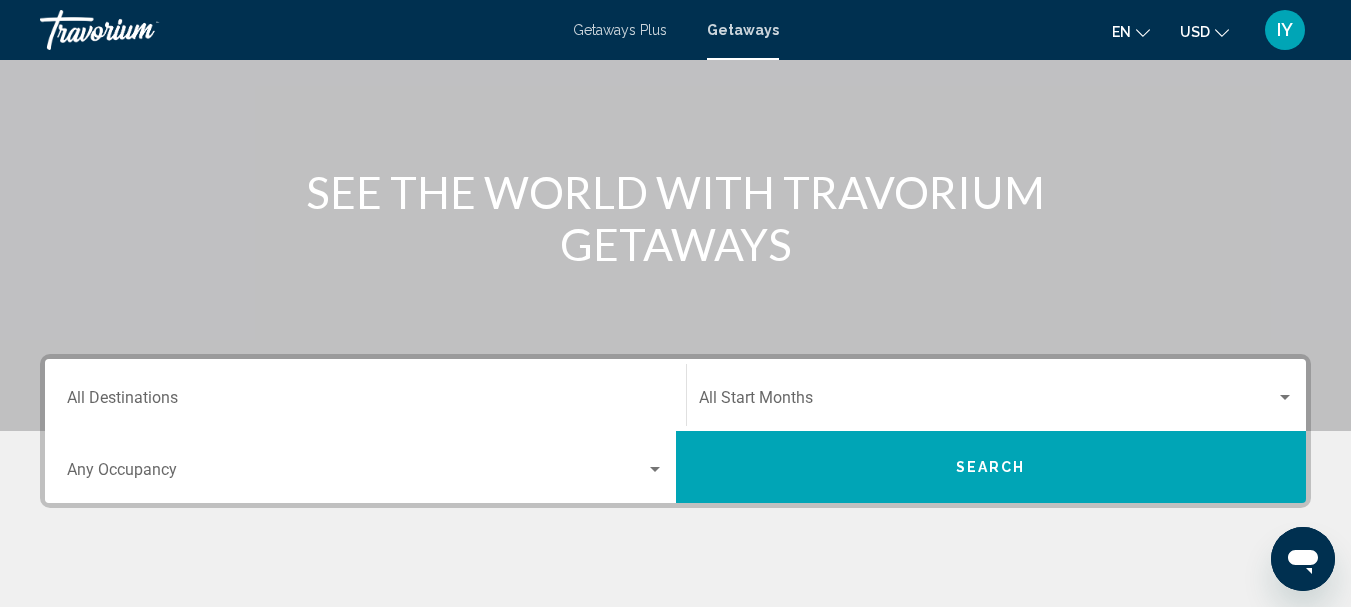 scroll, scrollTop: 248, scrollLeft: 0, axis: vertical 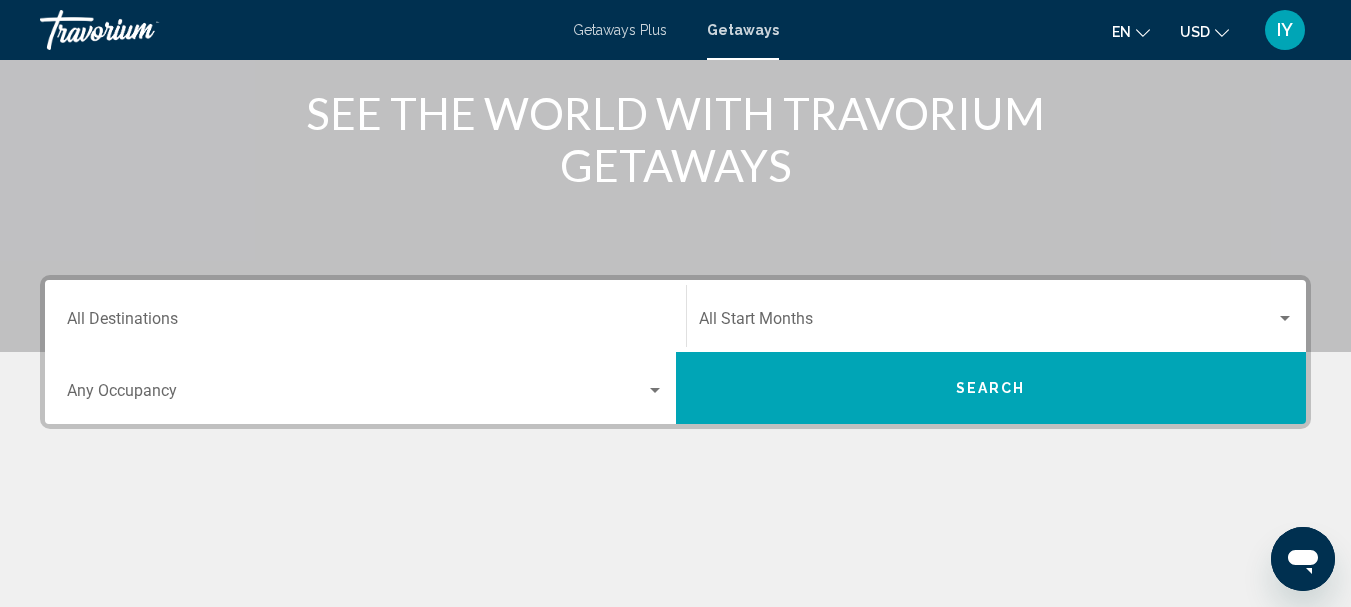 click on "Destination All Destinations" at bounding box center [365, 323] 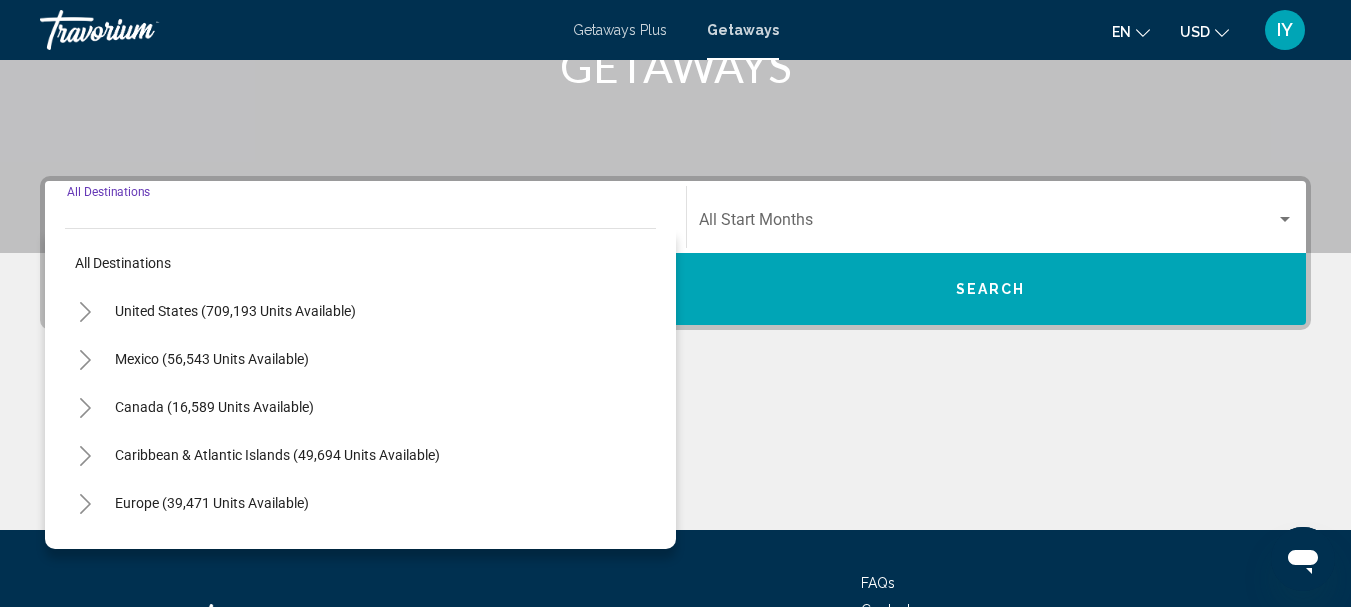 scroll, scrollTop: 458, scrollLeft: 0, axis: vertical 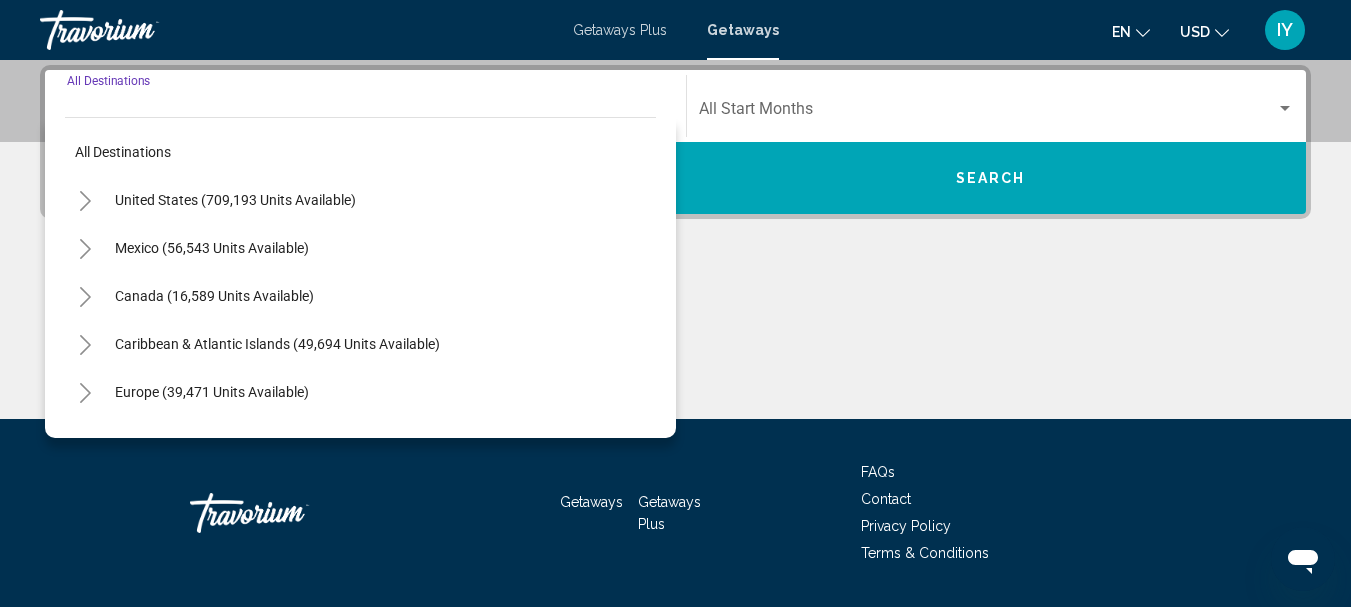 click 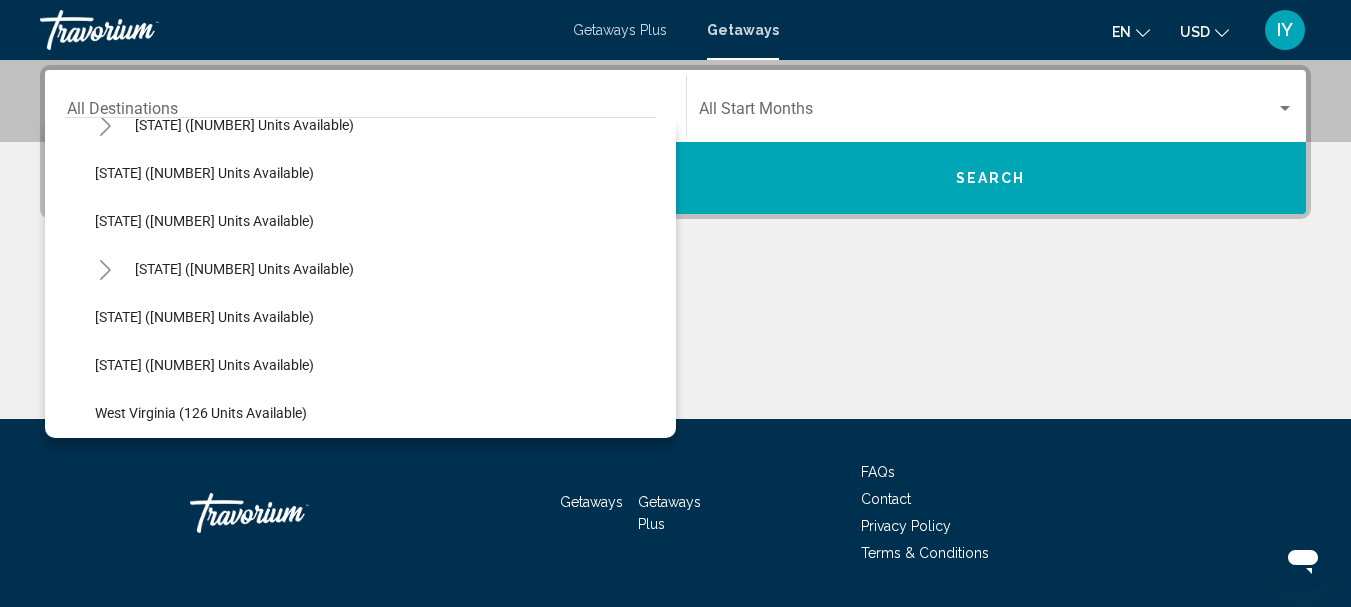 scroll, scrollTop: 2013, scrollLeft: 0, axis: vertical 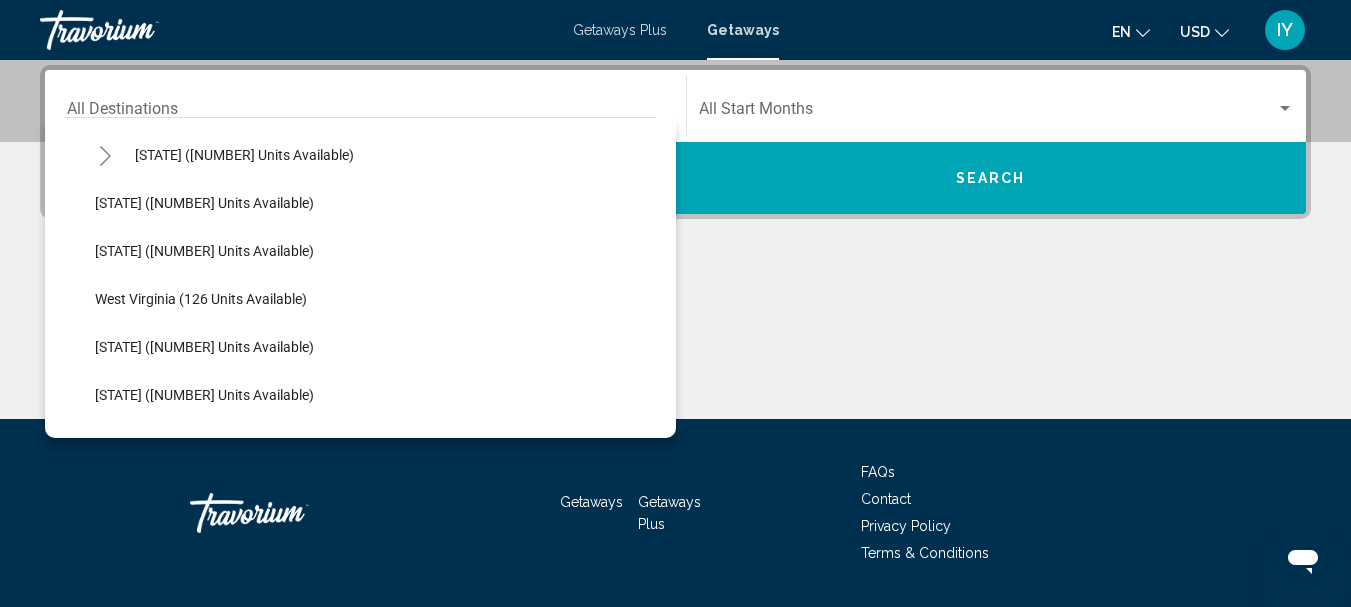 click on "All destinations
United States ([NUMBER] units available)
[STATE] ([NUMBER] units available)
[STATE] ([NUMBER] units available)   [STATE] ([NUMBER] units available)
[STATE] ([NUMBER] units available)
[STATE] ([NUMBER] units available)   [STATE] ([NUMBER] units available)   [STATE] ([NUMBER] units available)
[STATE] ([NUMBER] units available)   [STATE] ([NUMBER] units available)
[STATE] ([NUMBER] units available)   [STATE] ([NUMBER] units available)   [STATE] ([NUMBER] units available)   [STATE] ([NUMBER] units available)   [STATE] ([NUMBER] units available)   [STATE] ([NUMBER] units available)   [STATE] ([NUMBER] units available)
[STATE] ([NUMBER] units available)   [STATE] ([NUMBER] units available)
[STATE] ([NUMBER] units available)   [STATE] ([NUMBER] units available)   [STATE] ([NUMBER] units available)   [STATE] ([NUMBER] units available)" at bounding box center [360, 277] 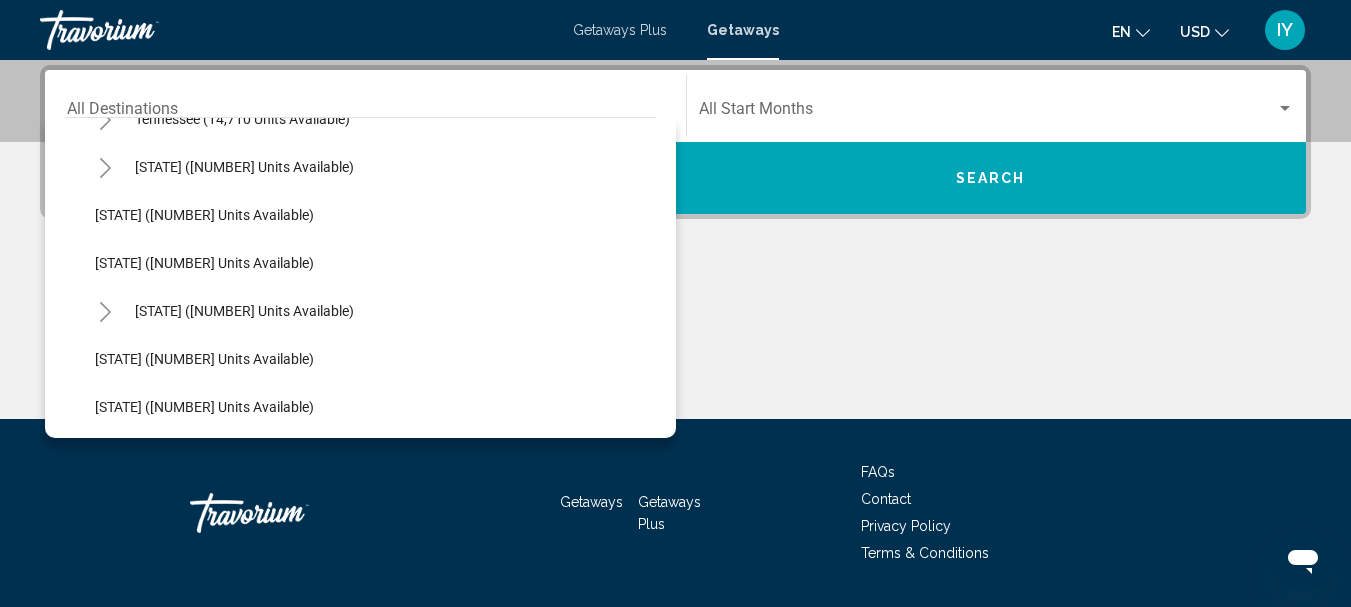 scroll, scrollTop: 1816, scrollLeft: 0, axis: vertical 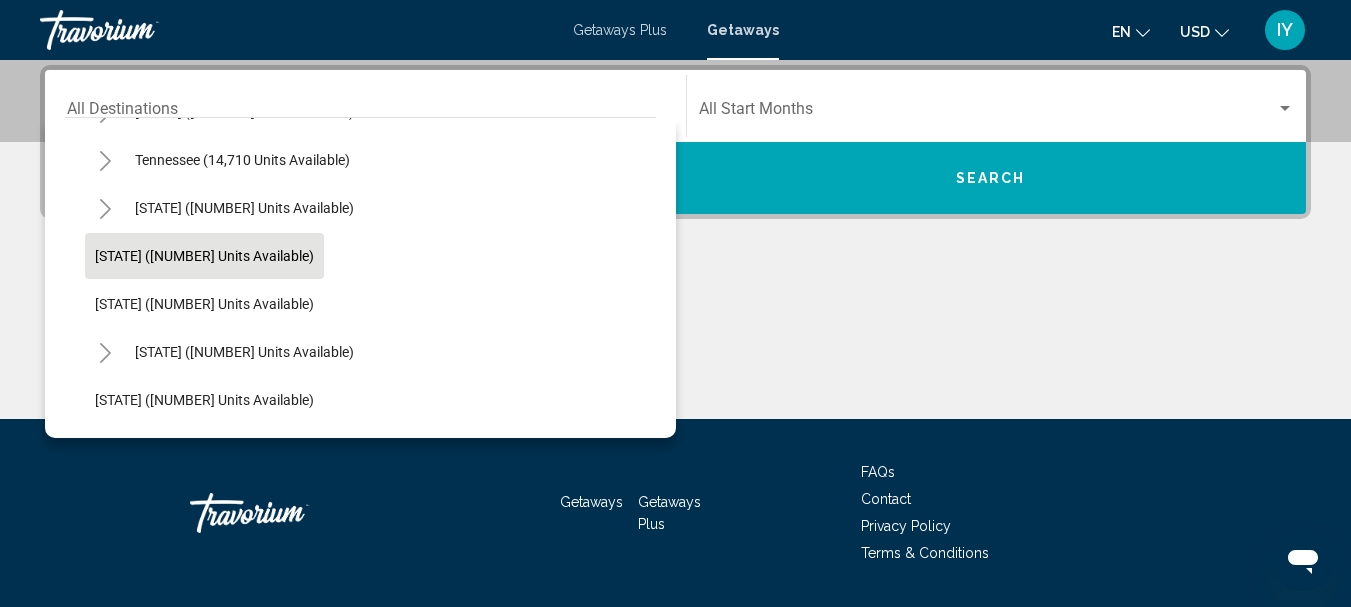 click on "[STATE] ([NUMBER] units available)" 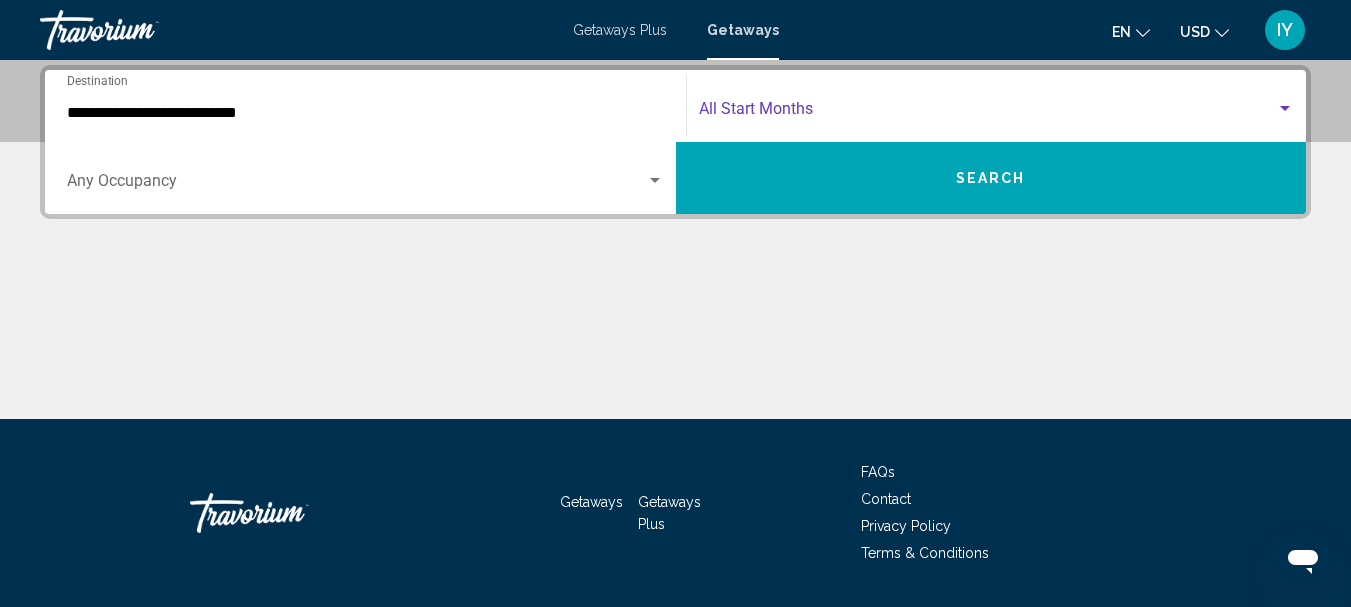 click at bounding box center [1285, 109] 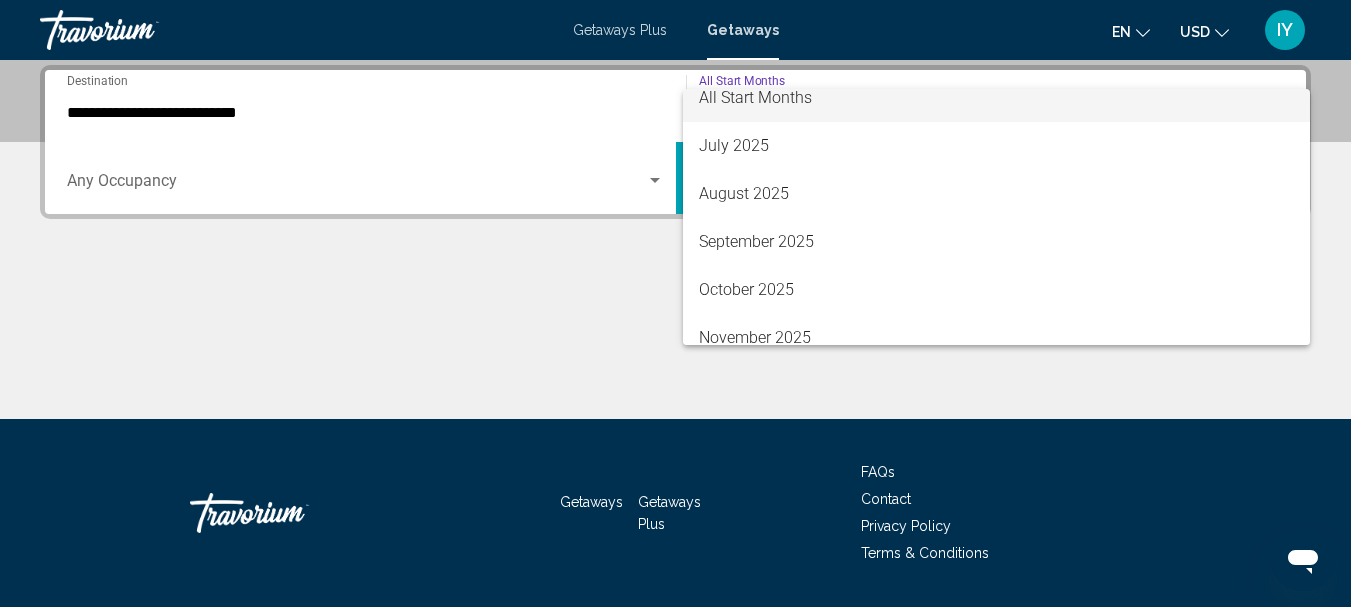 scroll, scrollTop: 28, scrollLeft: 0, axis: vertical 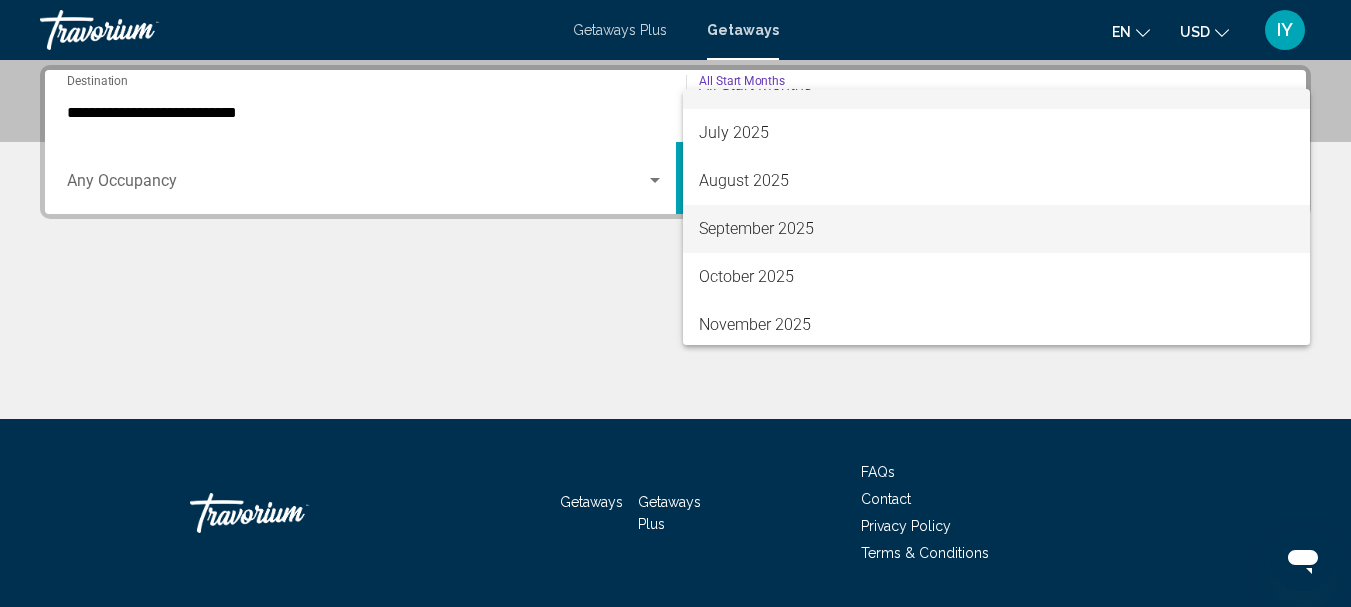 click on "September 2025" at bounding box center (997, 229) 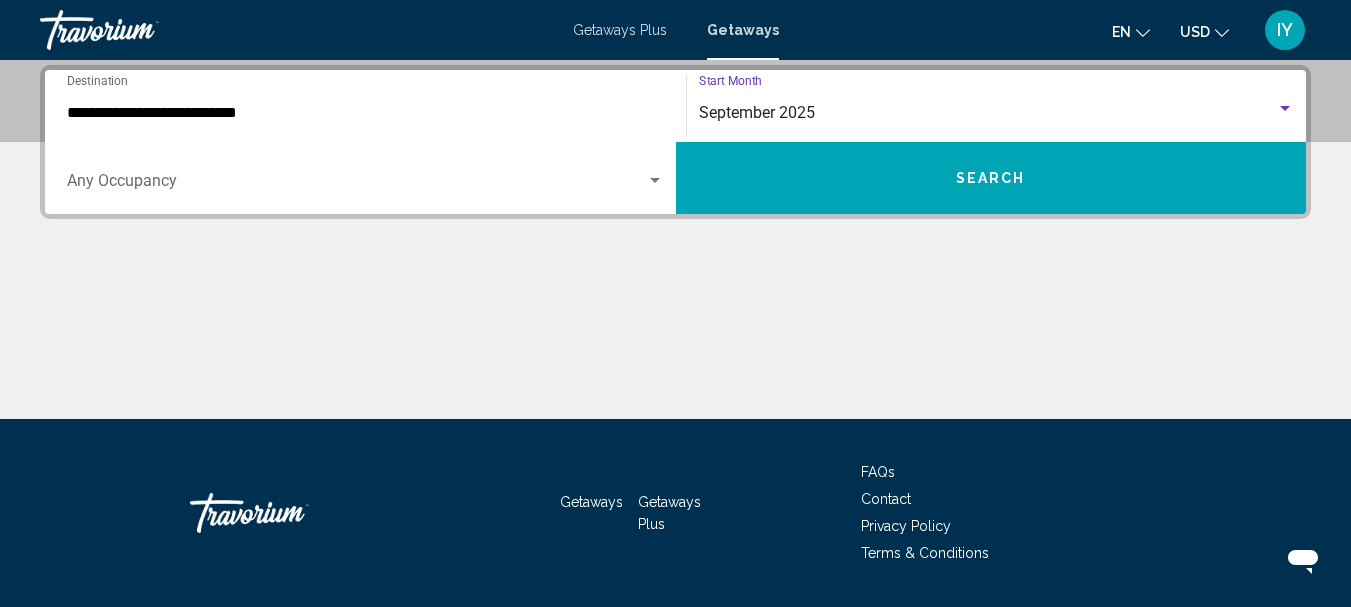 click on "Search" at bounding box center [991, 178] 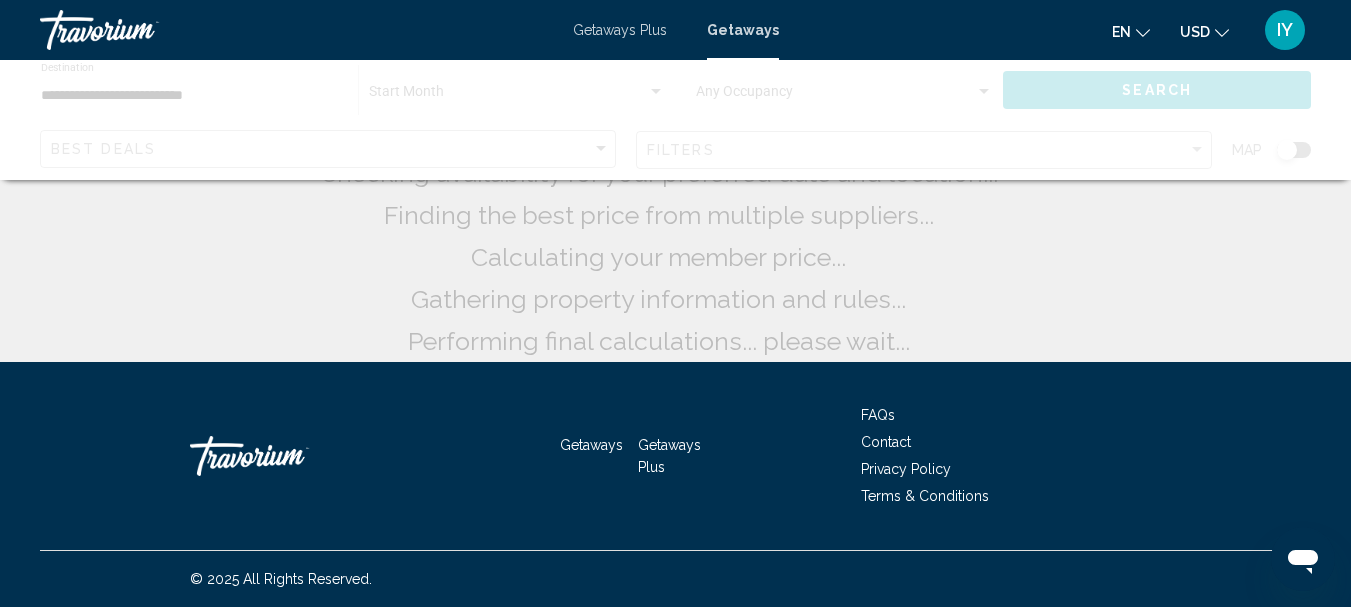 scroll, scrollTop: 0, scrollLeft: 0, axis: both 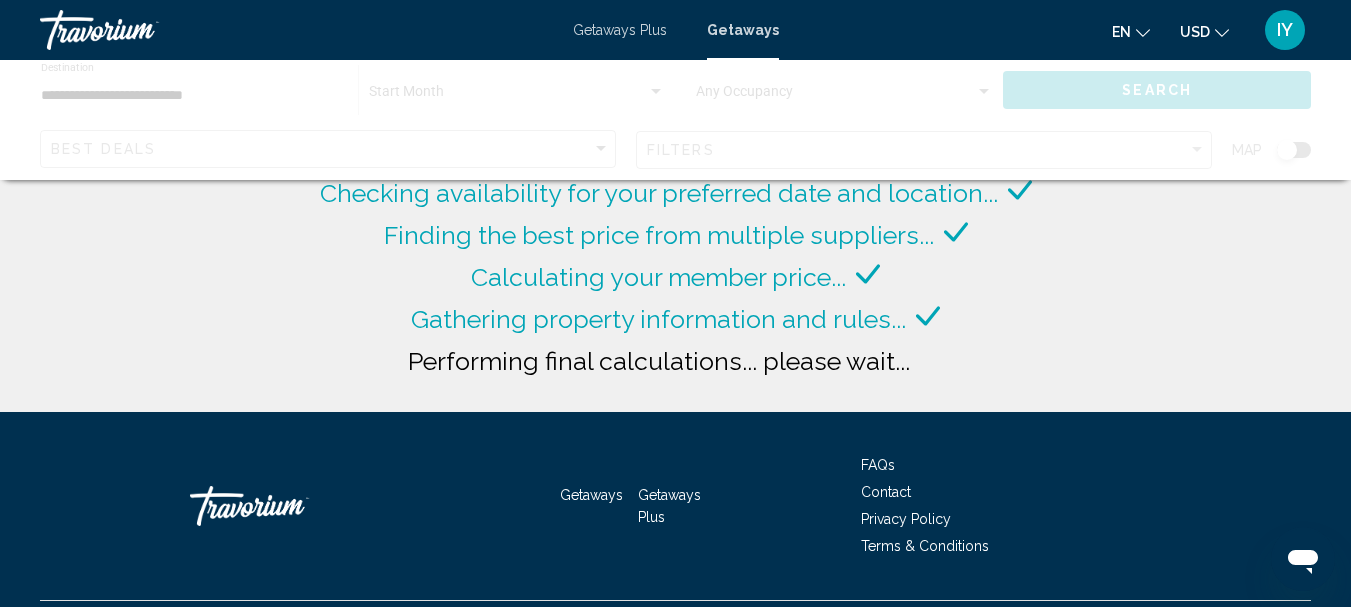 click on "Searching thousands of resorts...
Checking availability for your preferred date and location...
Finding the best price from multiple suppliers...
Calculating your member price...
Gathering property information and rules...
Performing final calculations... please wait..." 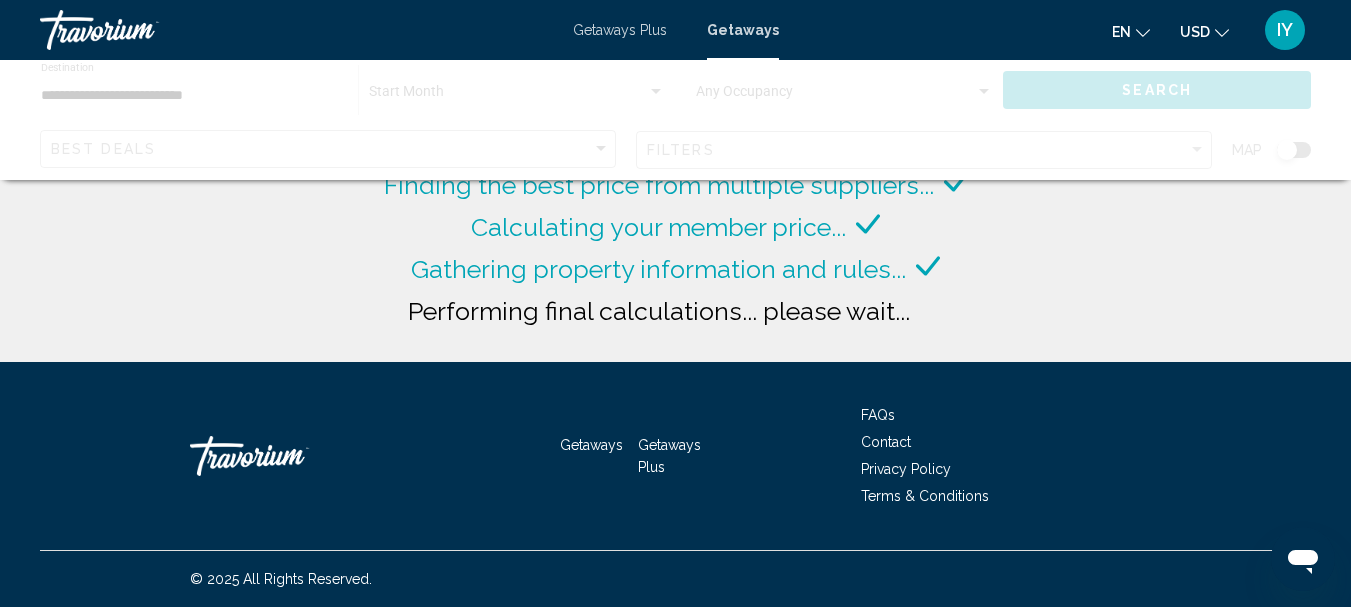 scroll, scrollTop: 0, scrollLeft: 0, axis: both 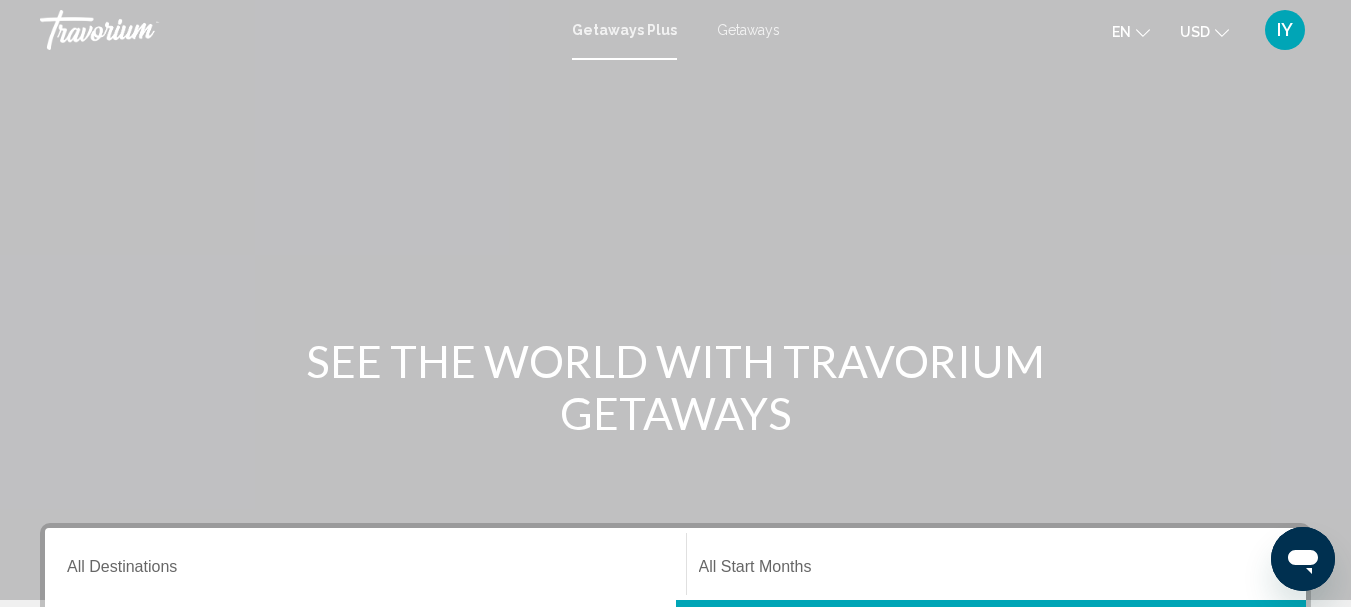 click on "Getaways" at bounding box center (748, 30) 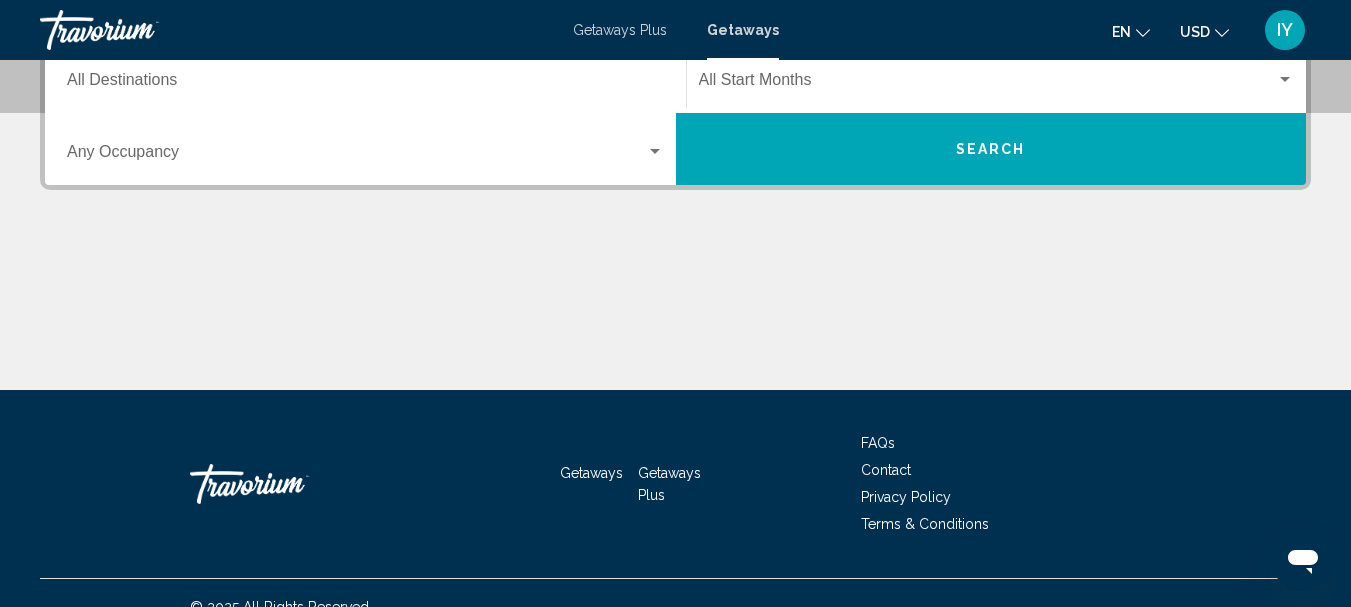 scroll, scrollTop: 486, scrollLeft: 0, axis: vertical 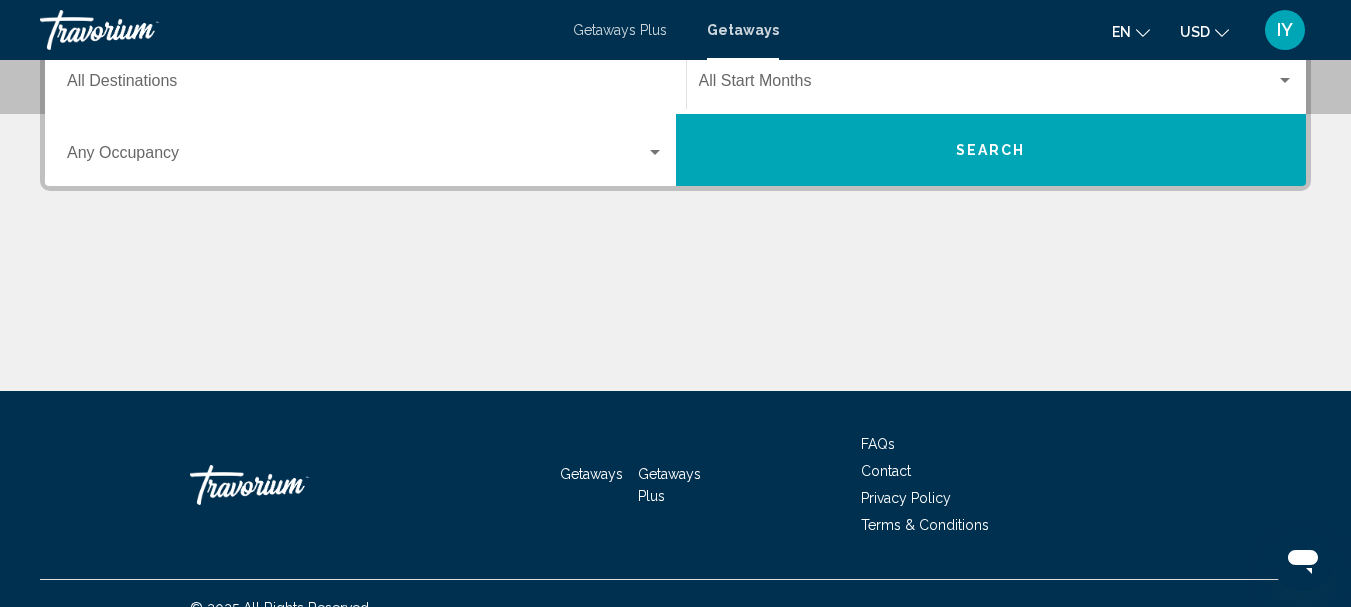 click on "Destination All Destinations" at bounding box center [365, 78] 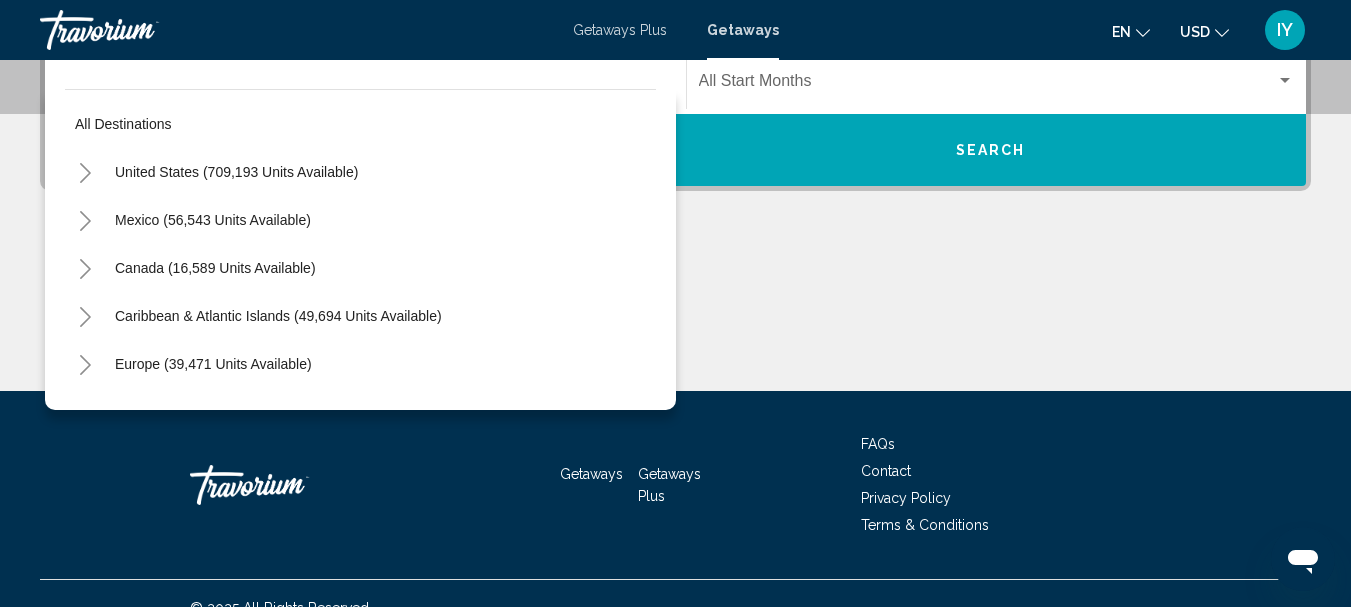 scroll, scrollTop: 458, scrollLeft: 0, axis: vertical 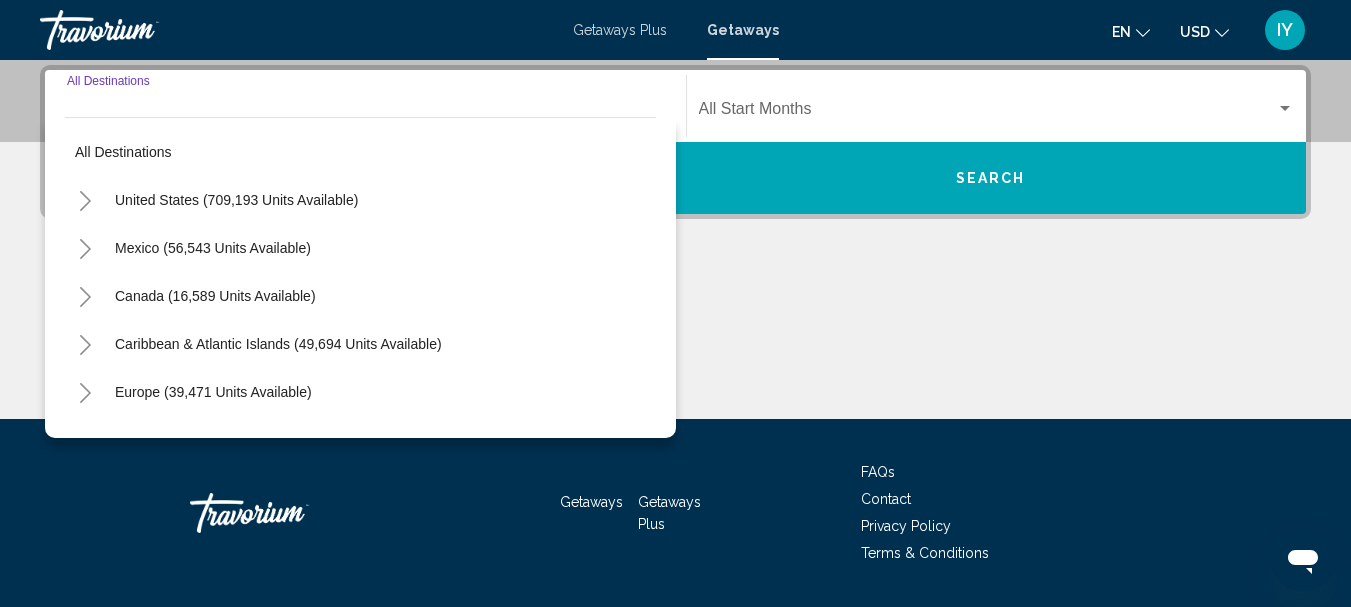 click 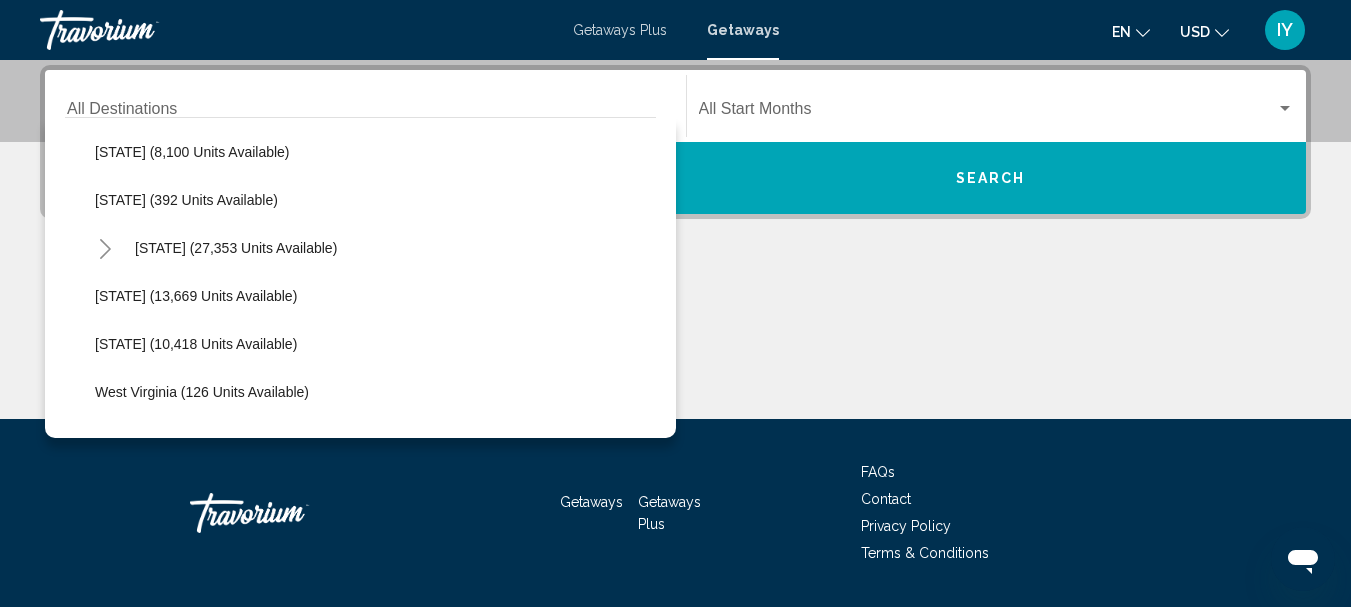scroll, scrollTop: 1857, scrollLeft: 0, axis: vertical 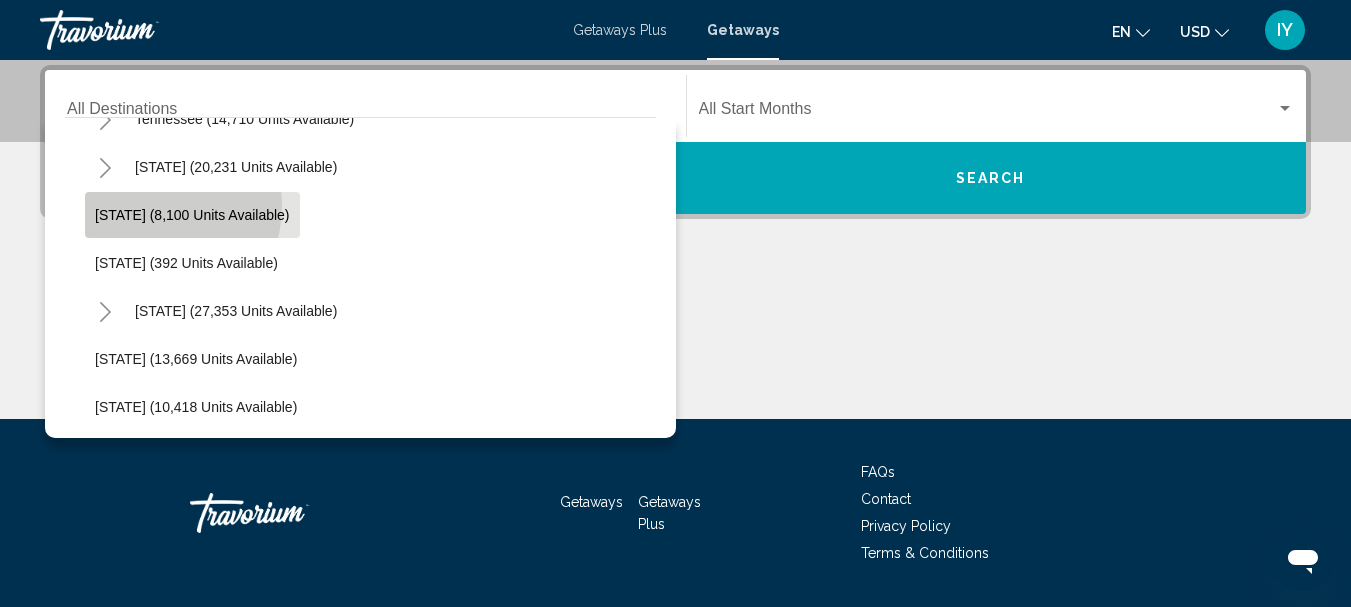 click on "[STATE] ([NUMBER] units available)" 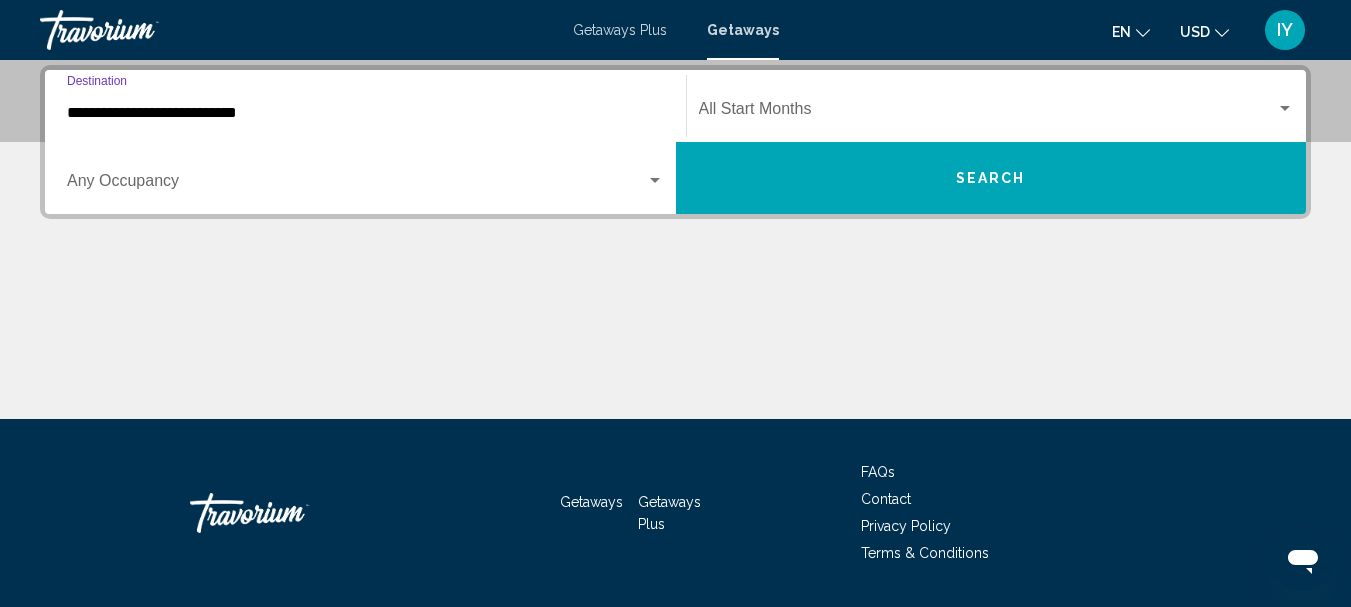 click on "Start Month All Start Months" 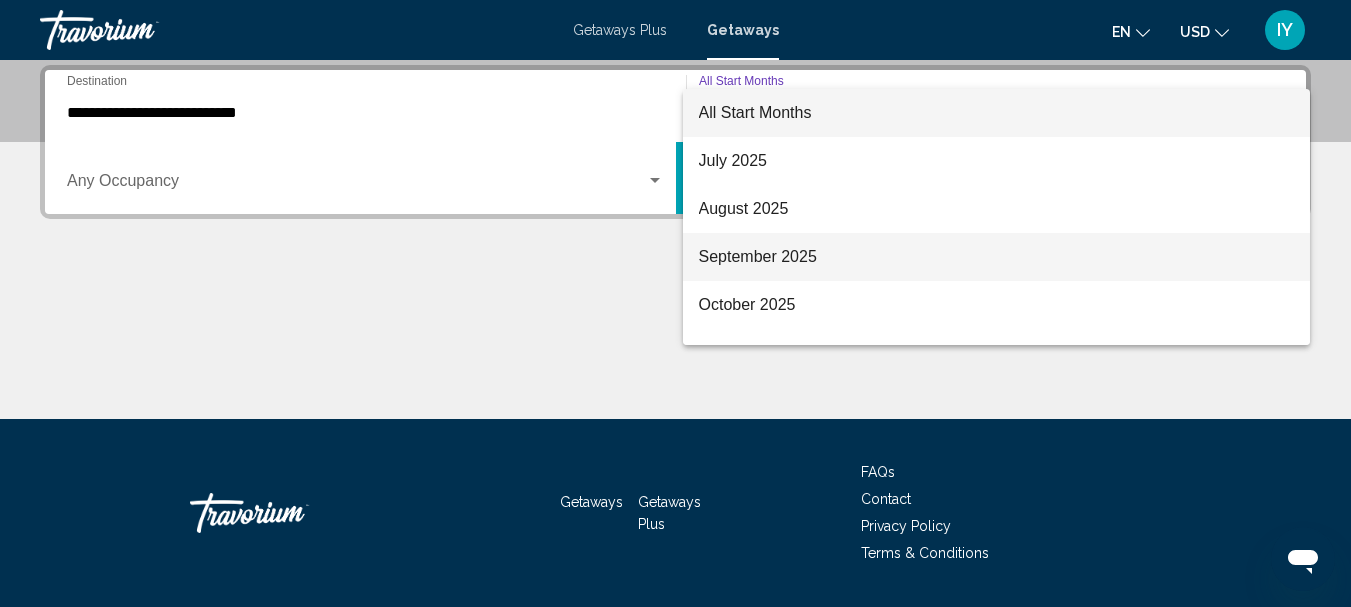 click on "September 2025" at bounding box center (997, 257) 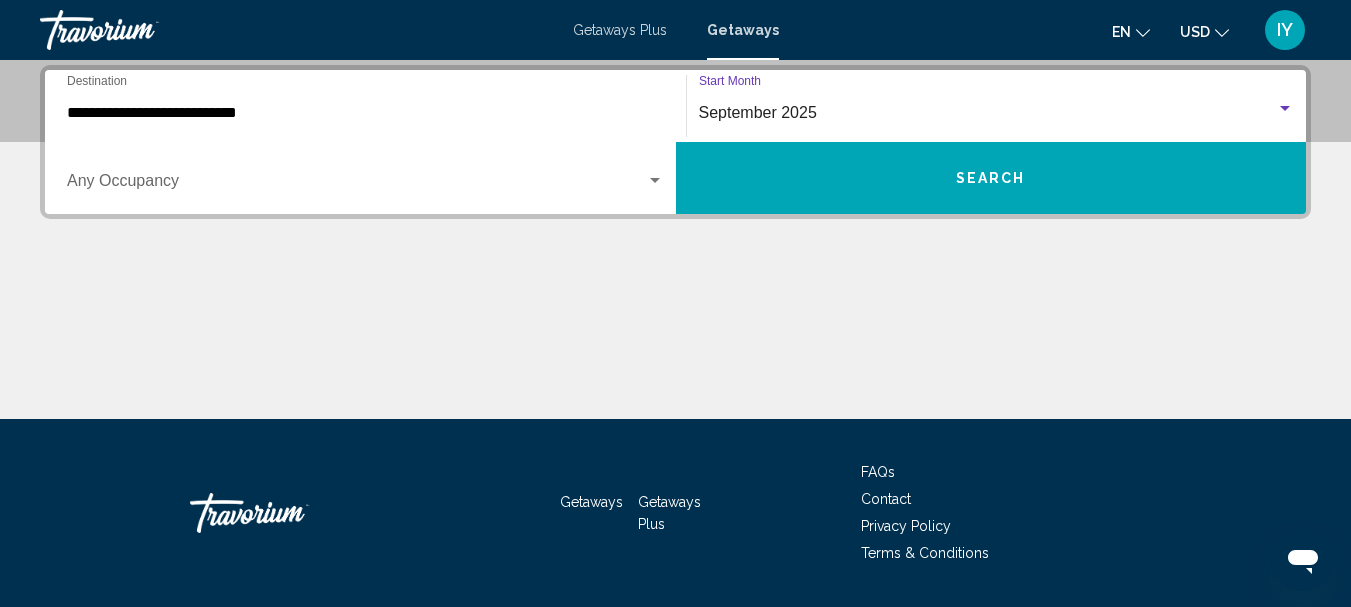 click on "Search" at bounding box center (991, 178) 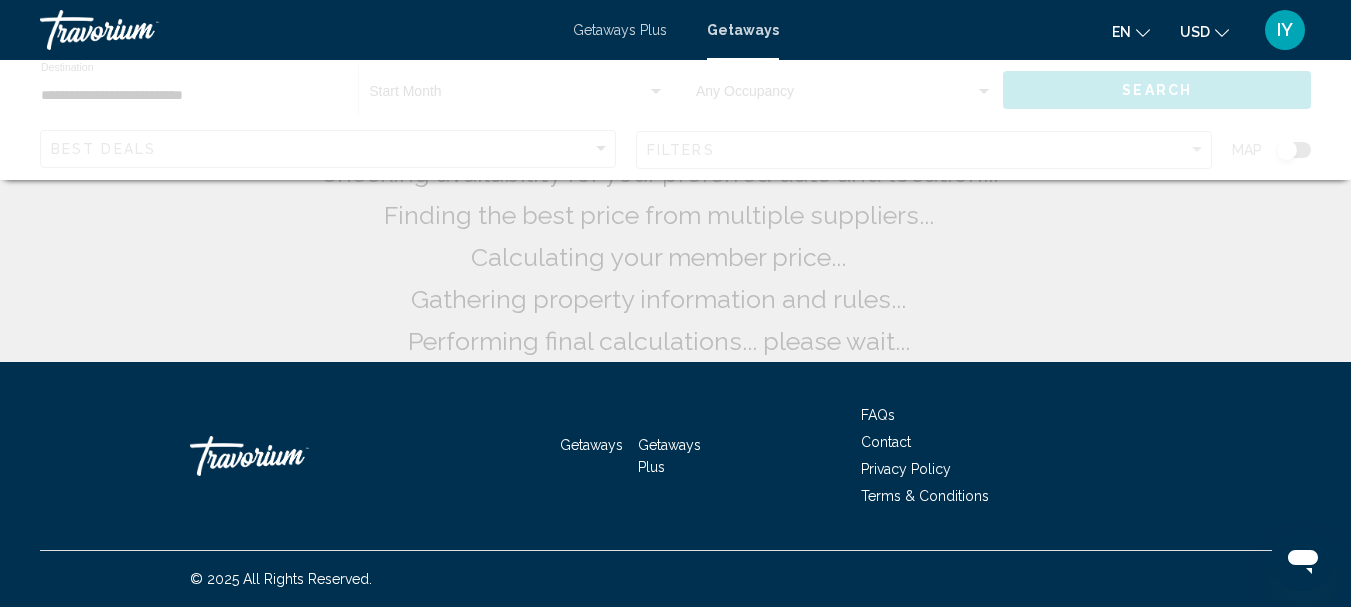 scroll, scrollTop: 0, scrollLeft: 0, axis: both 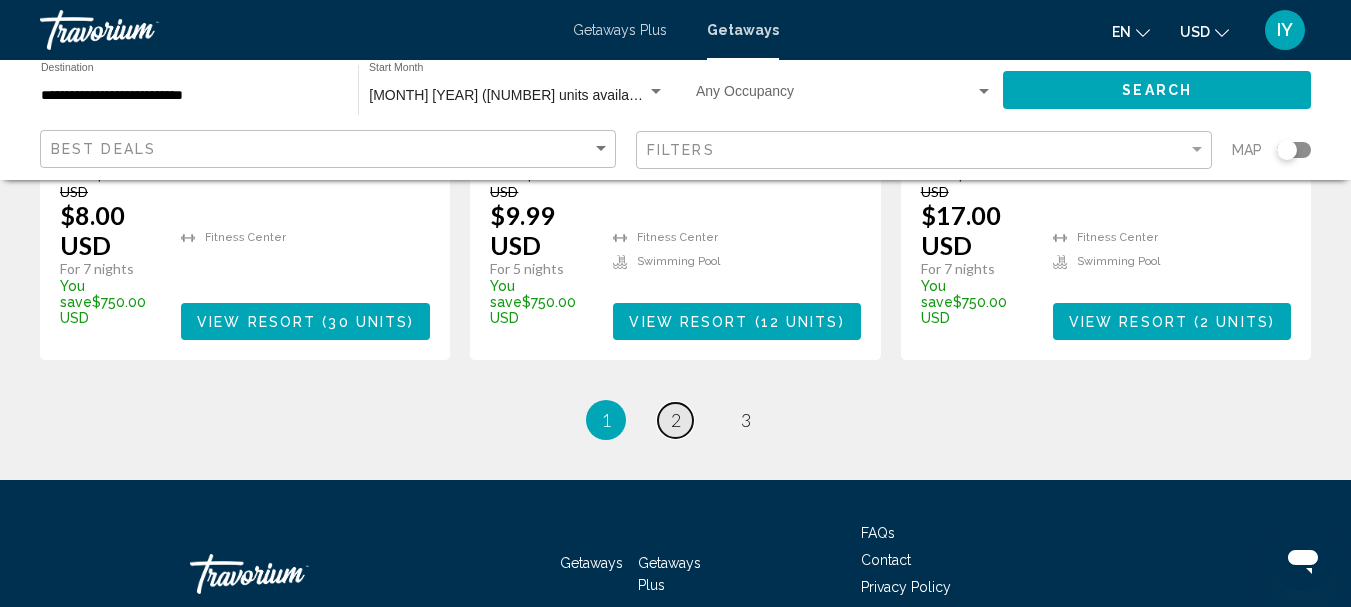 click on "page  2" at bounding box center [675, 420] 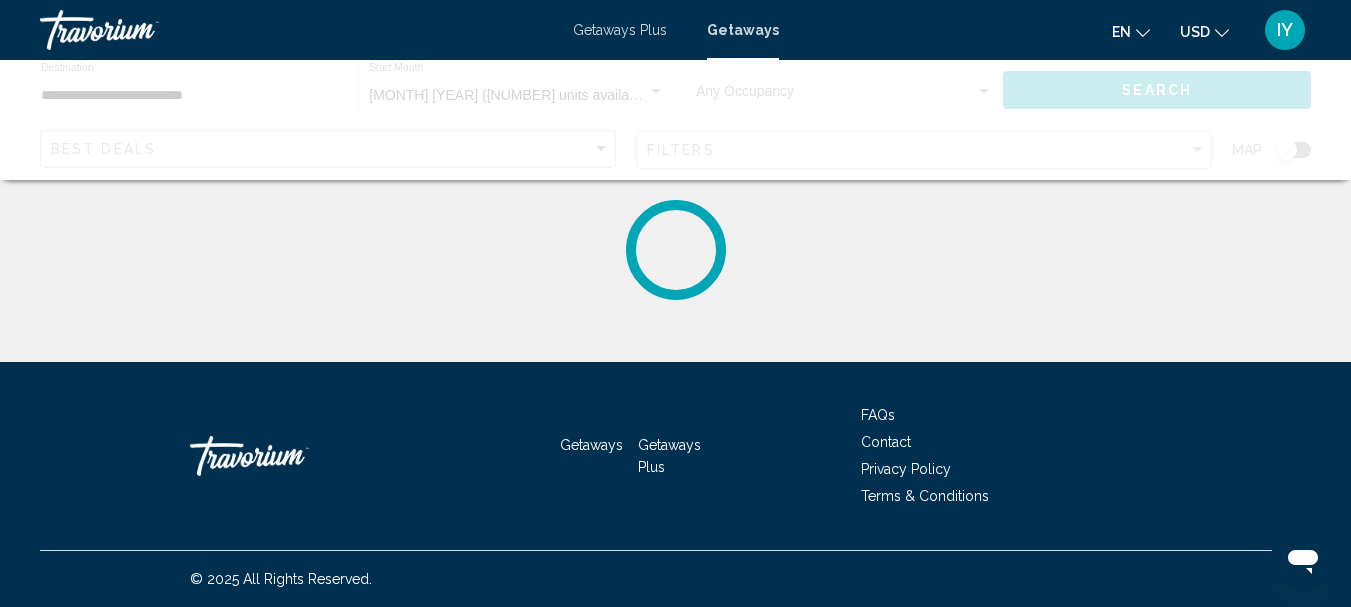 scroll, scrollTop: 0, scrollLeft: 0, axis: both 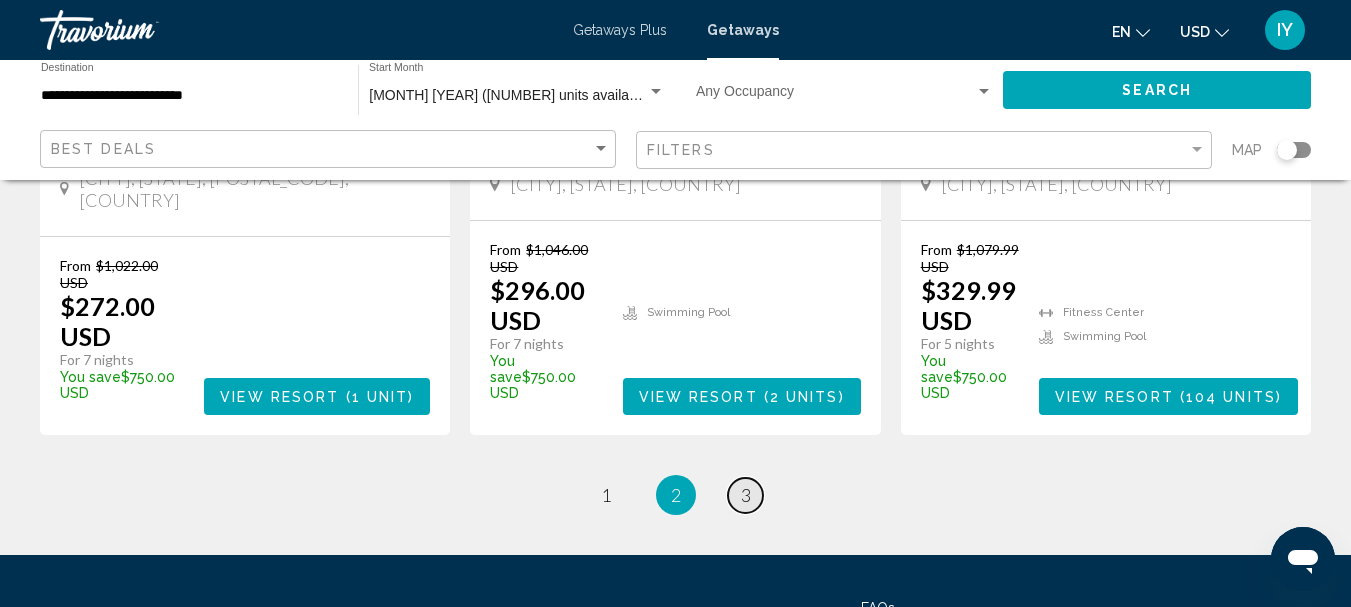 click on "3" at bounding box center (746, 495) 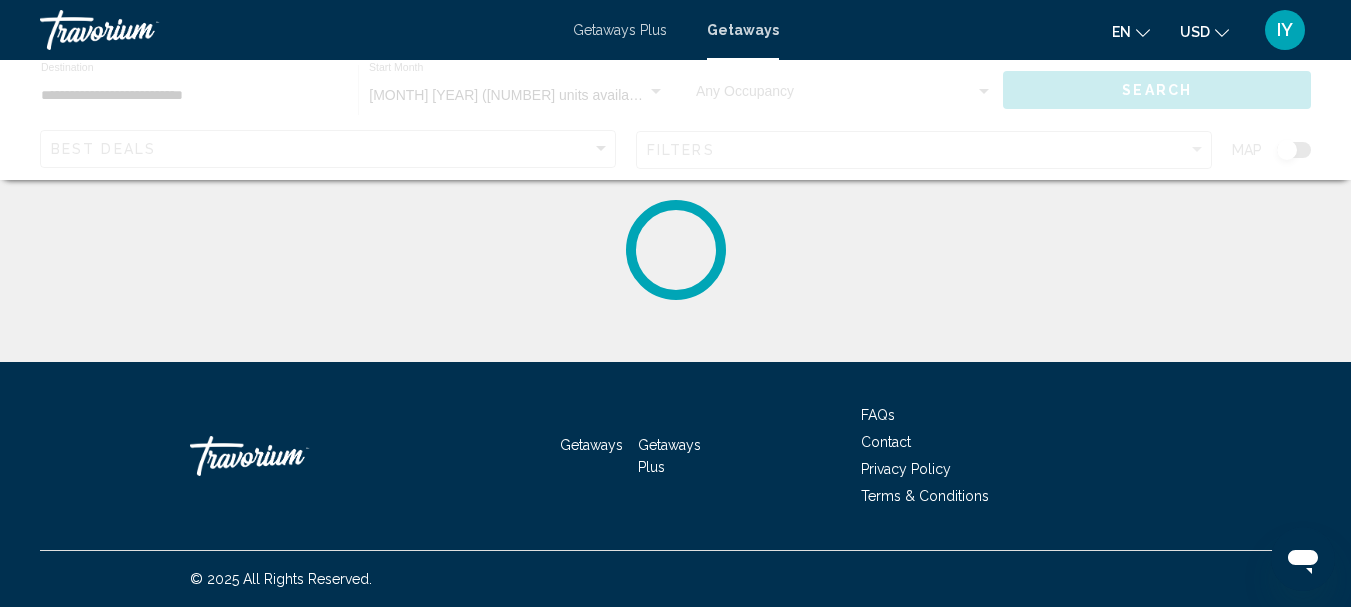 scroll, scrollTop: 0, scrollLeft: 0, axis: both 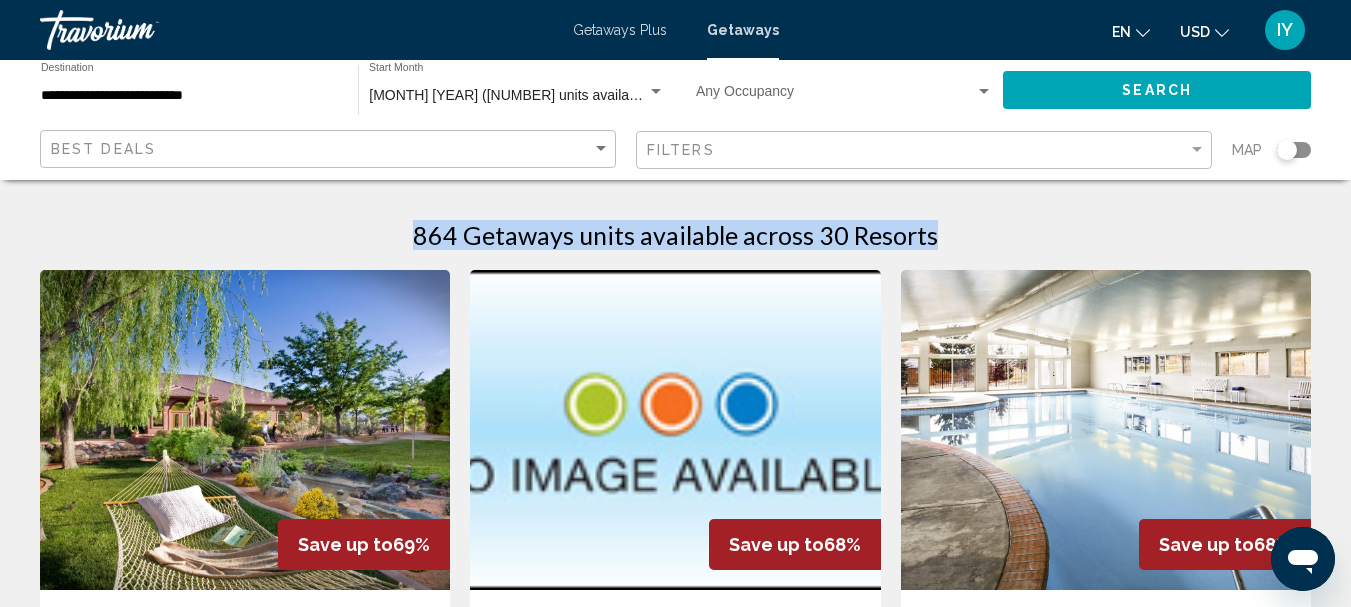 drag, startPoint x: 1350, startPoint y: 128, endPoint x: 1356, endPoint y: 141, distance: 14.3178215 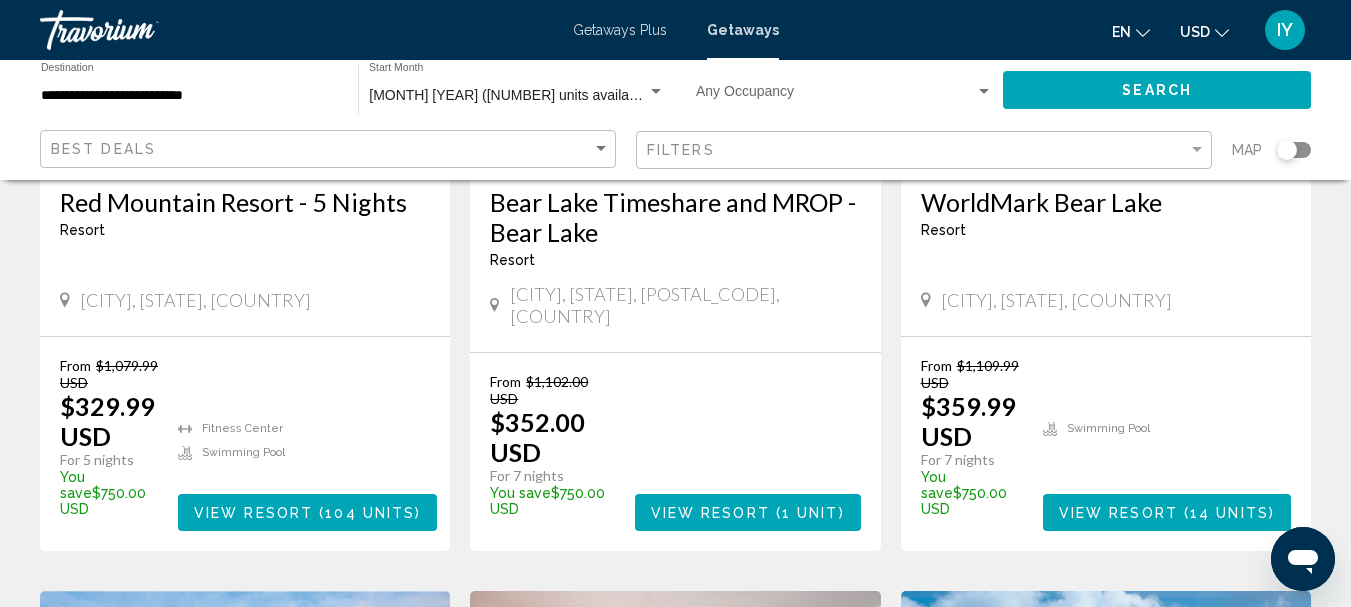 scroll, scrollTop: 430, scrollLeft: 0, axis: vertical 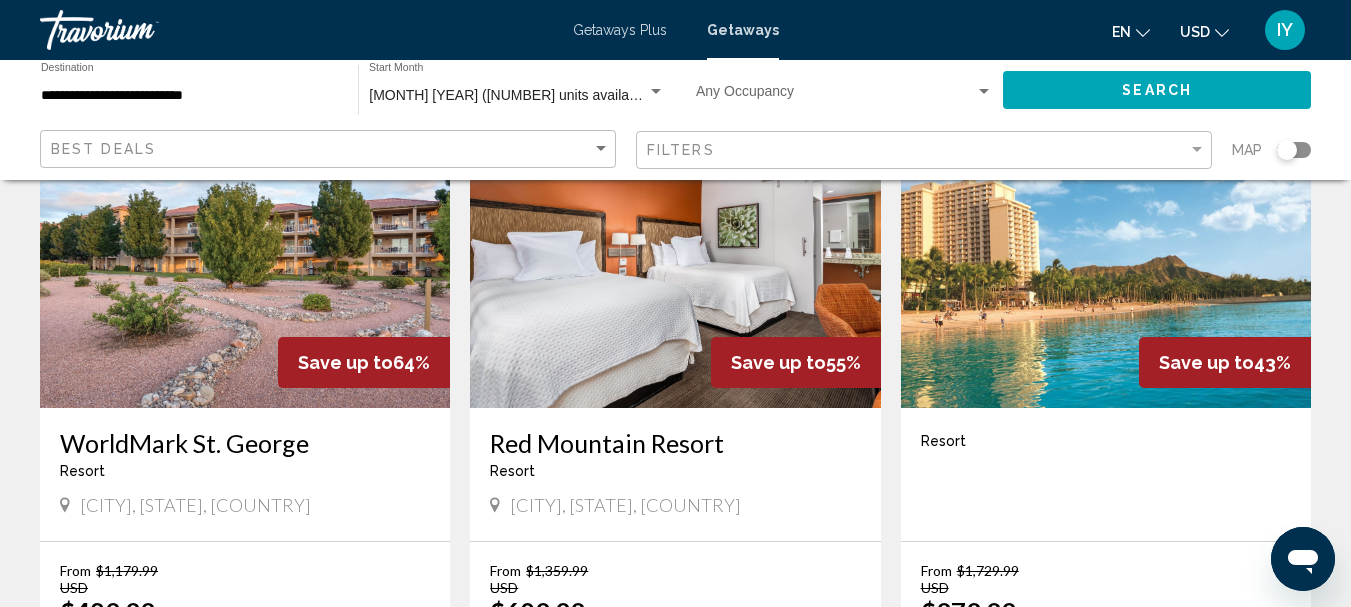 click at bounding box center (1106, 248) 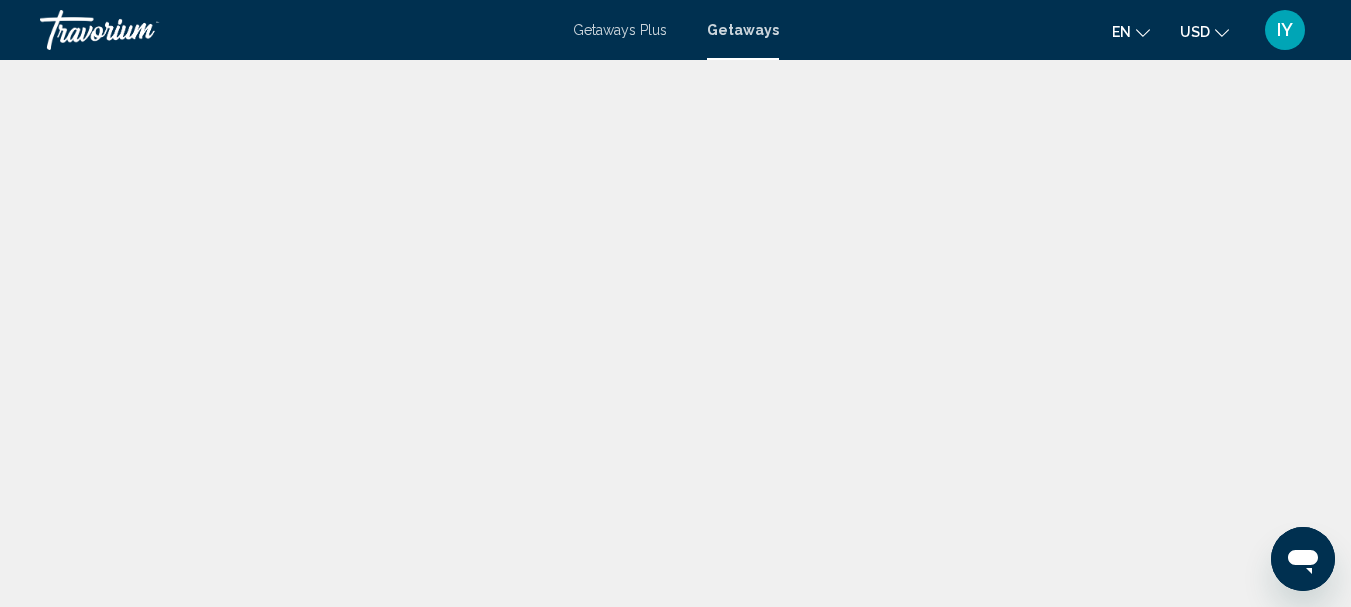 scroll, scrollTop: 232, scrollLeft: 0, axis: vertical 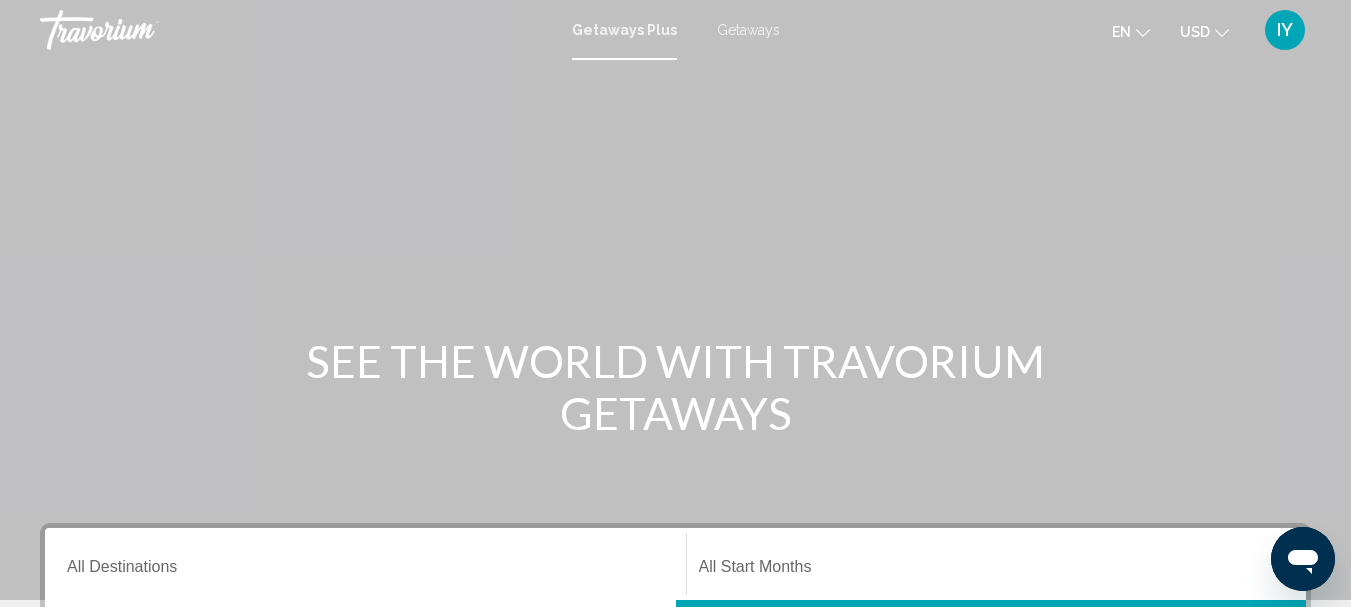 click on "Getaways" at bounding box center [748, 30] 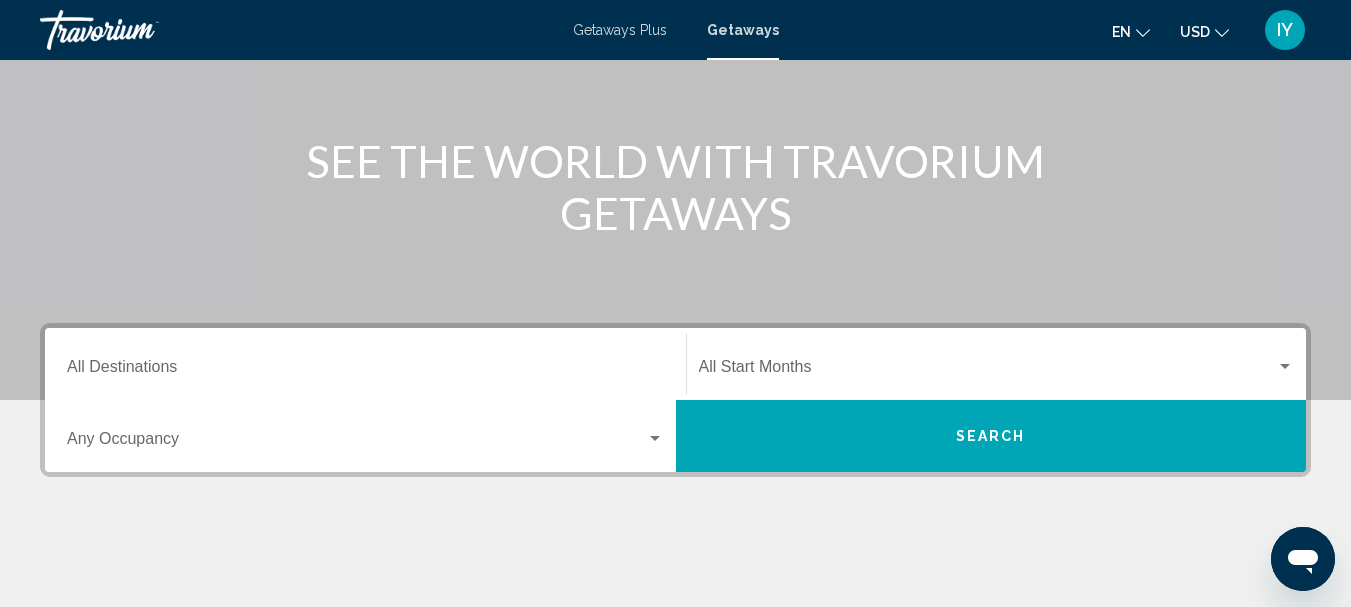 scroll, scrollTop: 202, scrollLeft: 0, axis: vertical 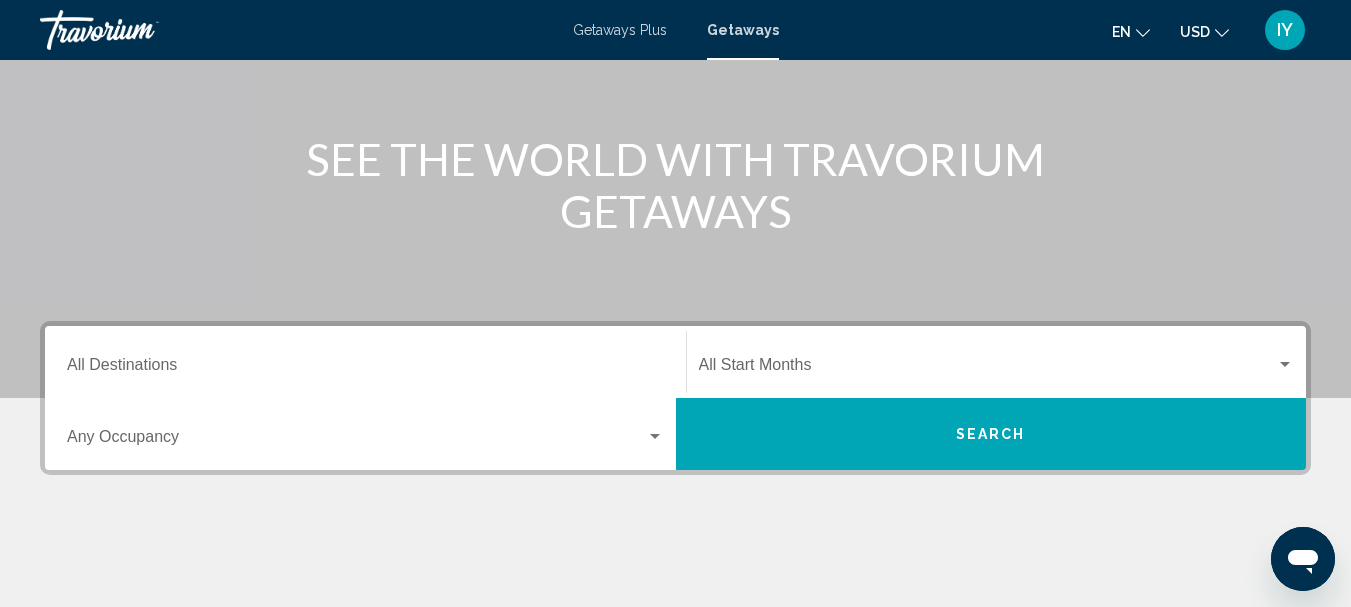 click on "Destination All Destinations" at bounding box center (365, 369) 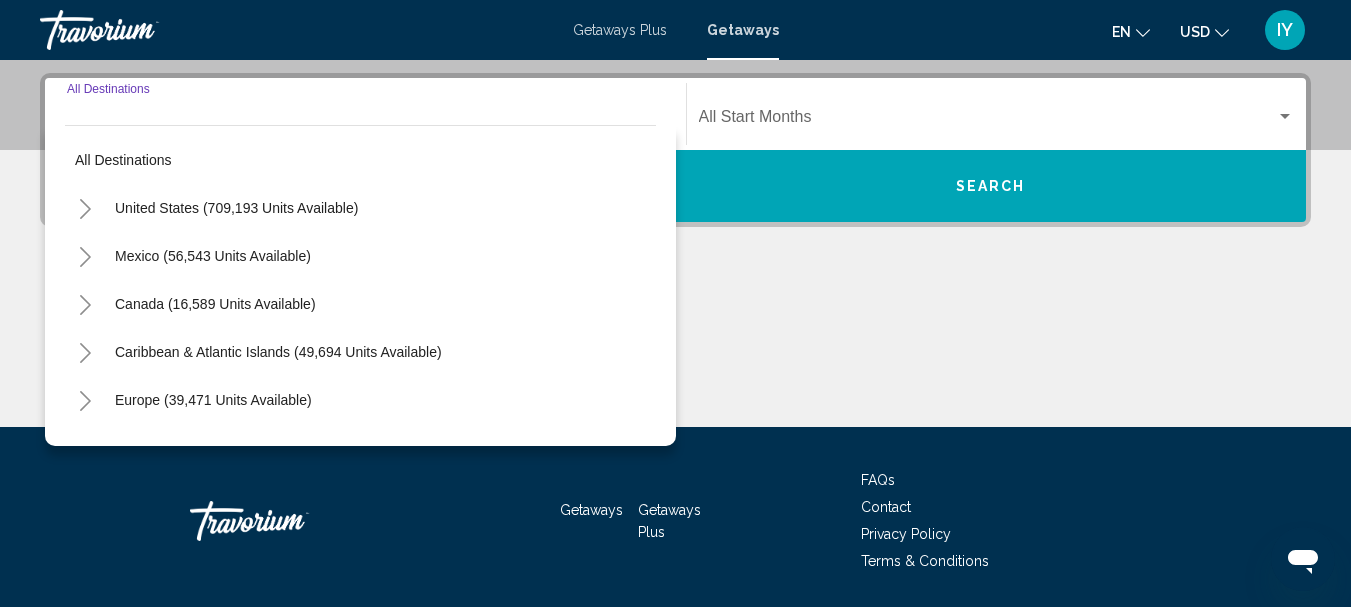 scroll, scrollTop: 458, scrollLeft: 0, axis: vertical 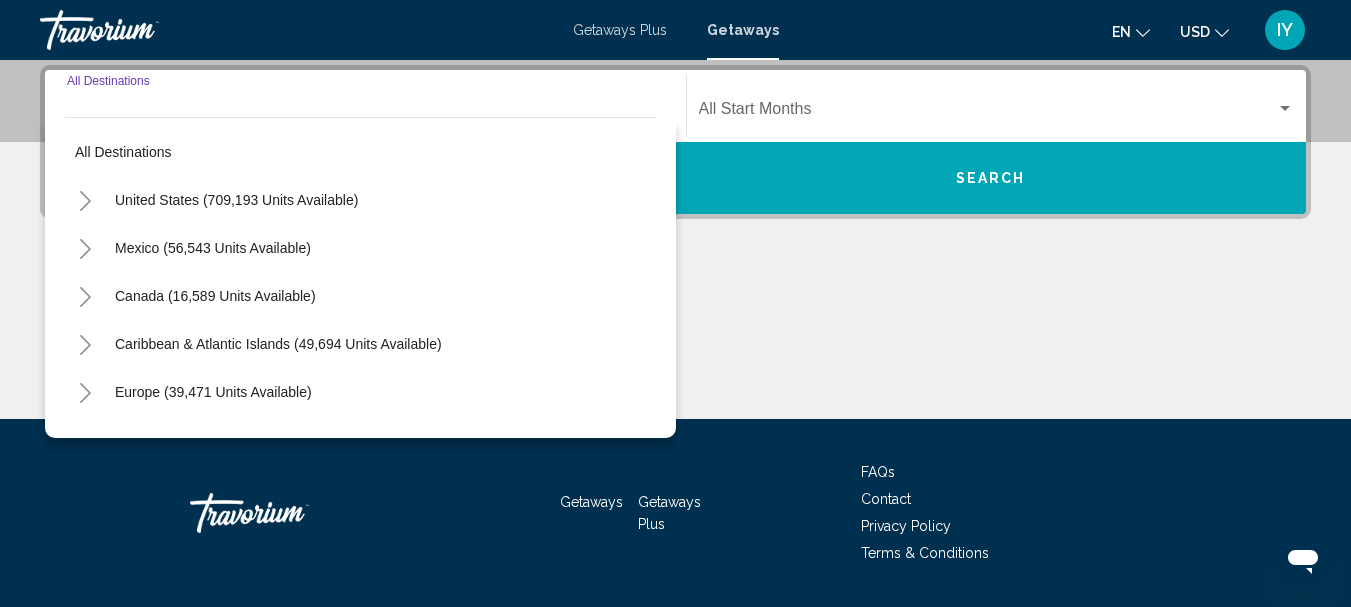 click 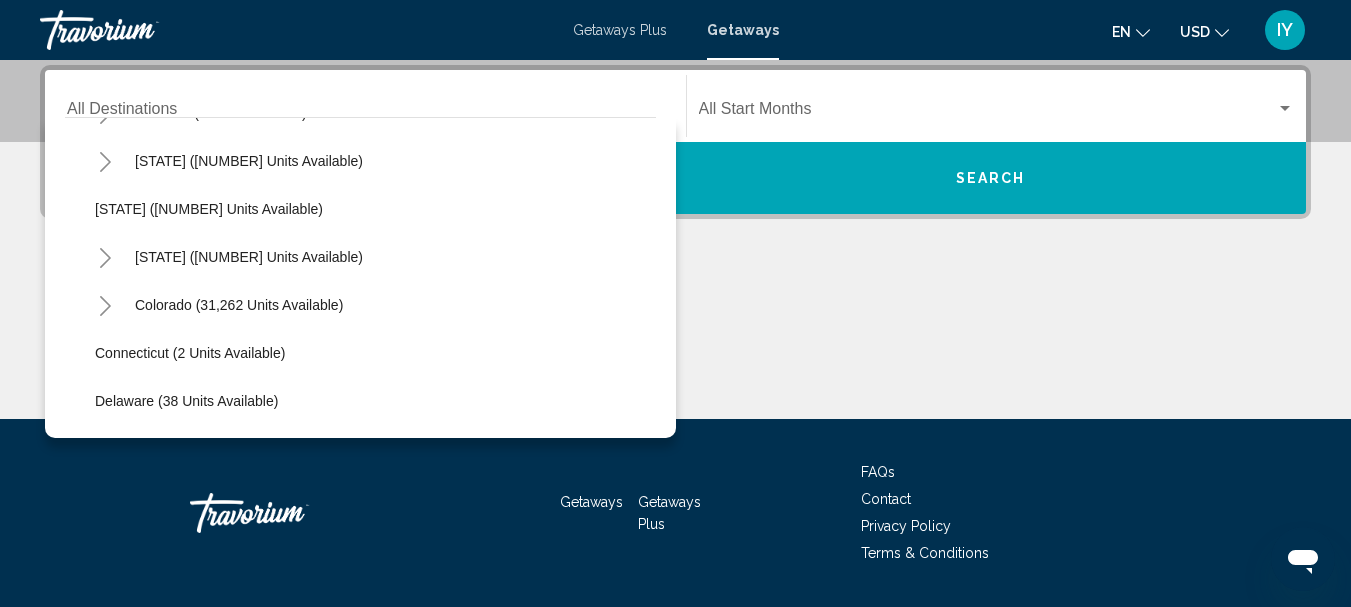 scroll, scrollTop: 166, scrollLeft: 0, axis: vertical 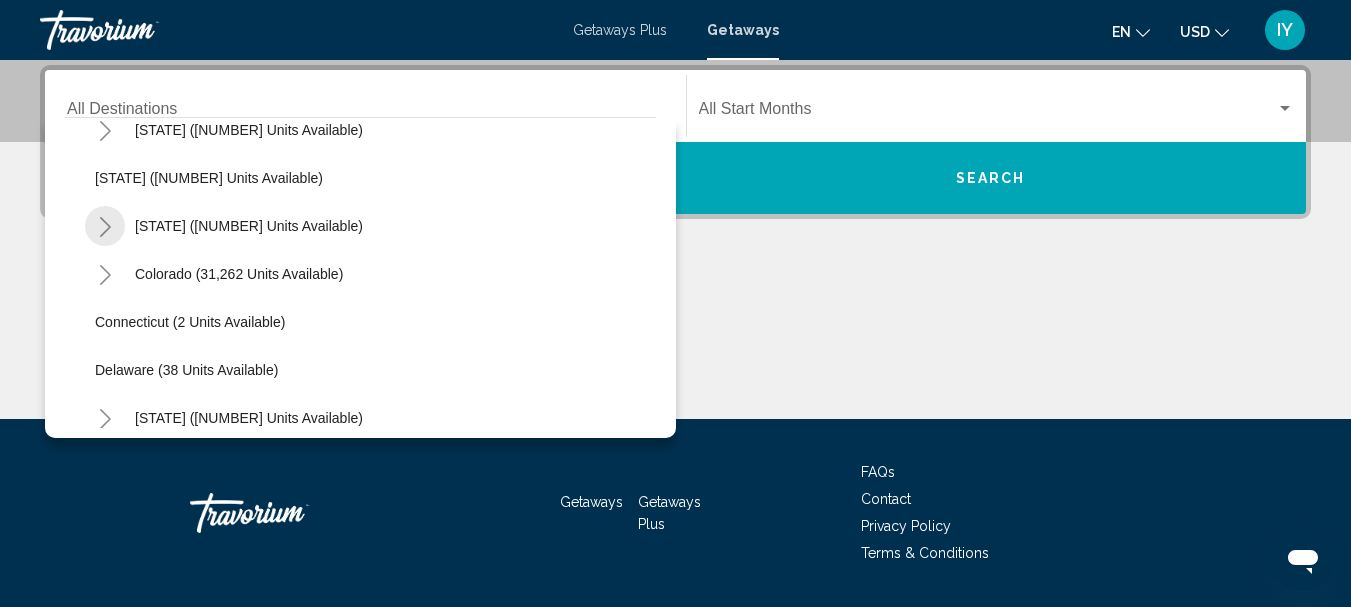 click 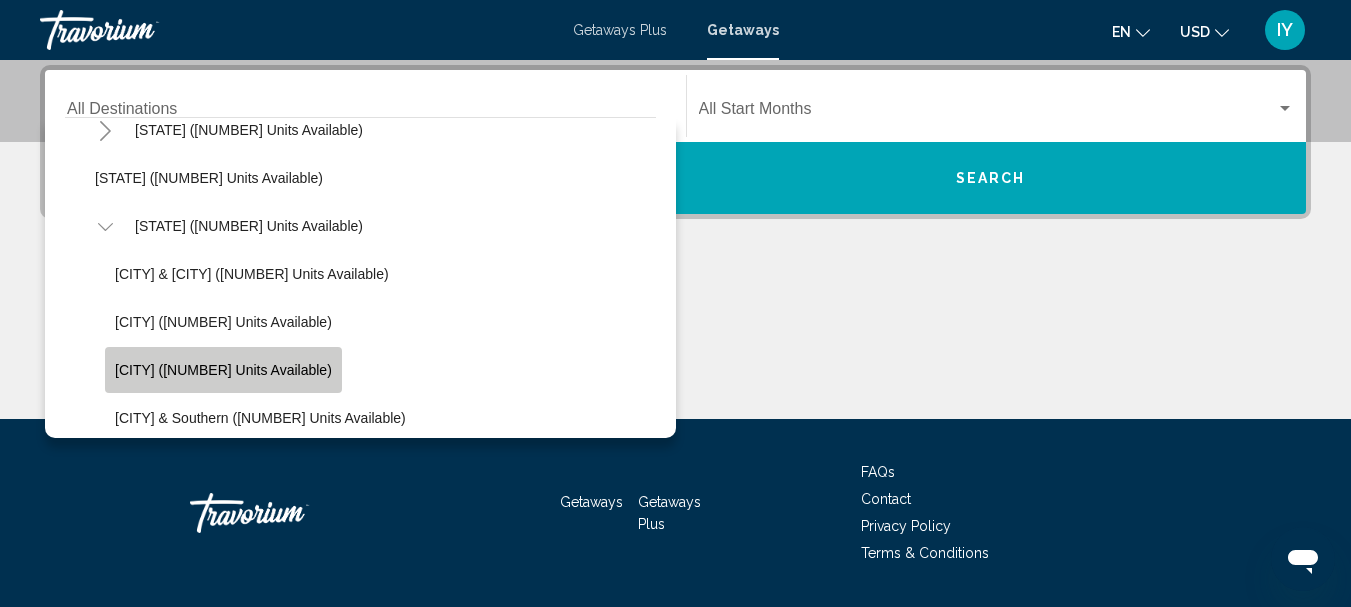 click on "Palm Springs (5,443 units available)" 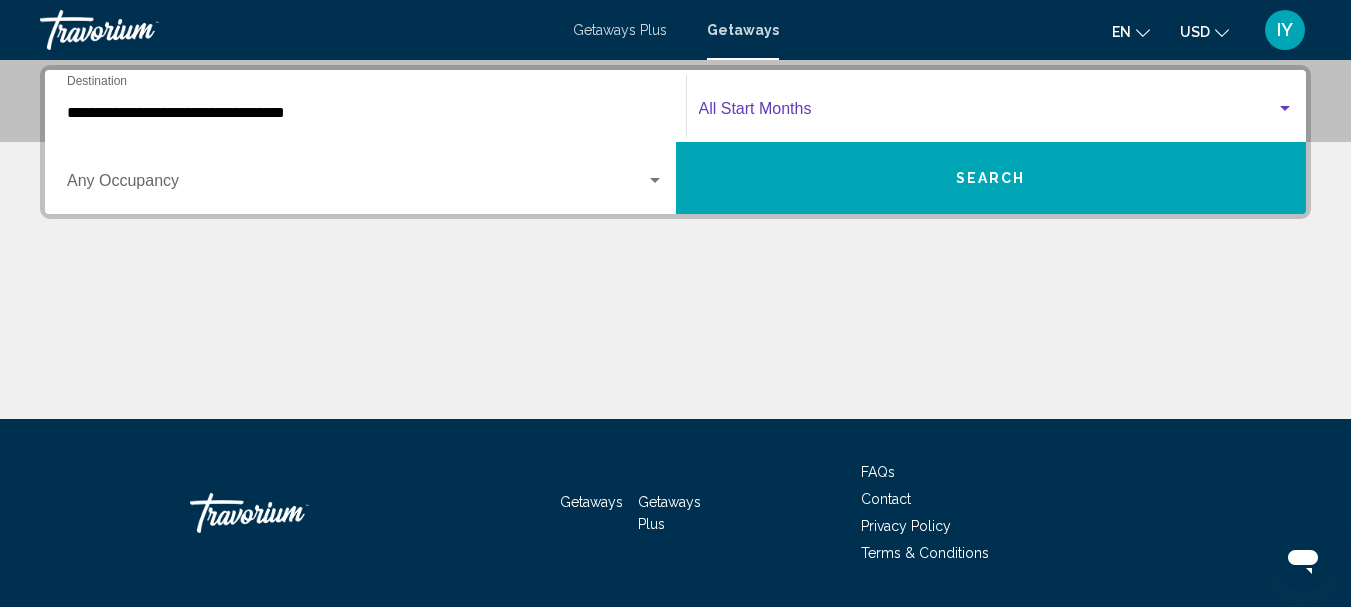 click at bounding box center [1285, 109] 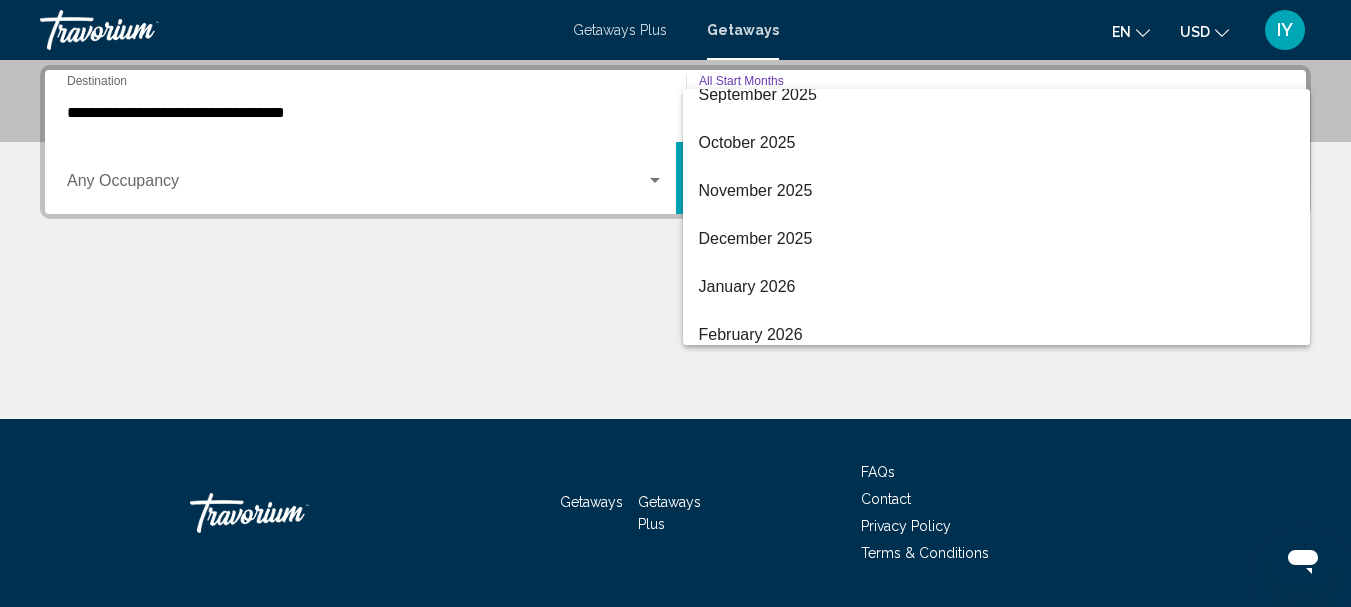 scroll, scrollTop: 165, scrollLeft: 0, axis: vertical 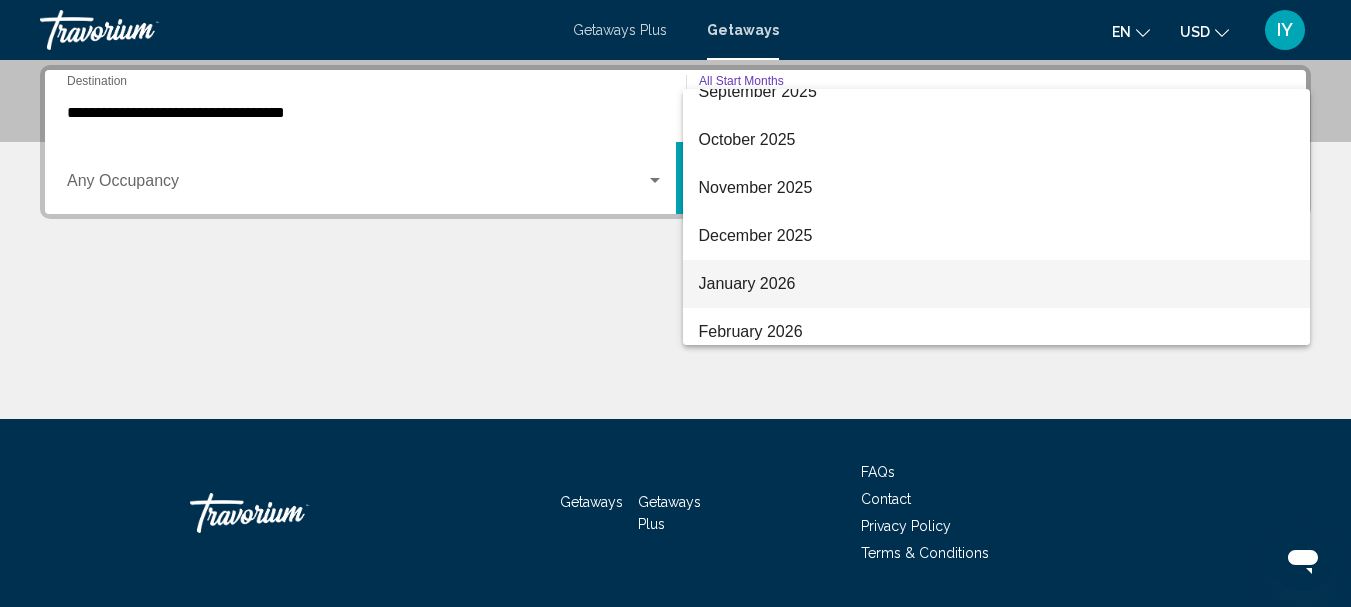 click on "January 2026" at bounding box center (997, 284) 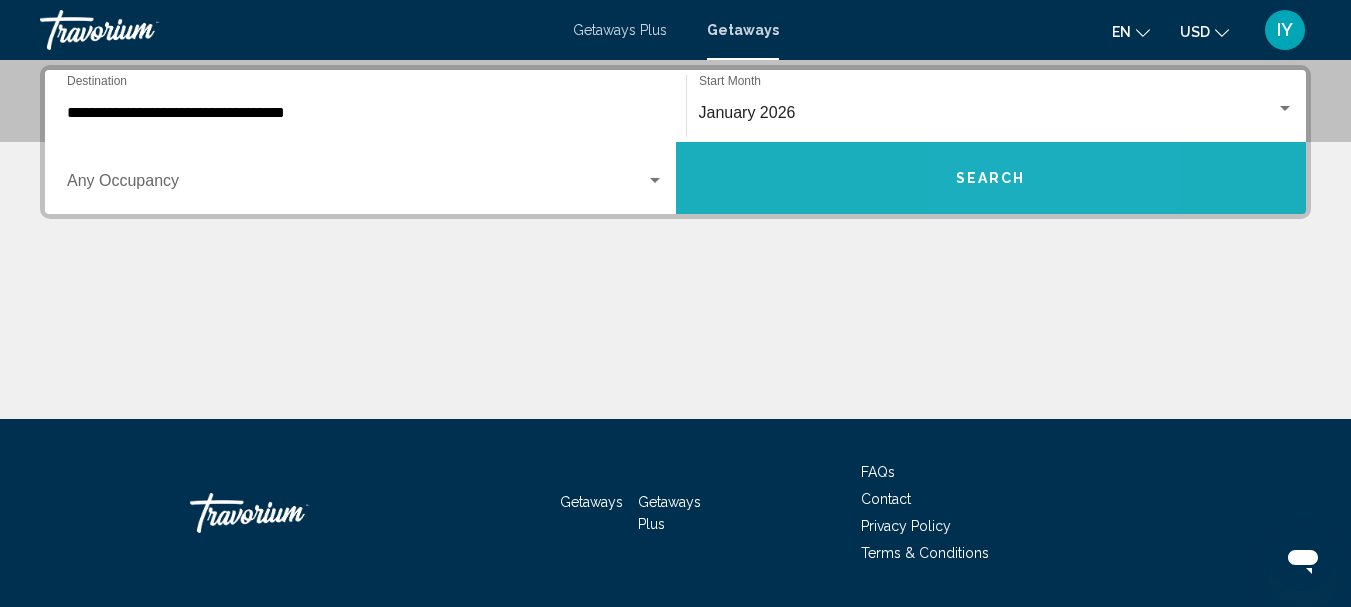 click on "Search" at bounding box center (991, 179) 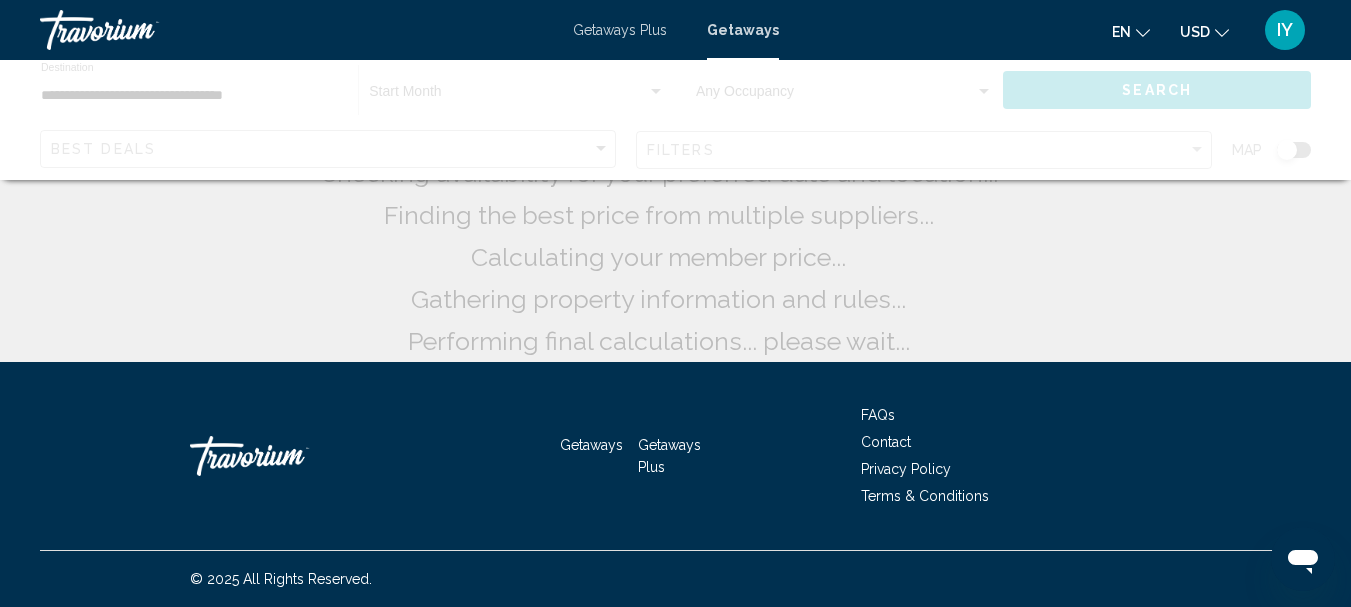 scroll, scrollTop: 0, scrollLeft: 0, axis: both 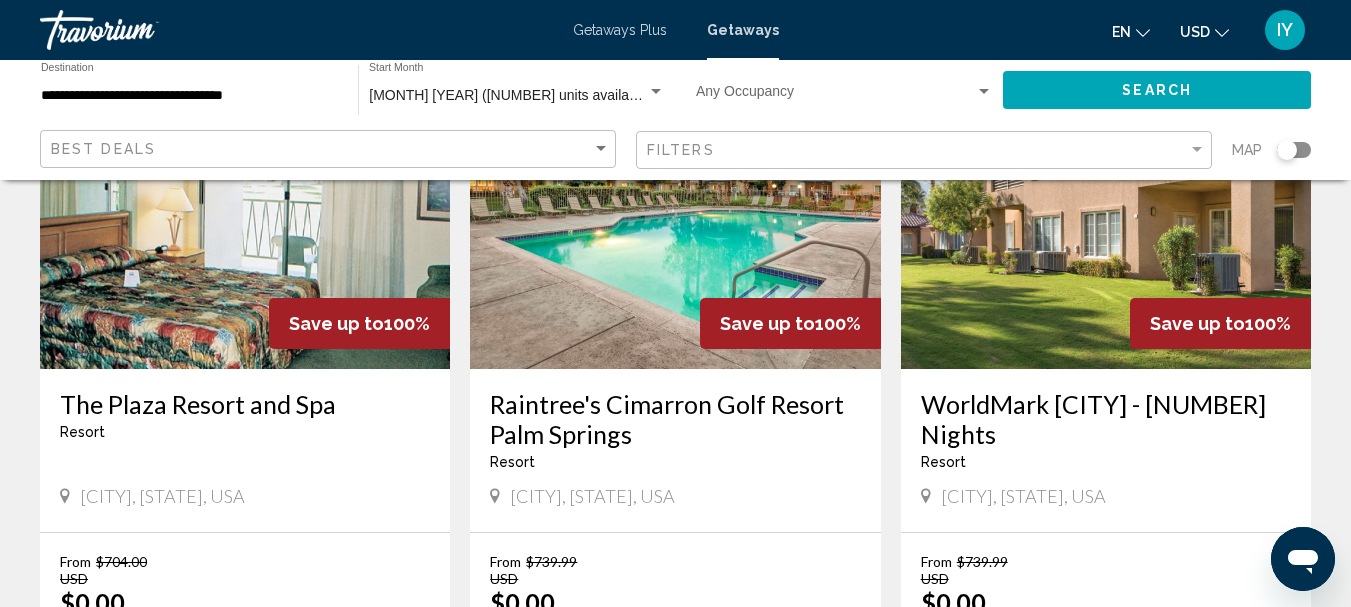 click on "WorldMark Cathedral City - 4 Nights" at bounding box center [1106, 419] 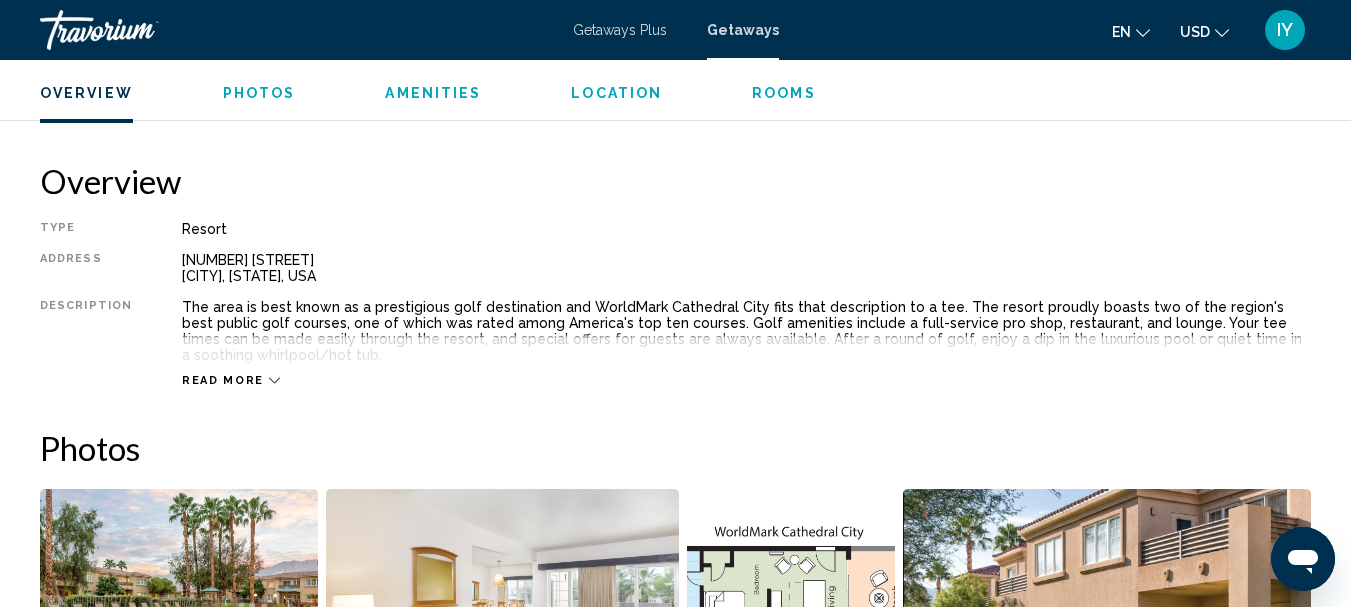 scroll, scrollTop: 1021, scrollLeft: 0, axis: vertical 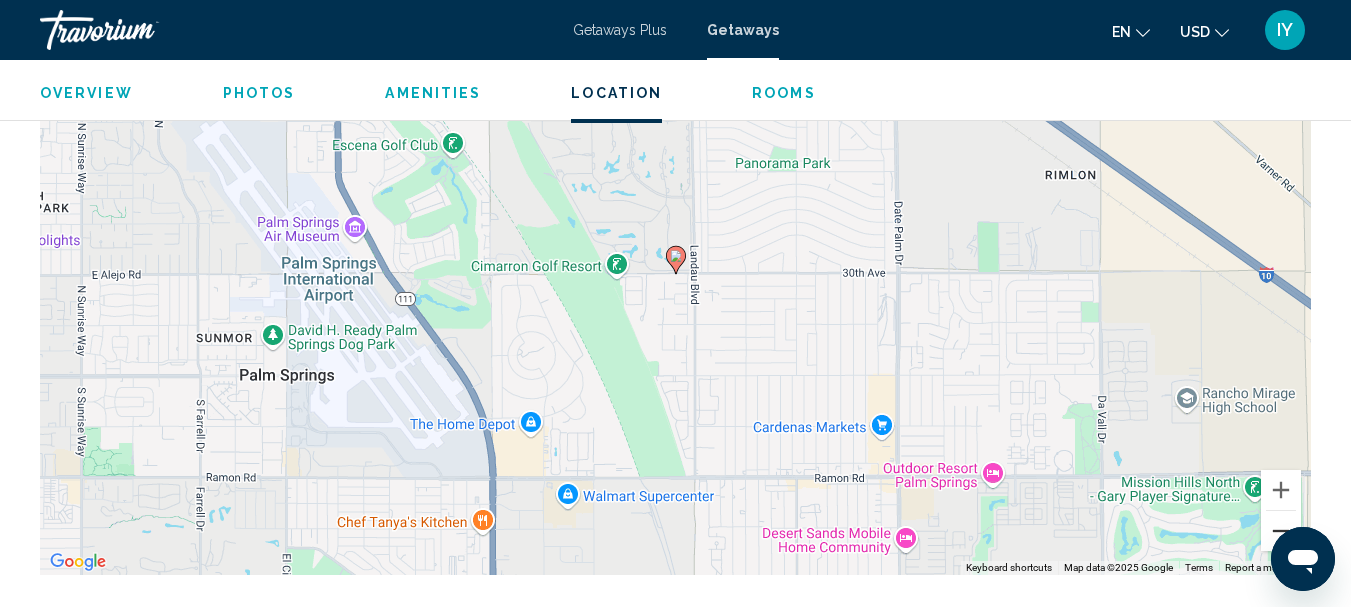 click at bounding box center [1281, 531] 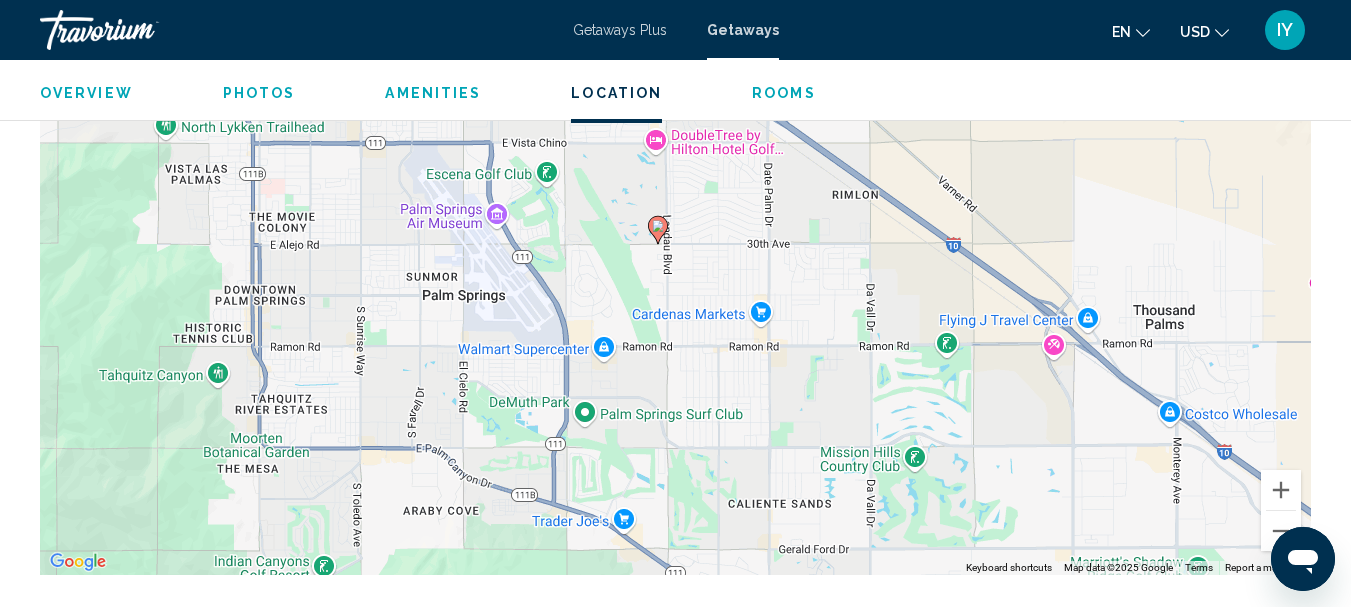 drag, startPoint x: 919, startPoint y: 259, endPoint x: 901, endPoint y: 233, distance: 31.622776 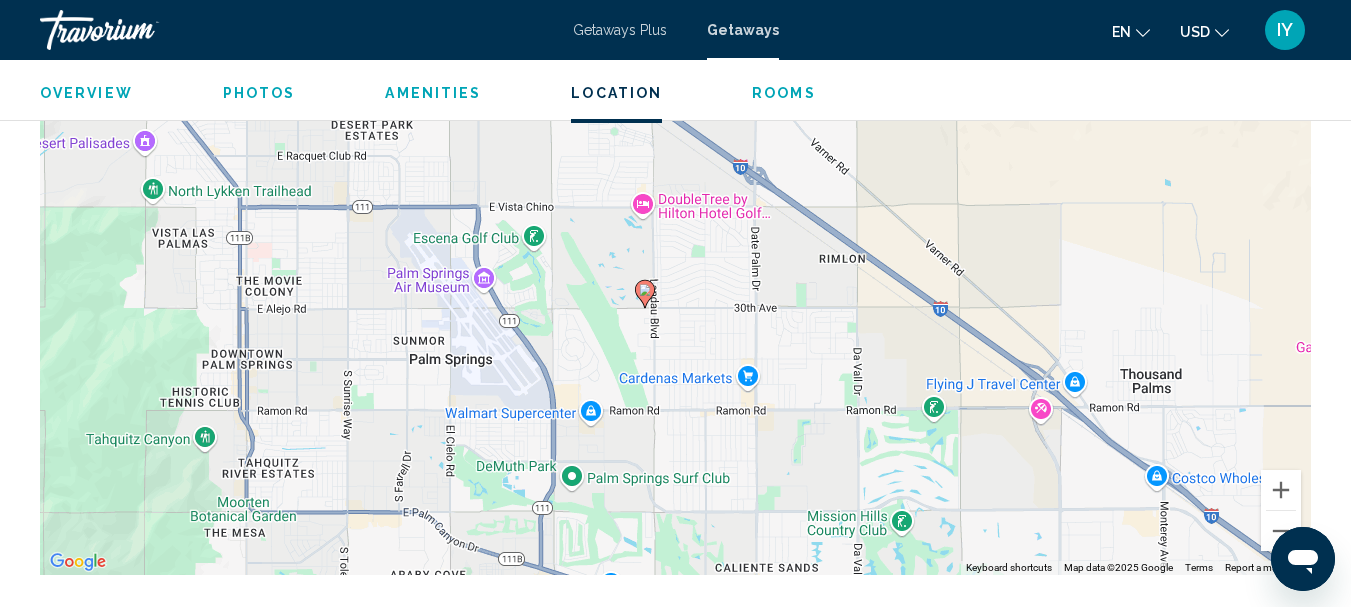 drag, startPoint x: 803, startPoint y: 399, endPoint x: 790, endPoint y: 460, distance: 62.369865 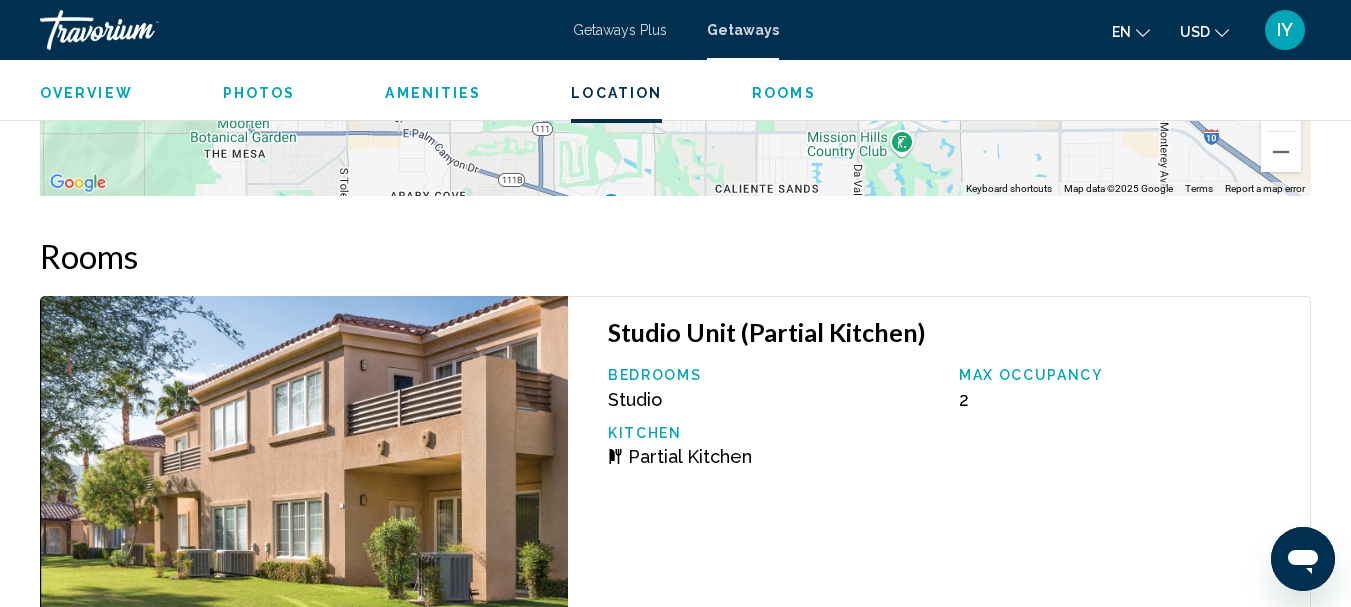 scroll, scrollTop: 3319, scrollLeft: 0, axis: vertical 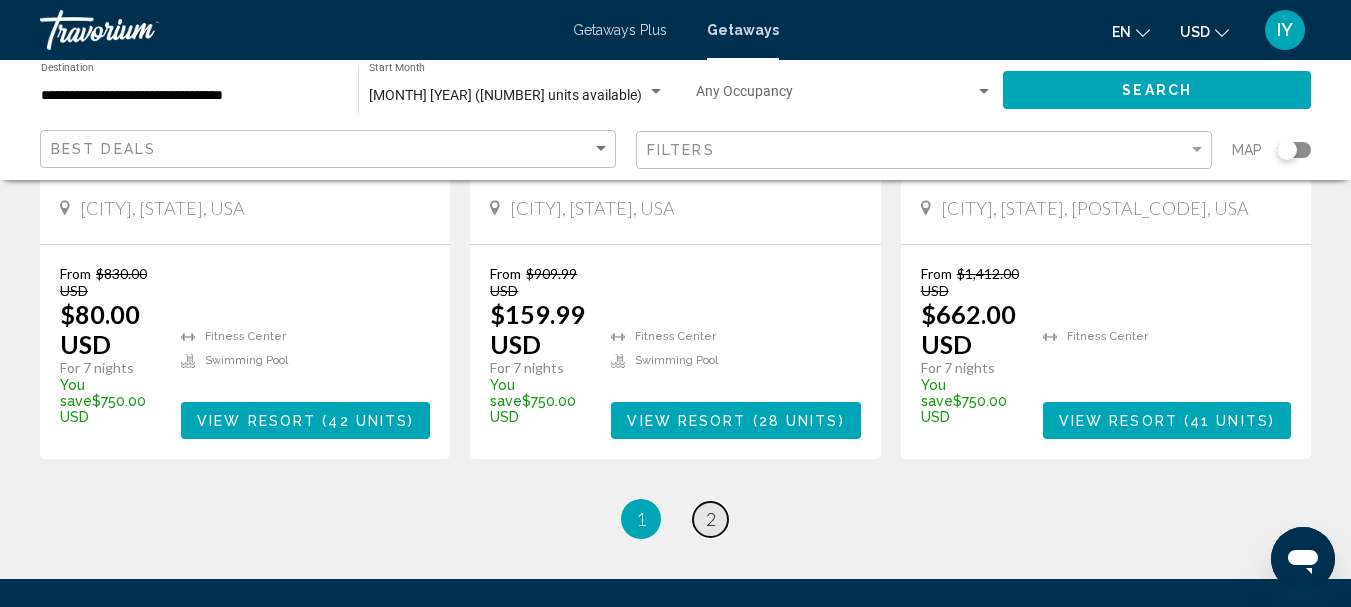 click on "2" at bounding box center (711, 519) 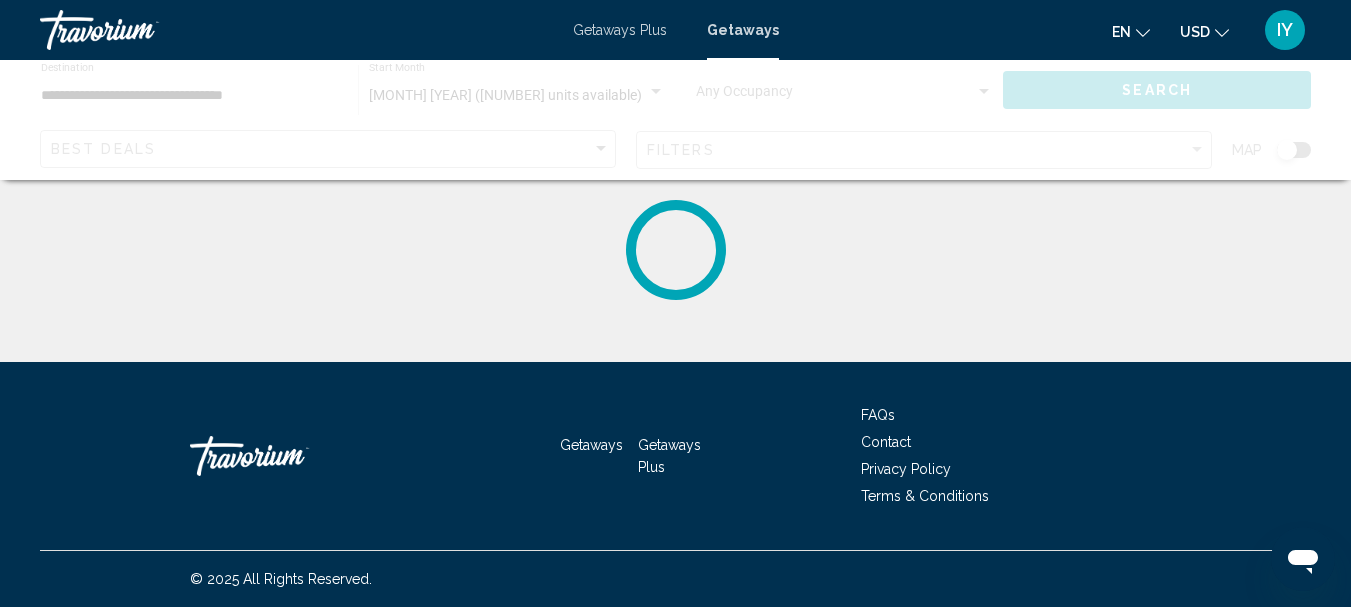 scroll, scrollTop: 0, scrollLeft: 0, axis: both 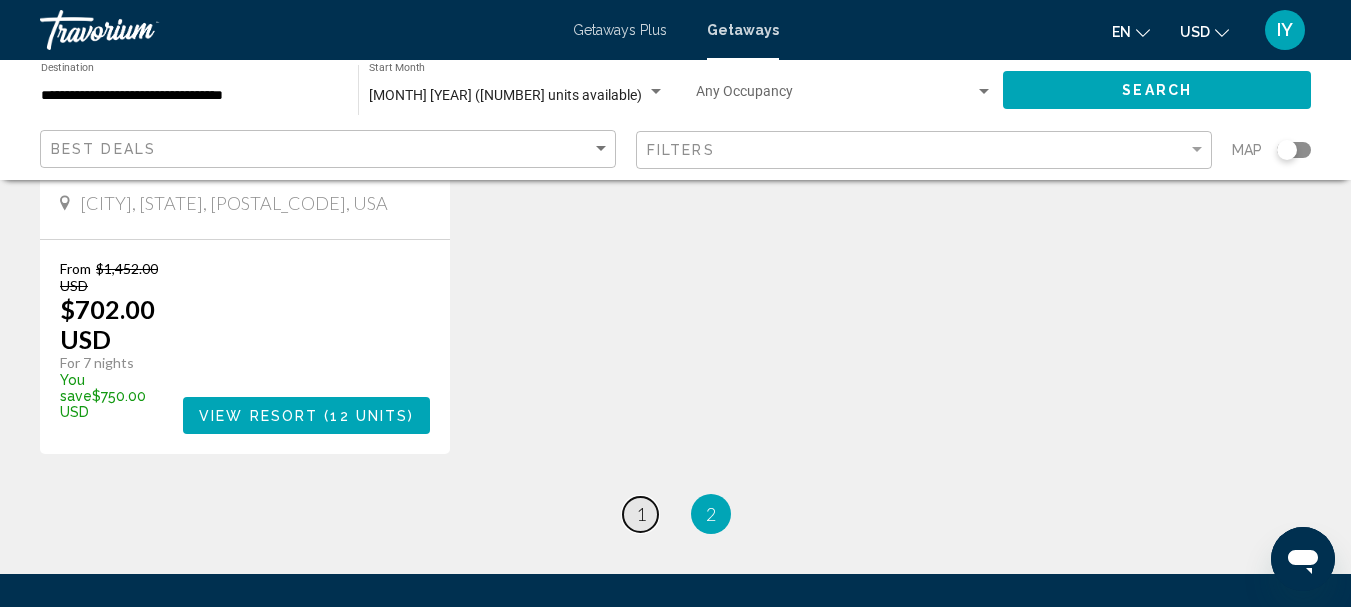 click on "1" at bounding box center (641, 514) 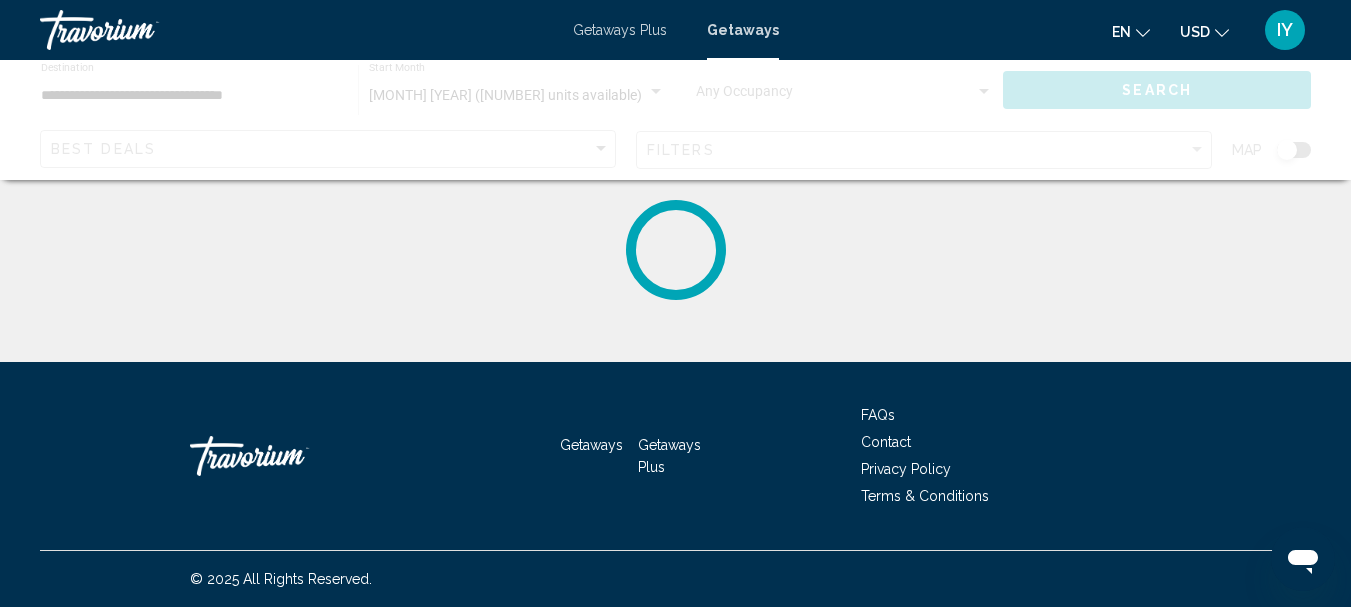 scroll, scrollTop: 0, scrollLeft: 0, axis: both 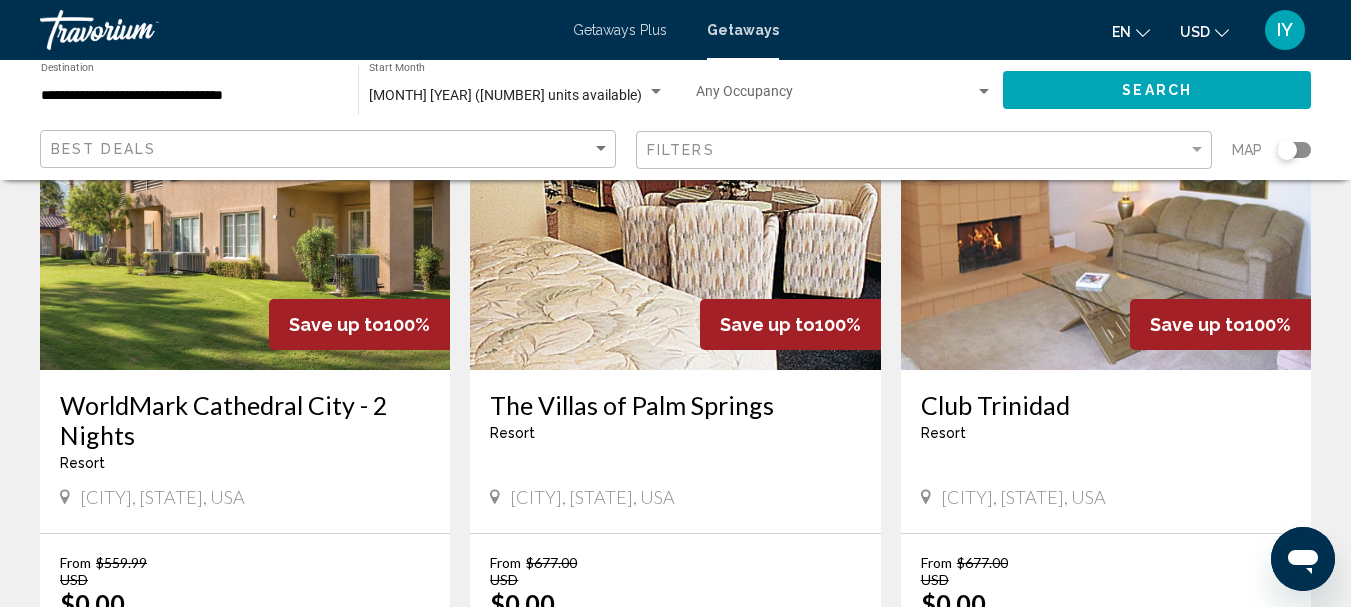 click on "The Villas of Palm Springs" at bounding box center [675, 405] 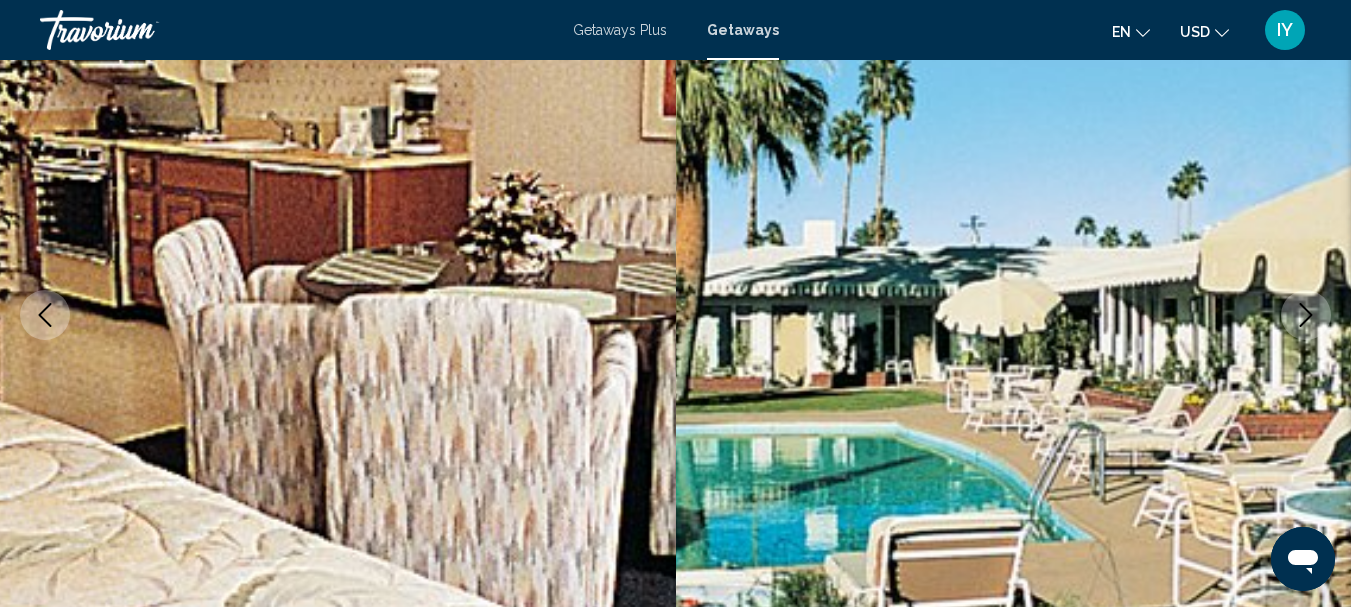 scroll, scrollTop: 232, scrollLeft: 0, axis: vertical 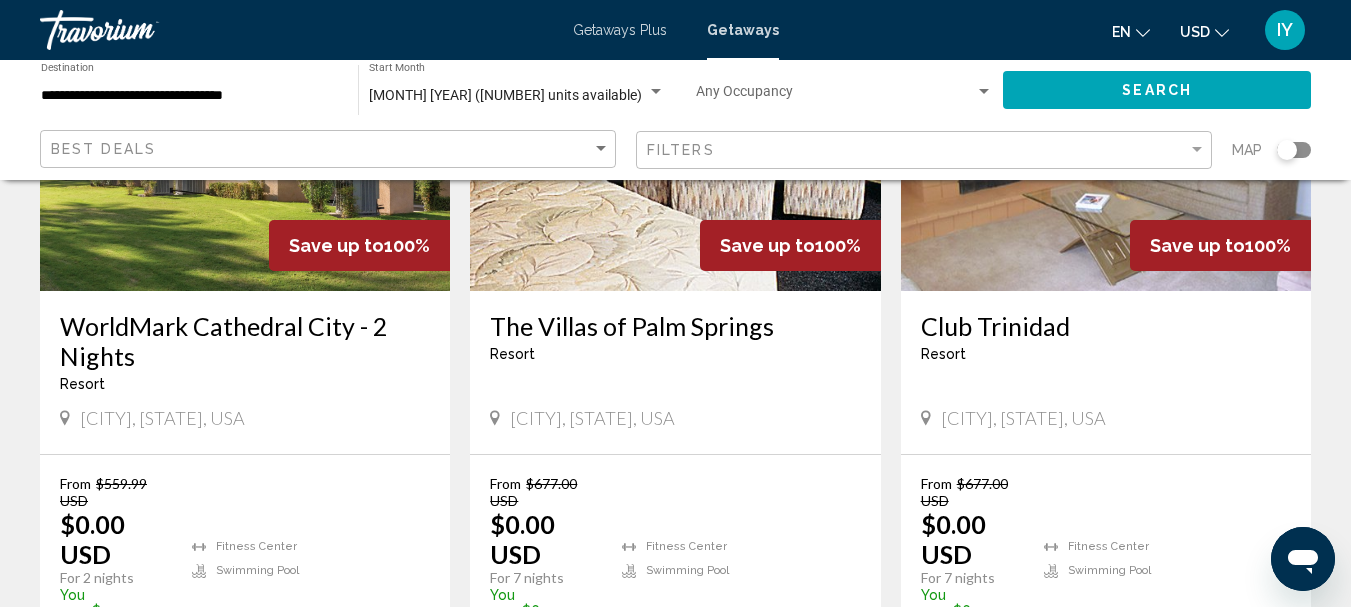 click on "WorldMark Cathedral City - 2 Nights" at bounding box center [245, 341] 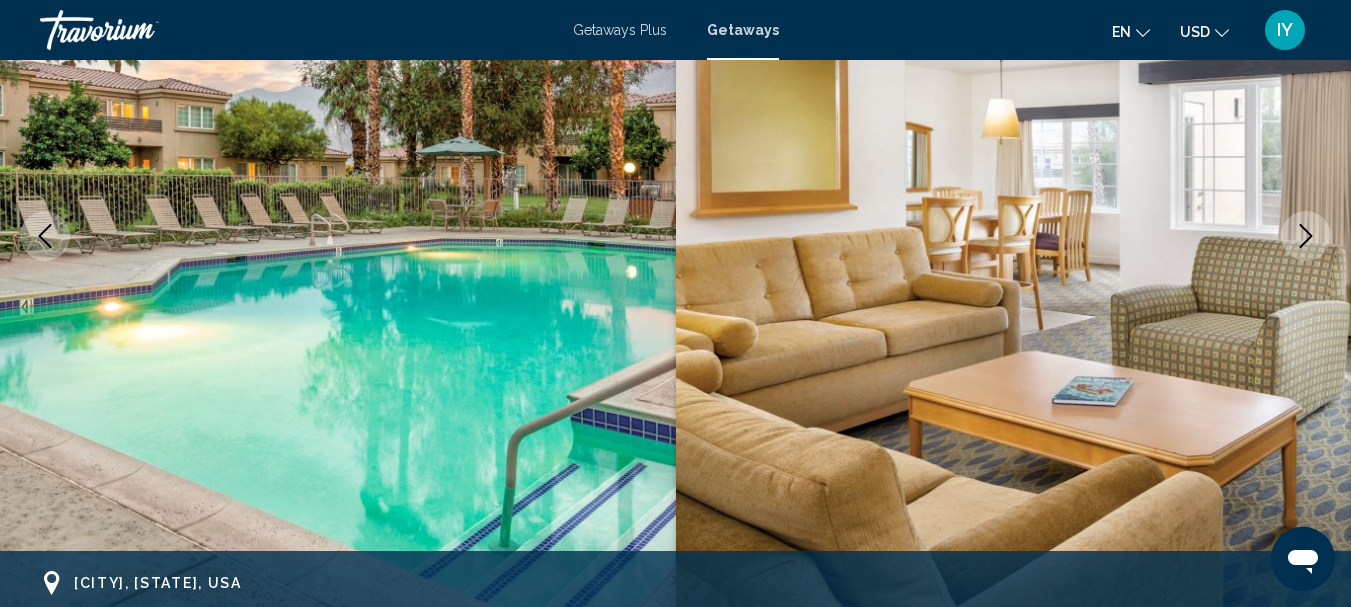scroll, scrollTop: 232, scrollLeft: 0, axis: vertical 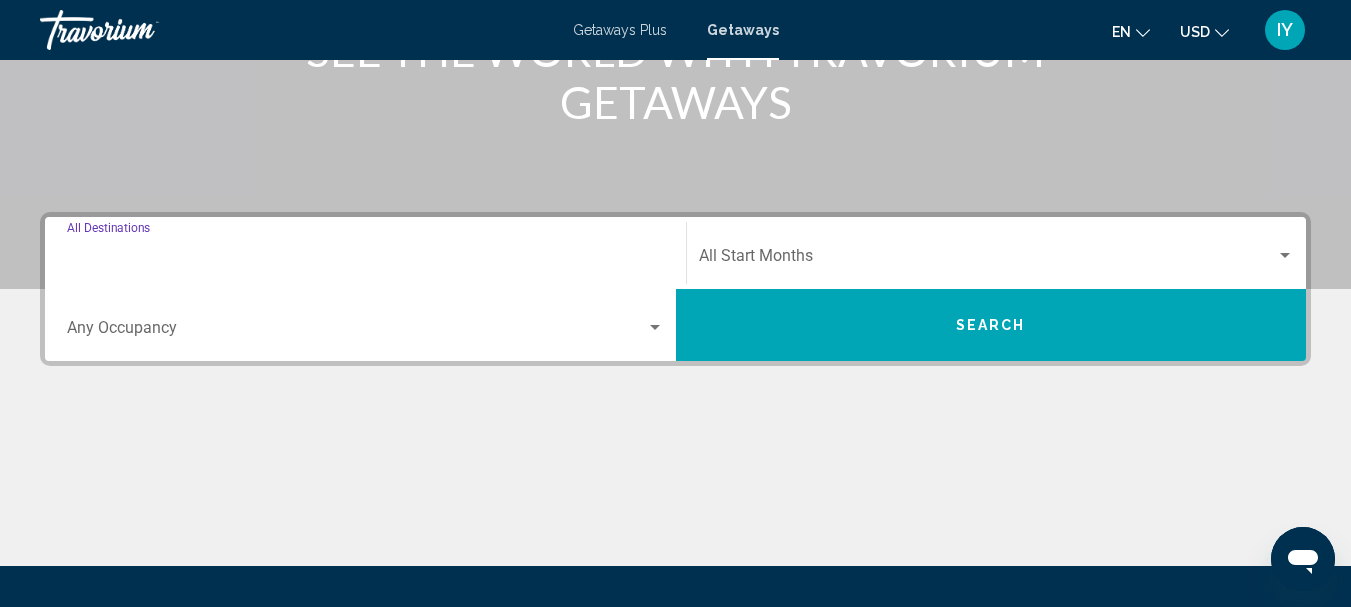 click on "Destination All Destinations" at bounding box center [365, 260] 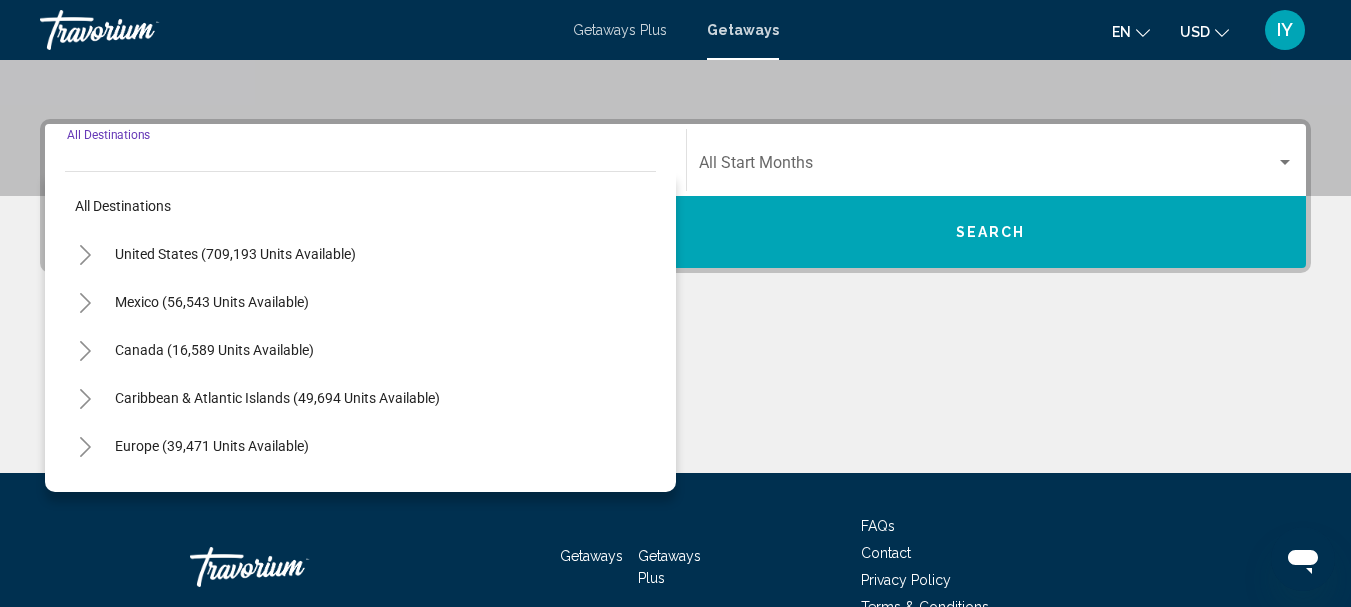 scroll, scrollTop: 458, scrollLeft: 0, axis: vertical 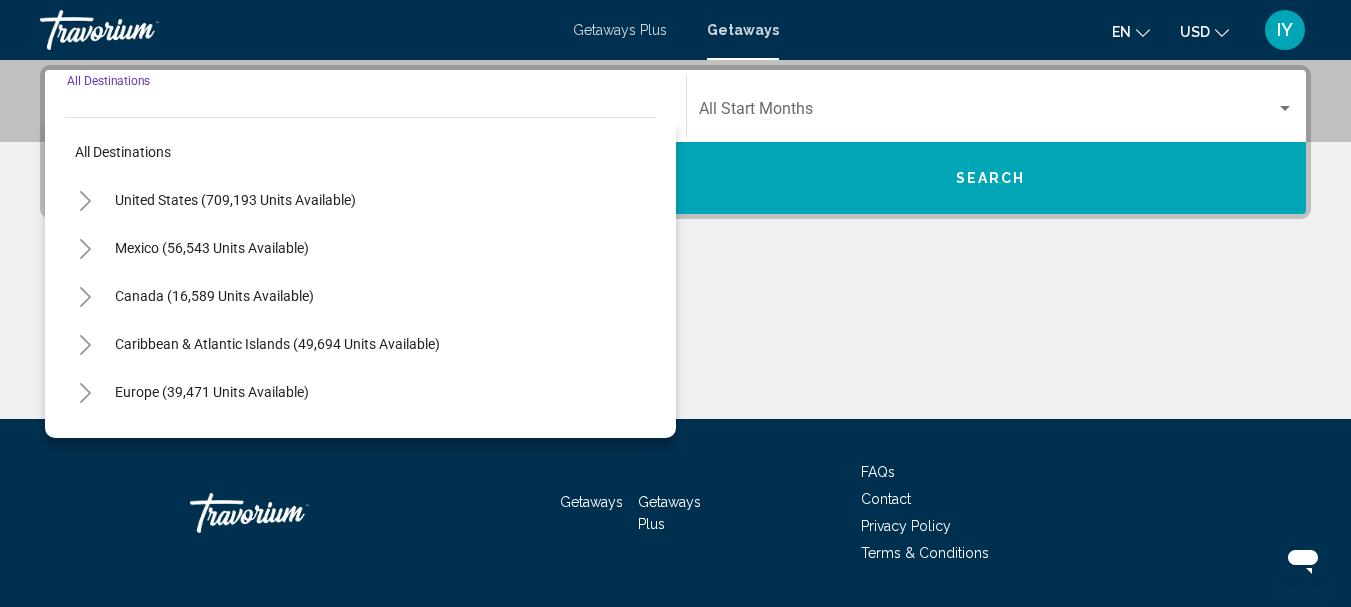 click 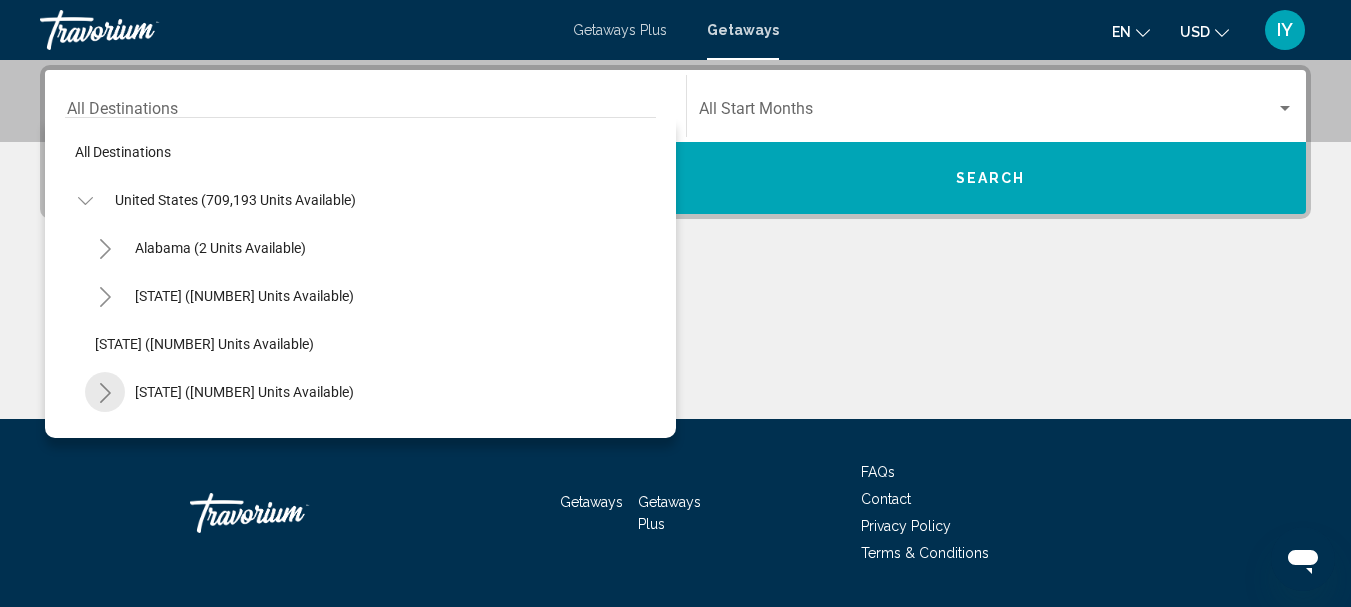 click 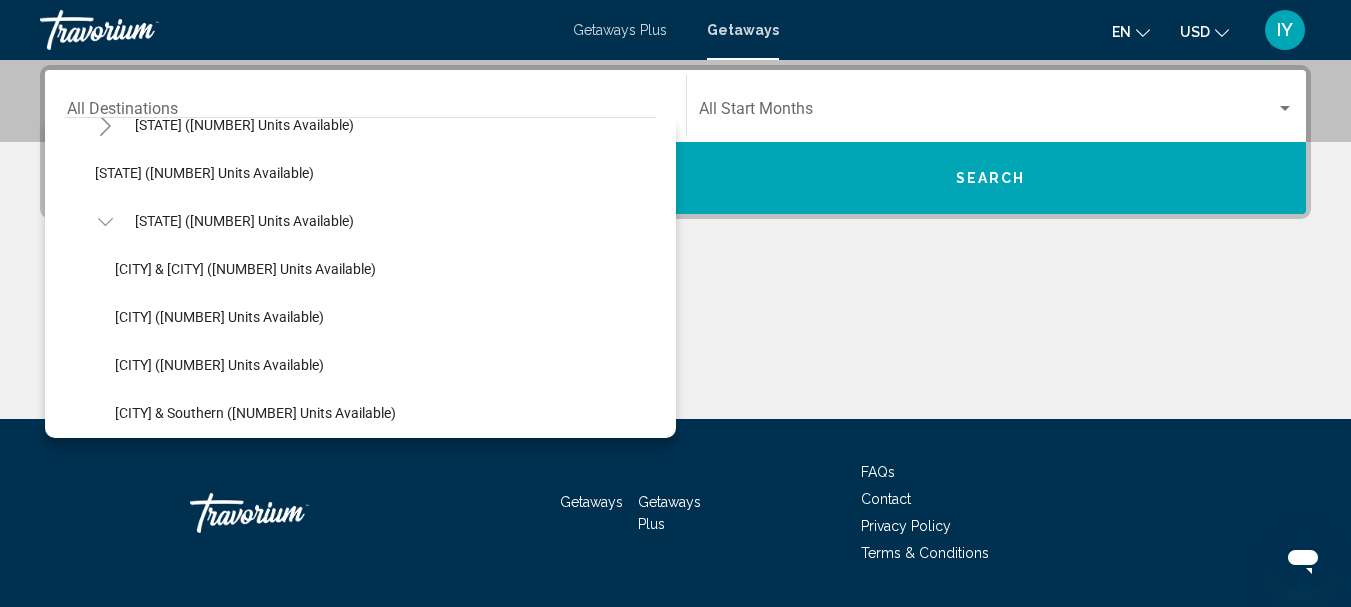 scroll, scrollTop: 331, scrollLeft: 0, axis: vertical 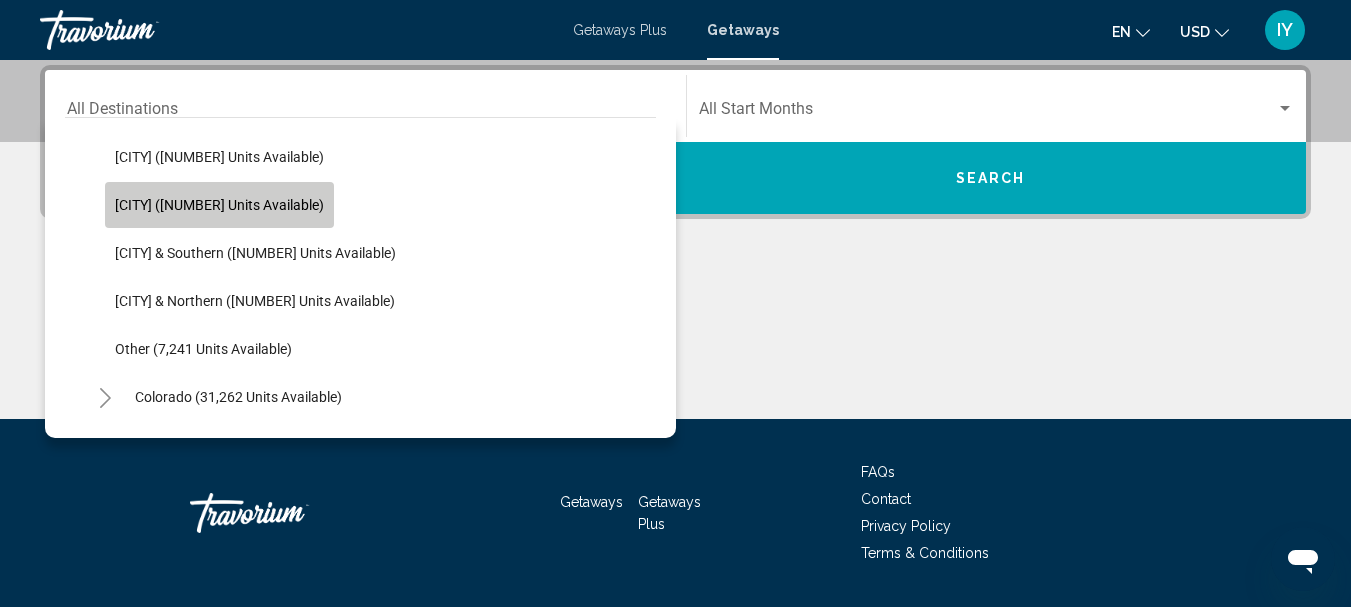click on "Palm Springs (5,443 units available)" 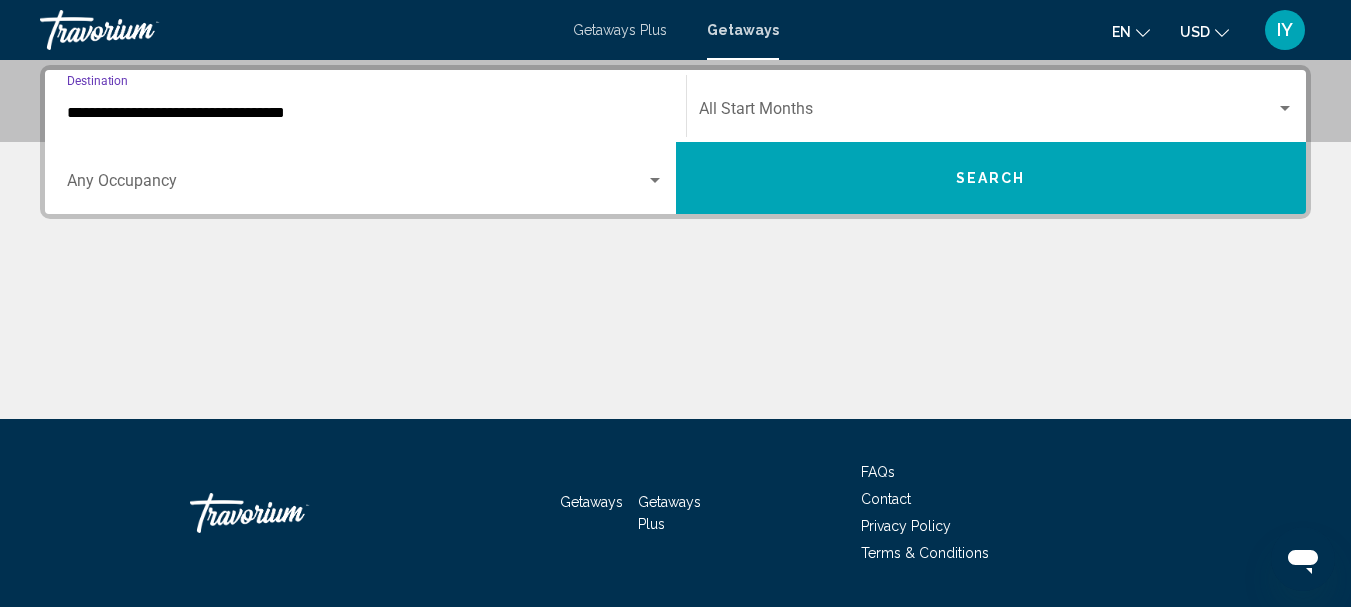 click at bounding box center (1285, 109) 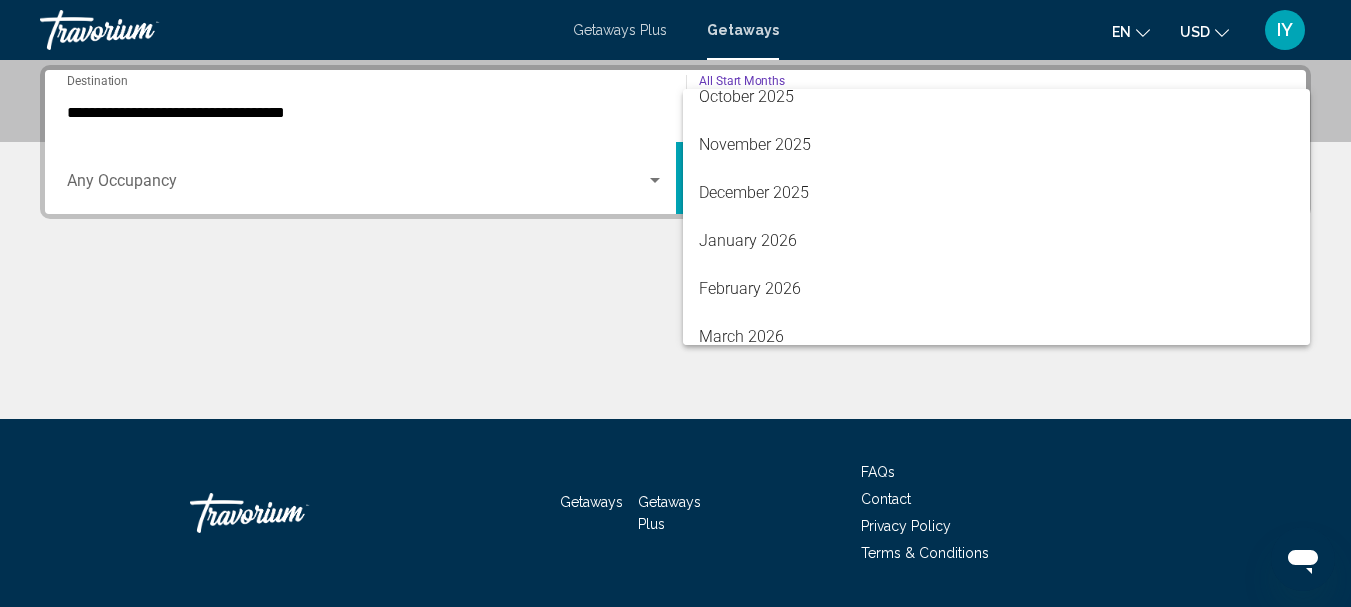 scroll, scrollTop: 217, scrollLeft: 0, axis: vertical 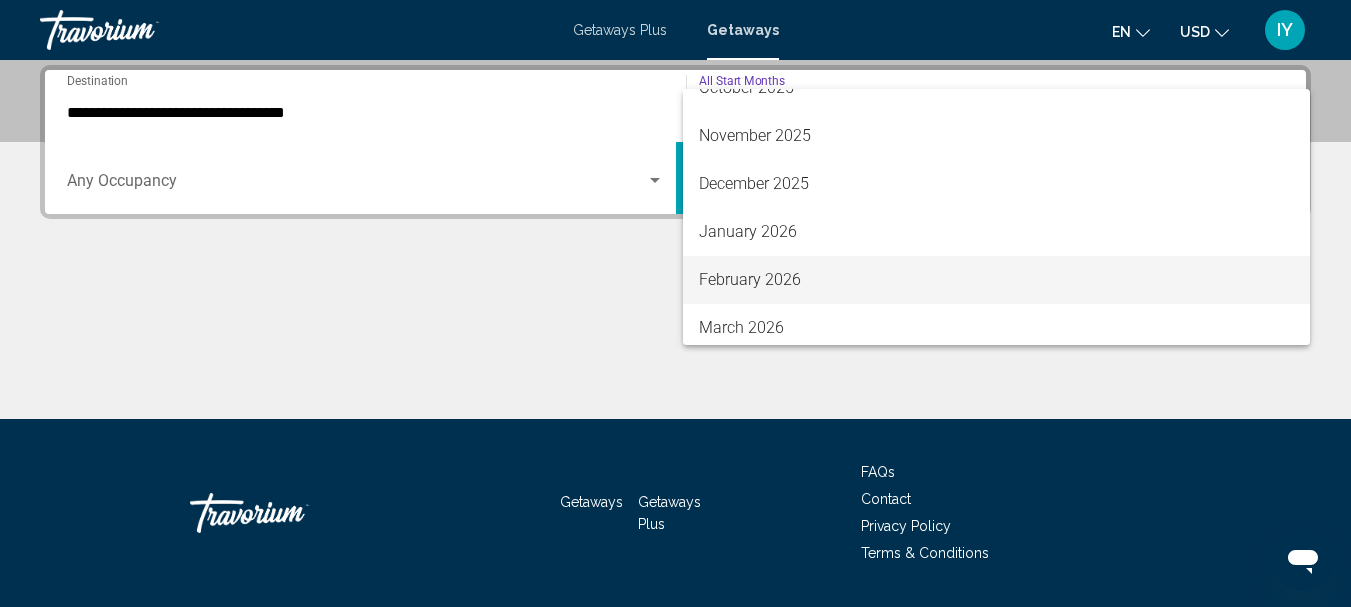 click on "February 2026" at bounding box center [997, 280] 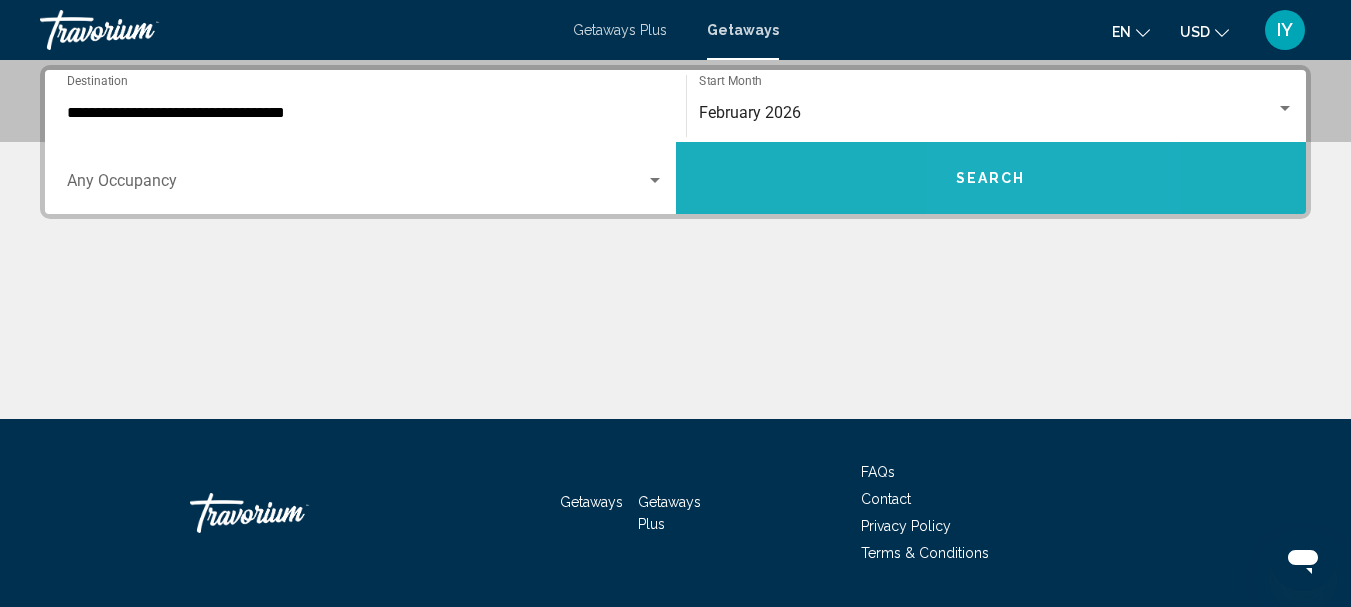 click on "Search" at bounding box center [991, 178] 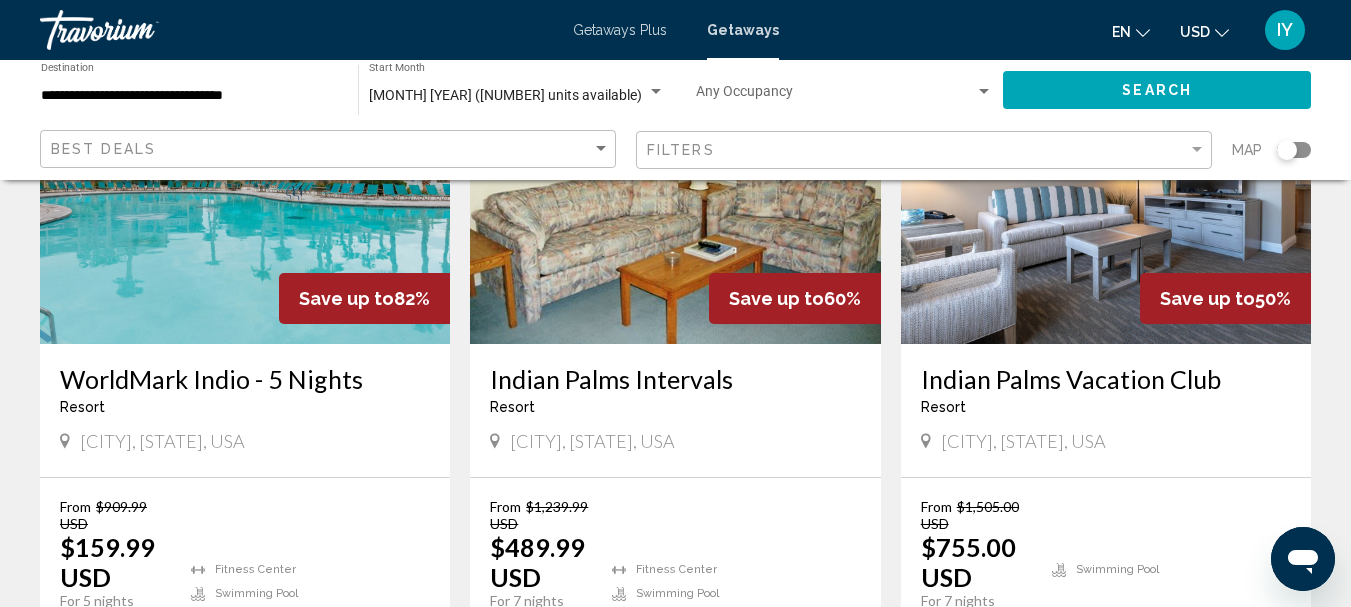 scroll, scrollTop: 0, scrollLeft: 0, axis: both 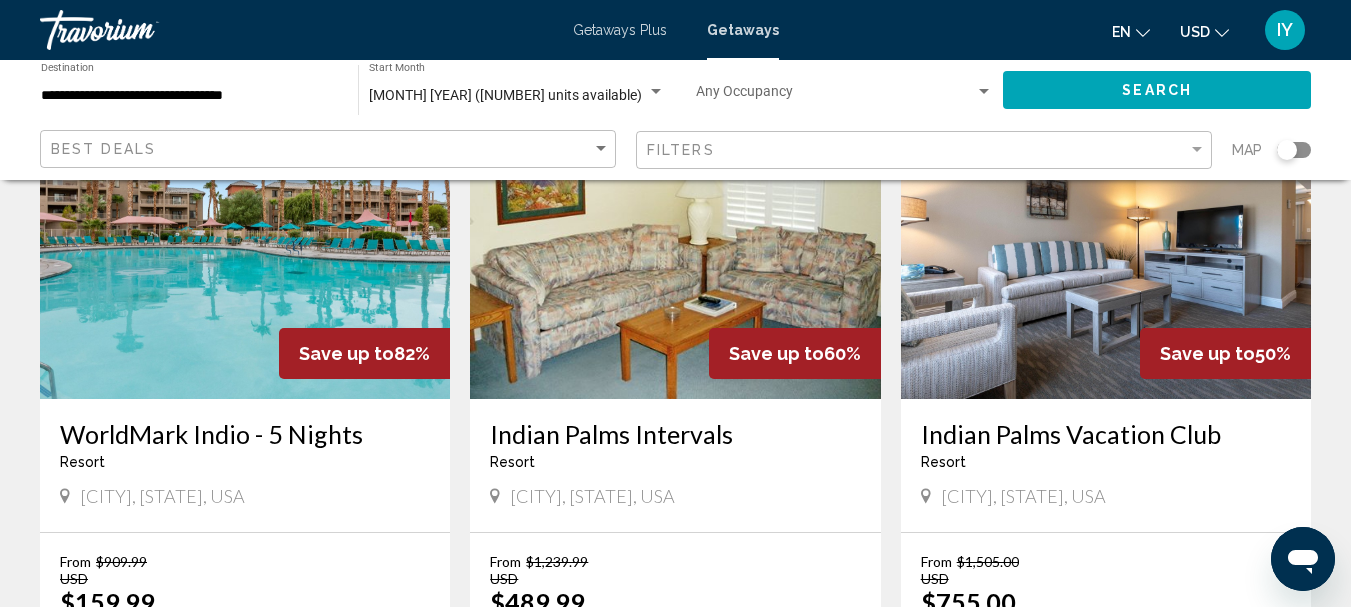 click on "WorldMark Indio - 5 Nights" at bounding box center [245, 434] 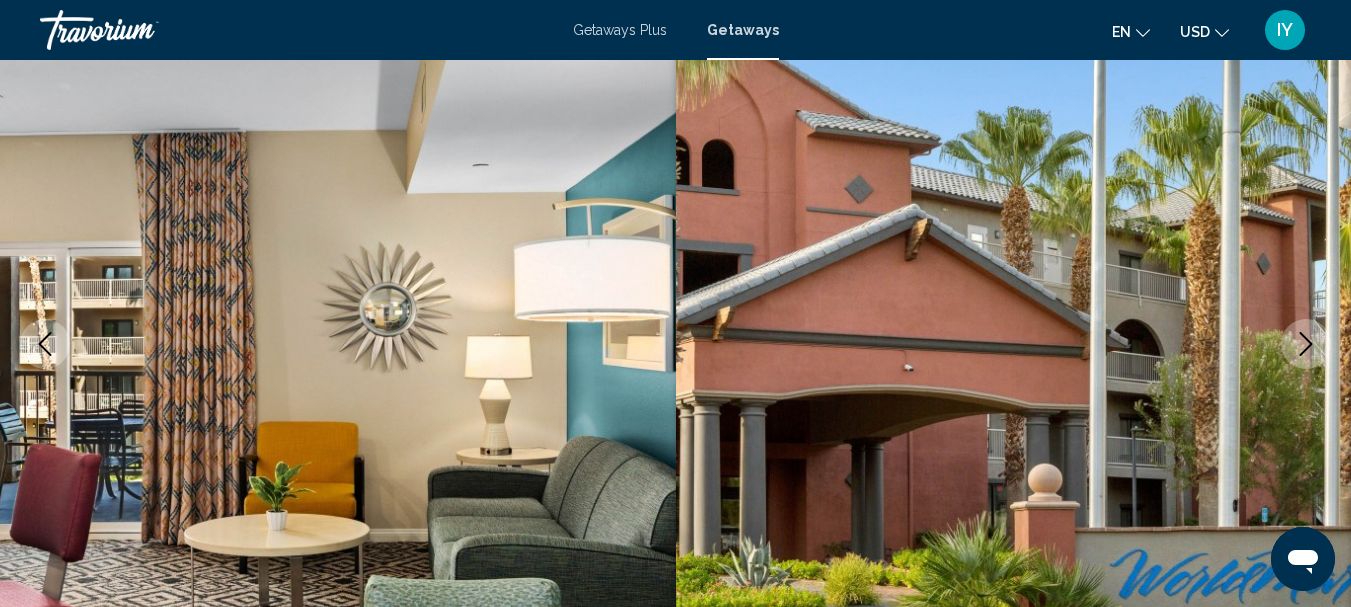 scroll, scrollTop: 232, scrollLeft: 0, axis: vertical 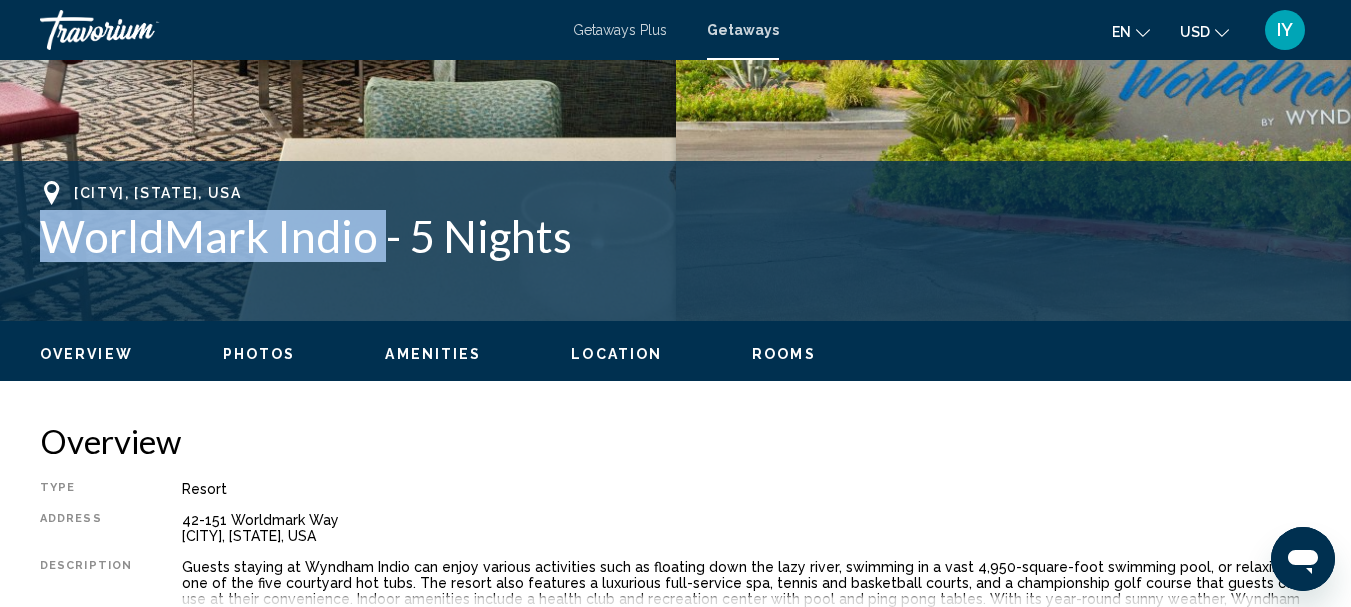 drag, startPoint x: 41, startPoint y: 230, endPoint x: 385, endPoint y: 232, distance: 344.00583 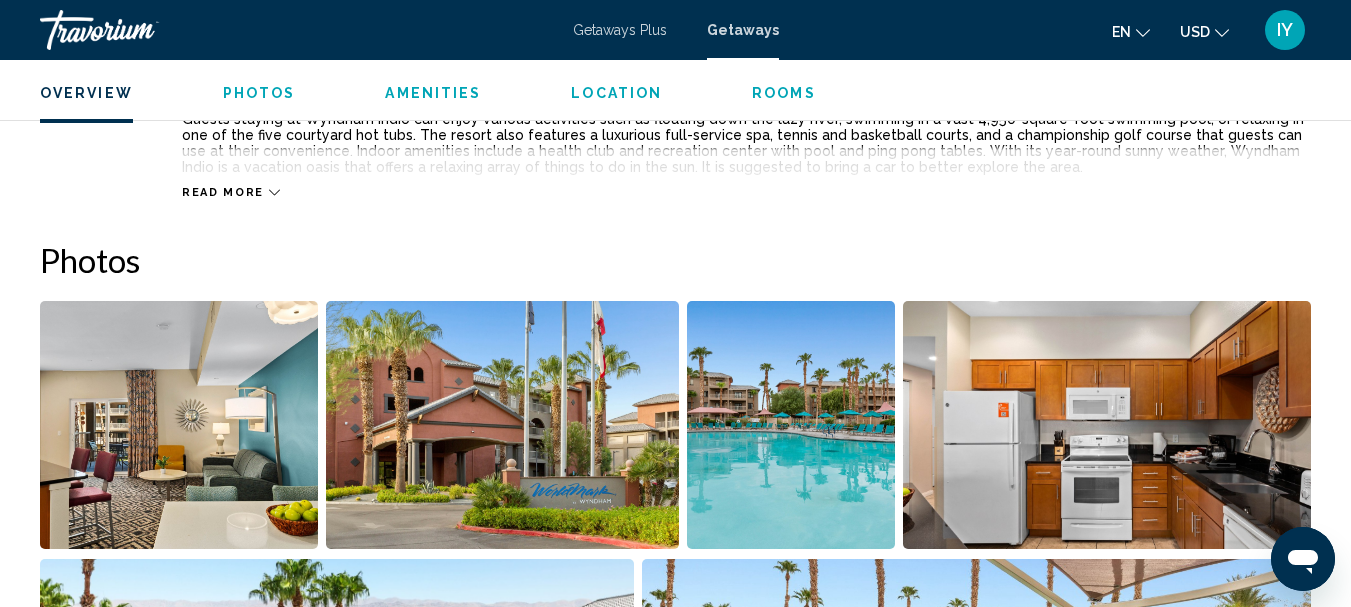 scroll, scrollTop: 994, scrollLeft: 0, axis: vertical 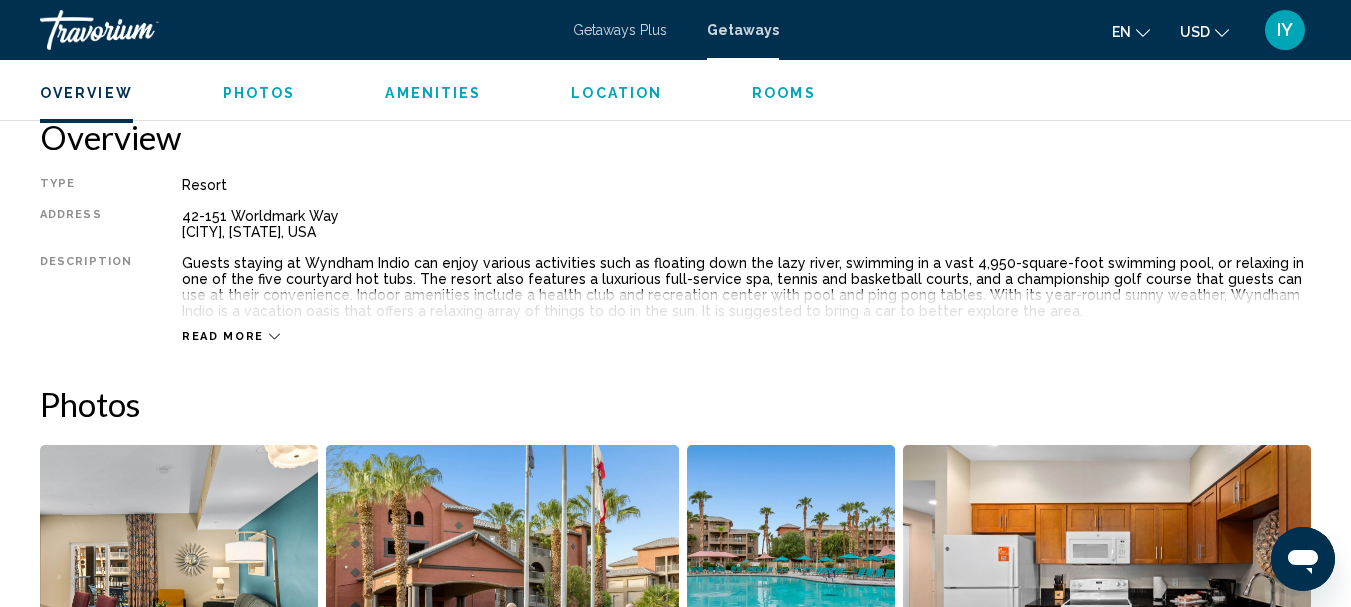click on "Read more" at bounding box center [223, 336] 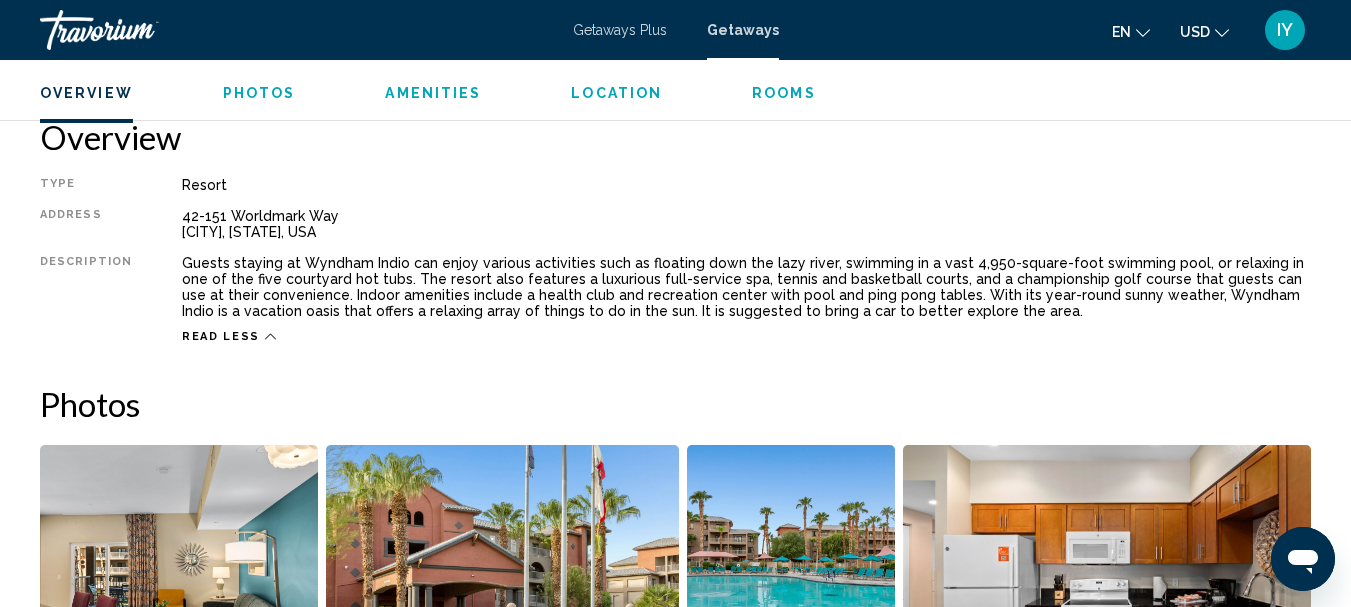 click on "Overview Type Resort All-Inclusive No All-Inclusive Address 42-151 Worldmark Way Indio, CA, USA Description Guests staying at Wyndham Indio can enjoy various activities such as floating down the lazy river, swimming in a vast 4,950-square-foot swimming pool, or relaxing in one of the five courtyard hot tubs.  The resort also features a luxurious full-service spa, tennis and basketball courts, and a championship golf course that guests can use at their convenience.  Indoor amenities include a health club and recreation center with pool and ping pong tables.  With its year-round sunny weather, Wyndham Indio is a vacation oasis that offers a relaxing array of things to do in the sun.  It is suggested to bring a car to better explore the area. Read less
Photos Amenities gym pool No Amenities available. Housekeeping Fees  Unit Type   Schedule   Info  for all units per stay The mandatory fee will be charged for less than 7 night stays. Resort Fees  Info  Per day, based on unit size. Pets ← +" at bounding box center [675, 1999] 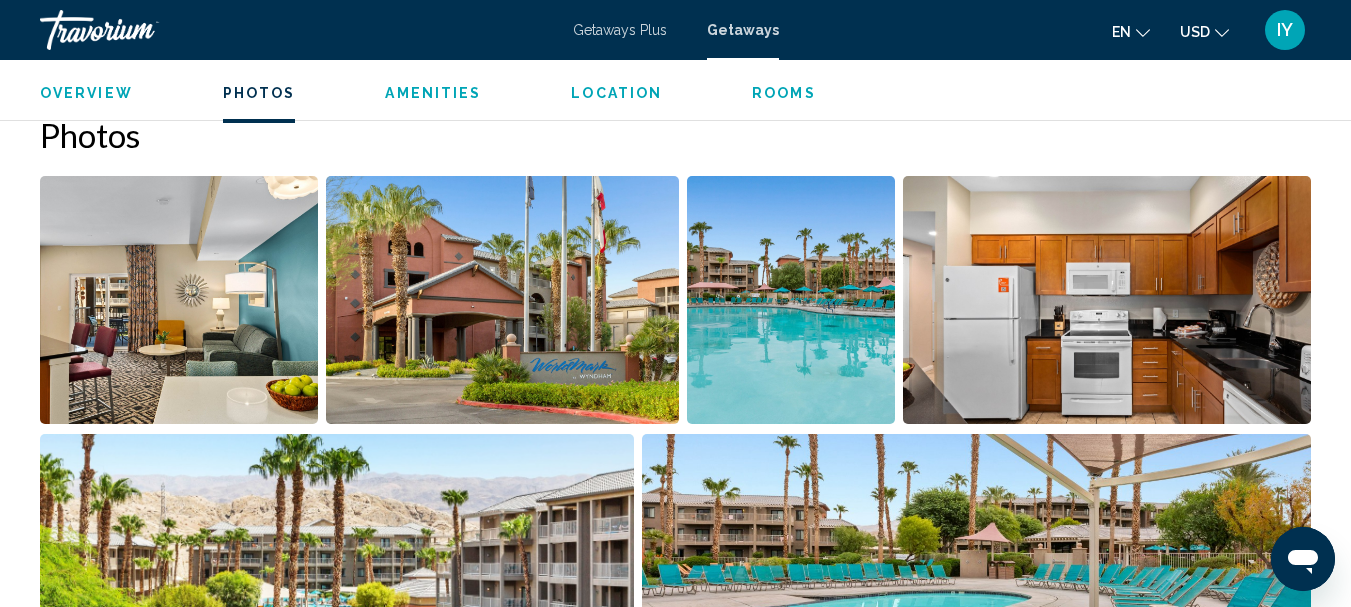 scroll, scrollTop: 1461, scrollLeft: 0, axis: vertical 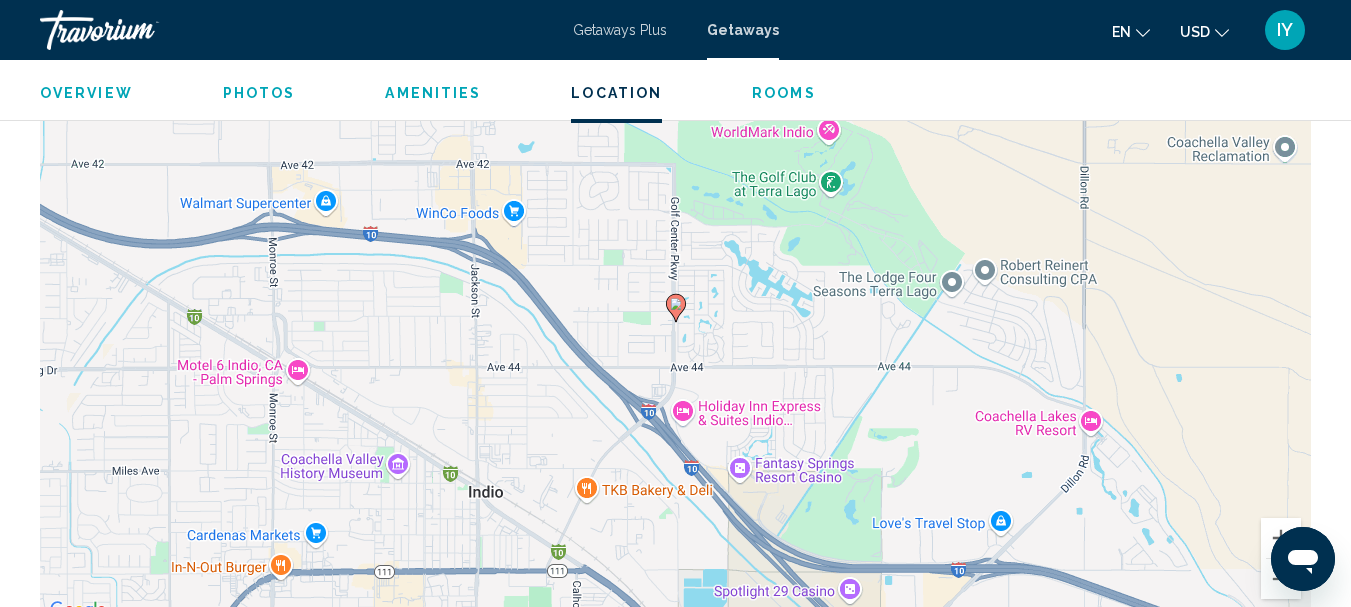 click 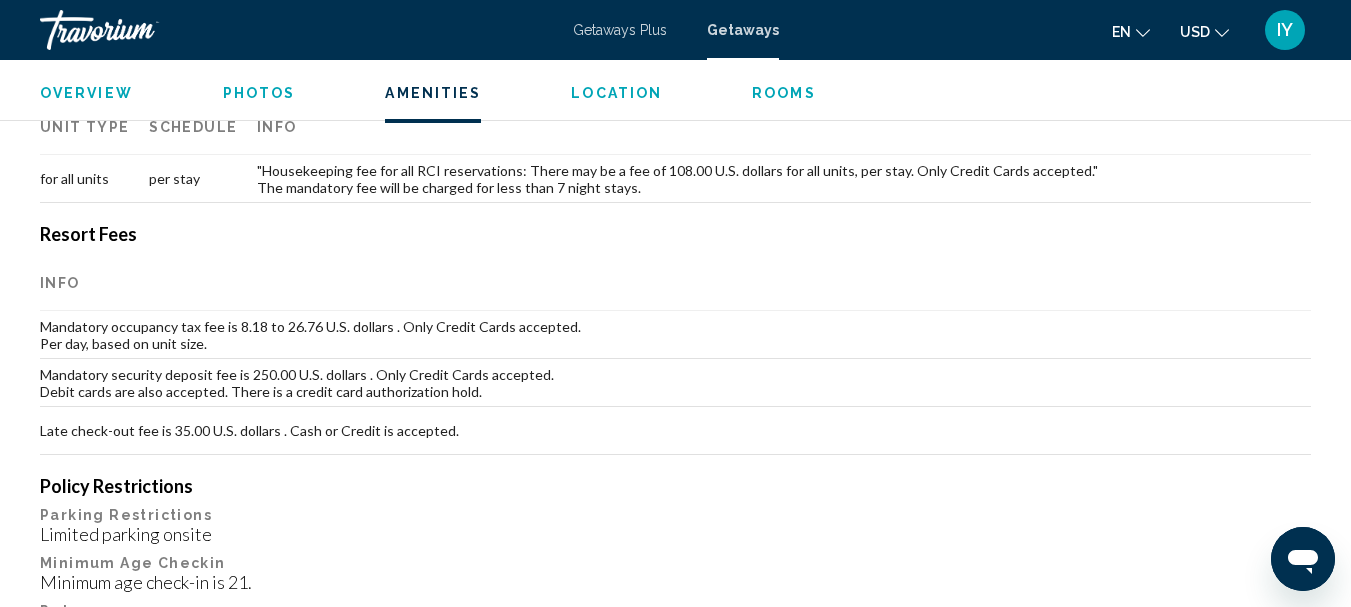 scroll, scrollTop: 2044, scrollLeft: 0, axis: vertical 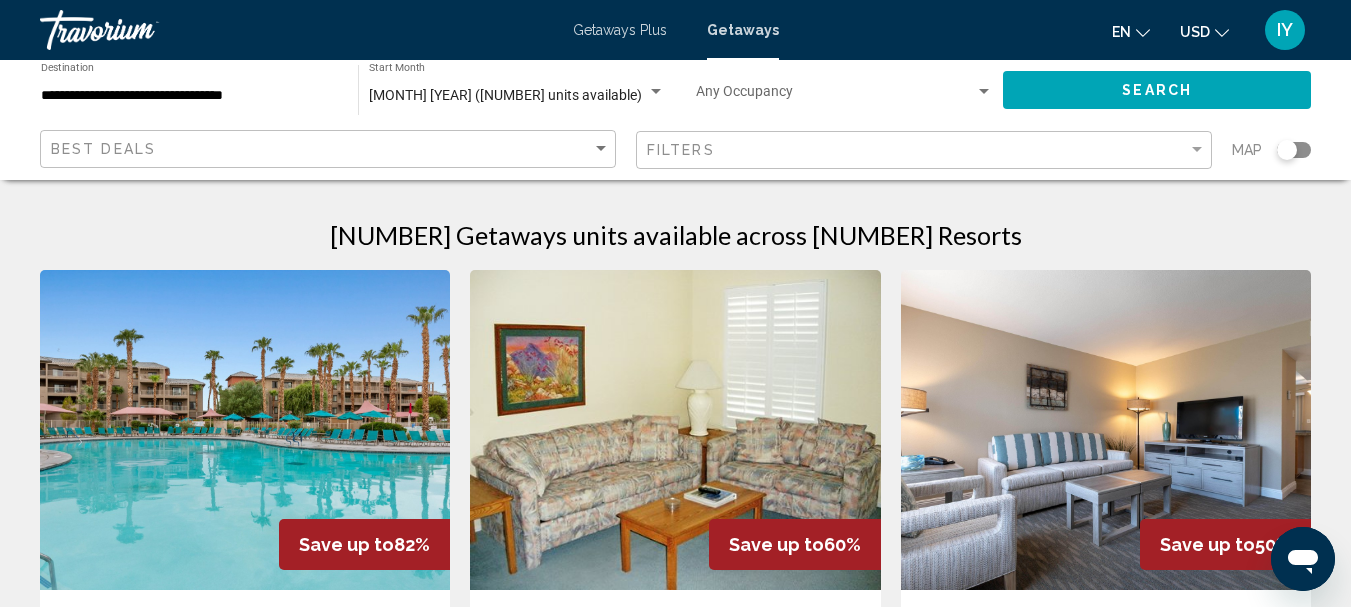 click at bounding box center (656, 92) 